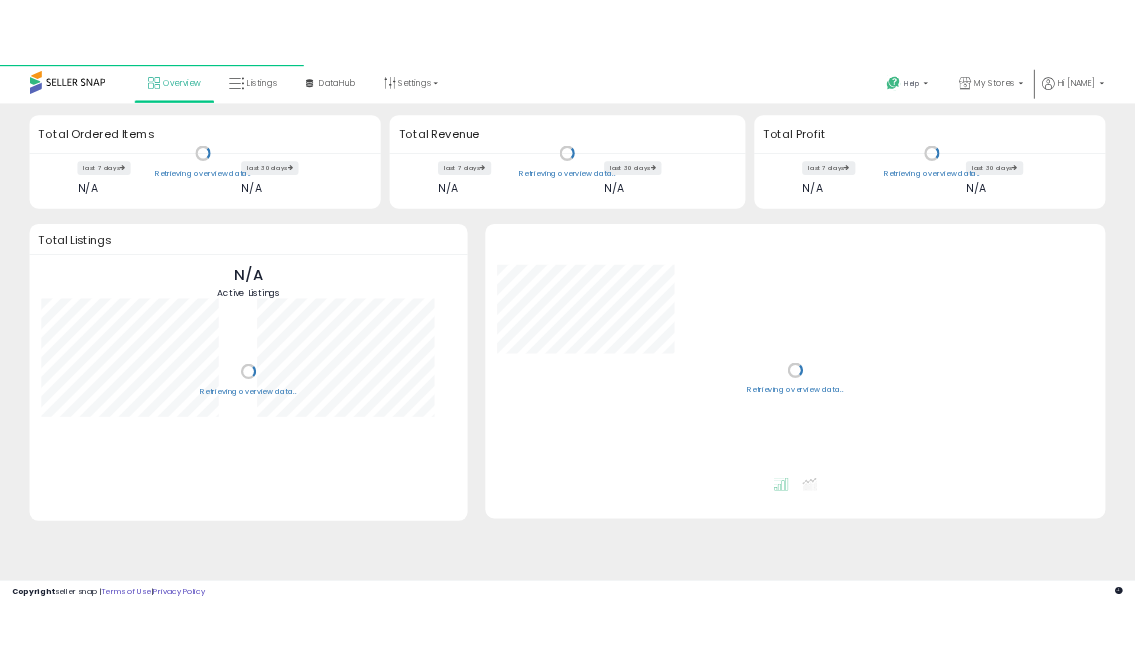 scroll, scrollTop: 0, scrollLeft: 0, axis: both 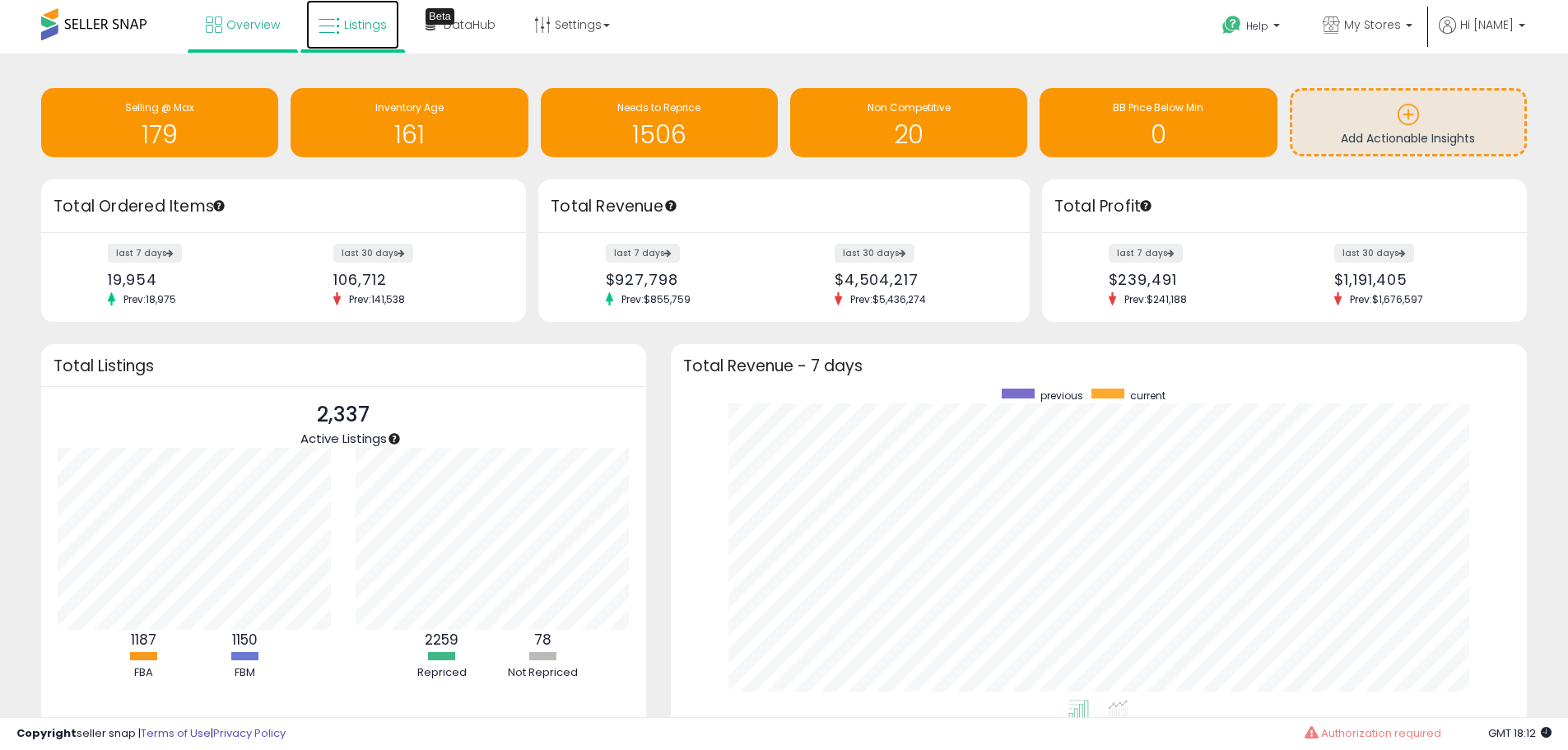 click on "Listings" at bounding box center [365, 25] 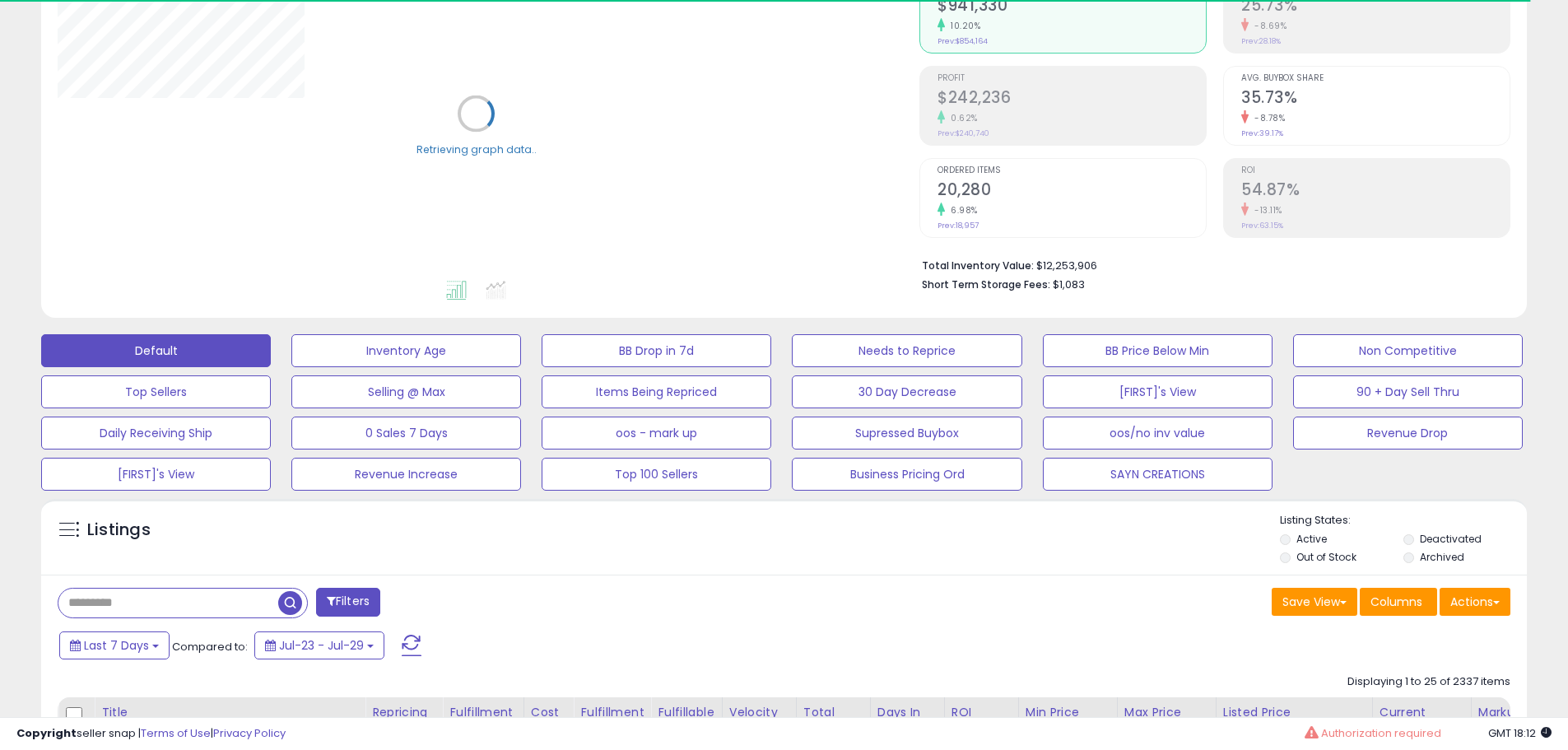scroll, scrollTop: 329, scrollLeft: 0, axis: vertical 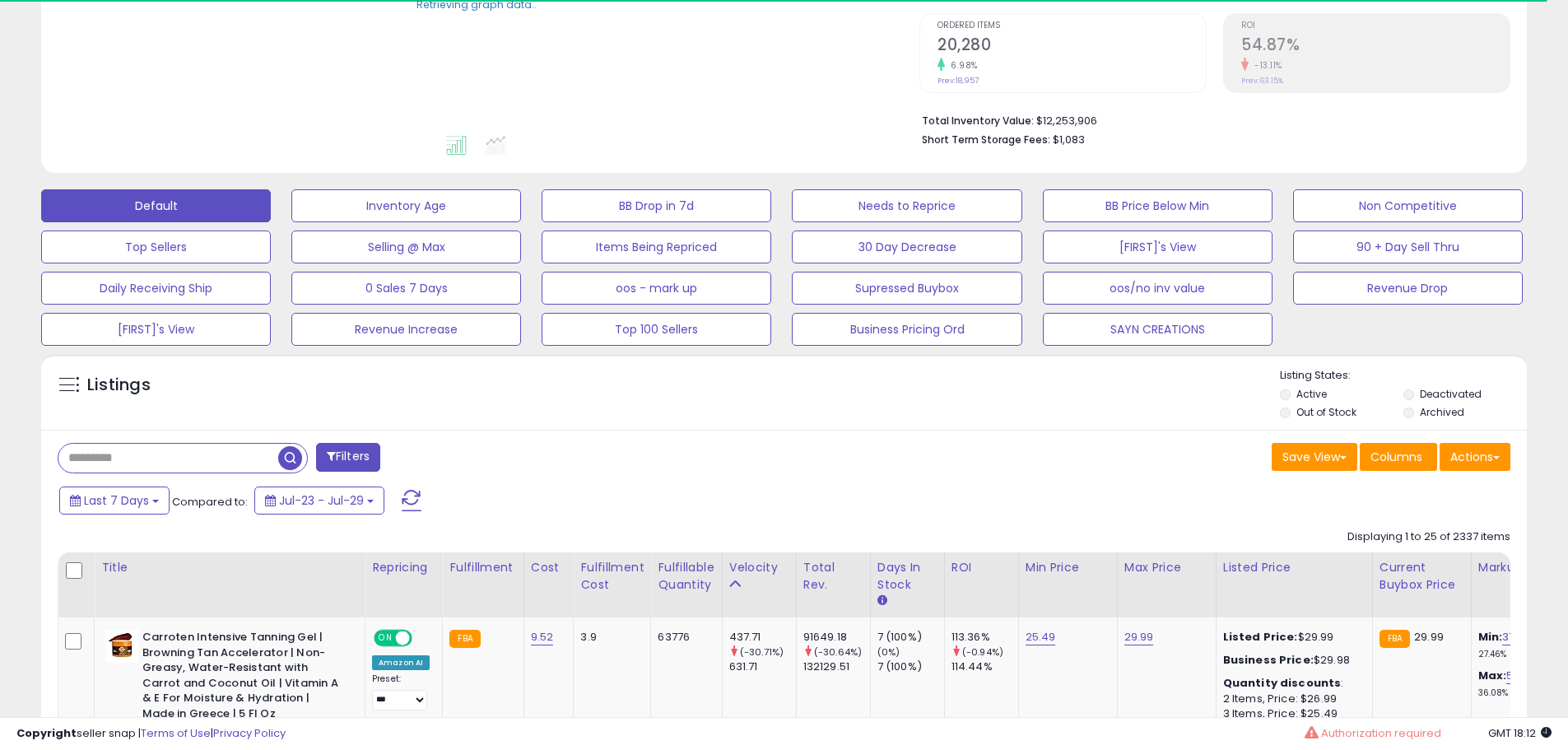 drag, startPoint x: 163, startPoint y: 452, endPoint x: 179, endPoint y: 450, distance: 16.12452 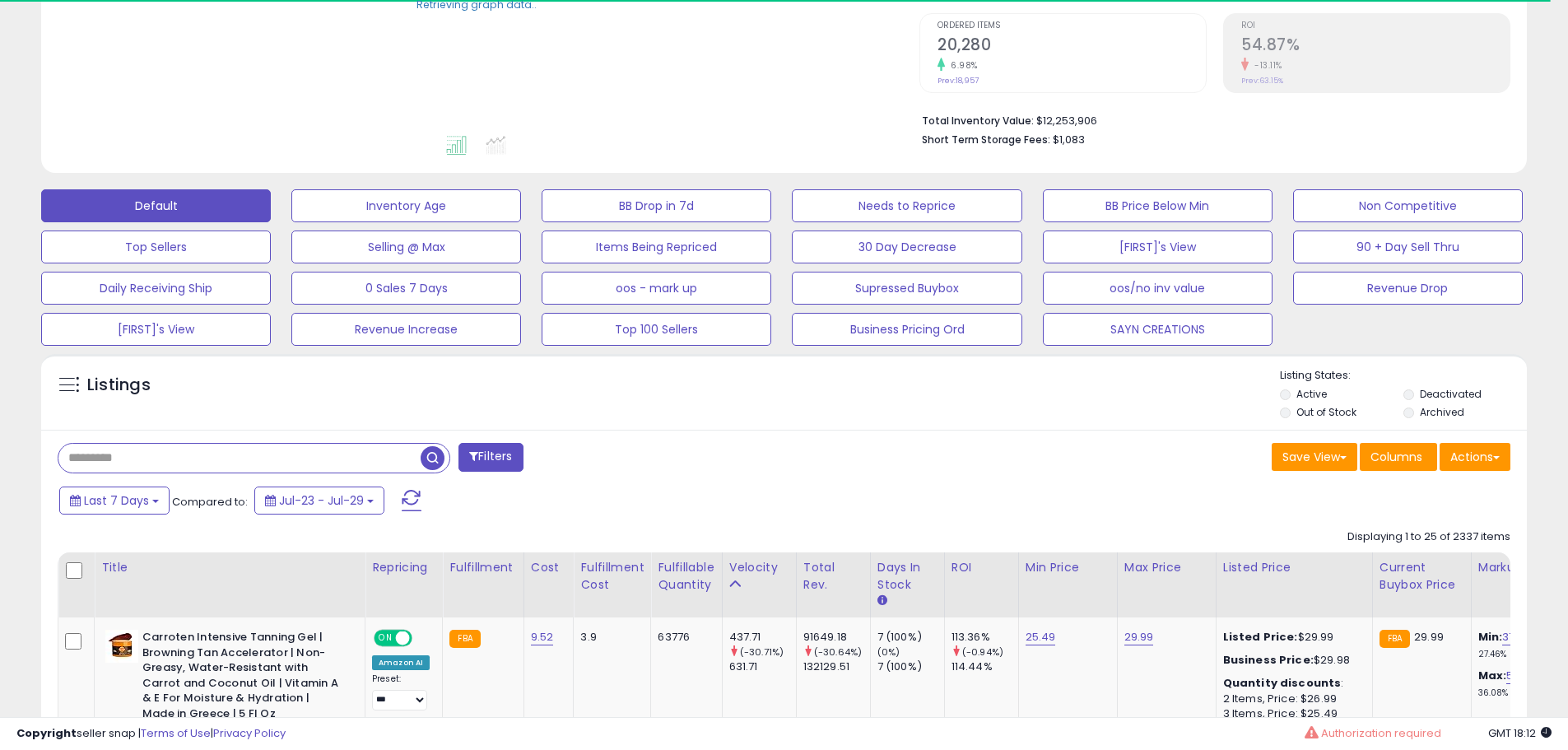 paste on "**********" 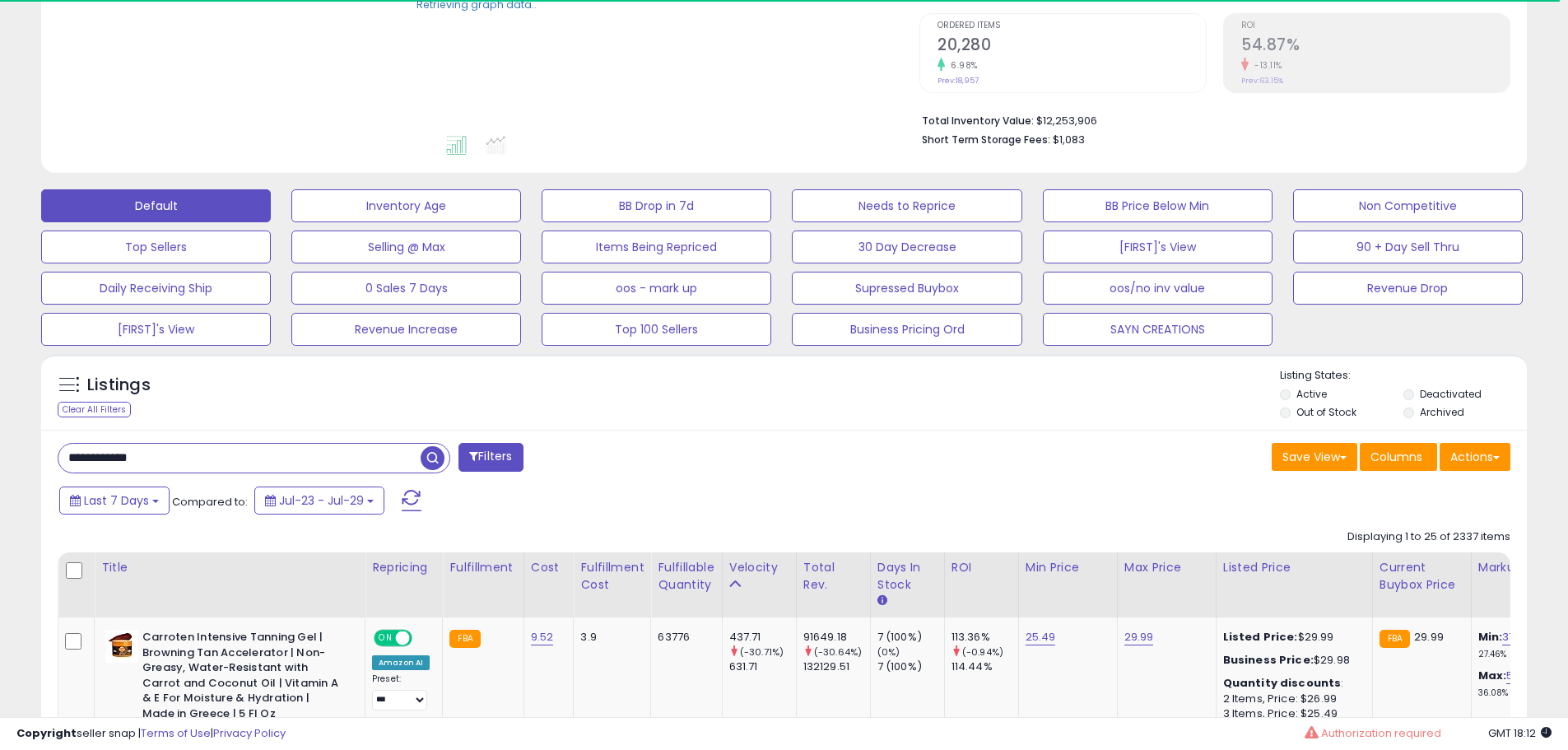 click at bounding box center [432, 458] 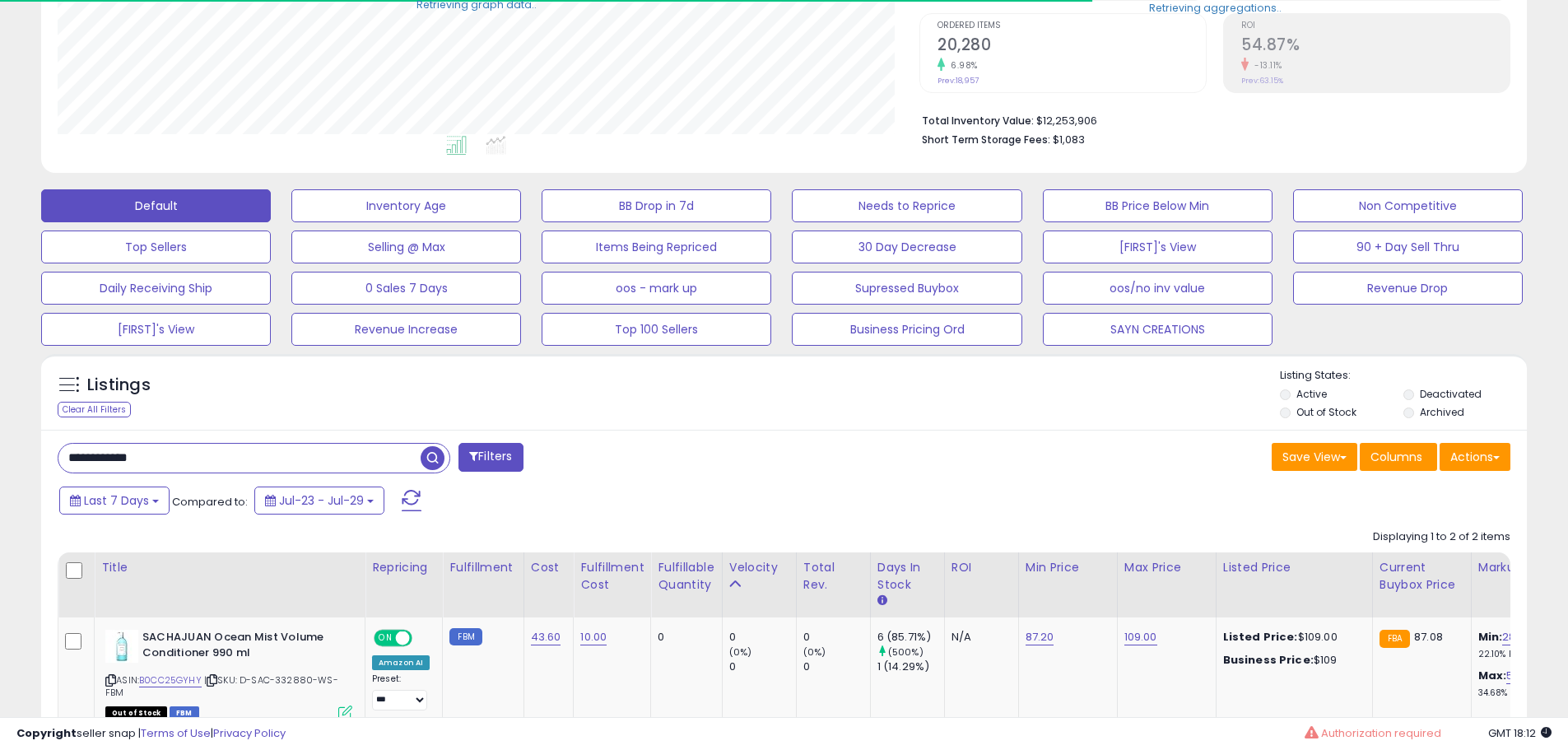 scroll, scrollTop: 822934, scrollLeft: 822235, axis: both 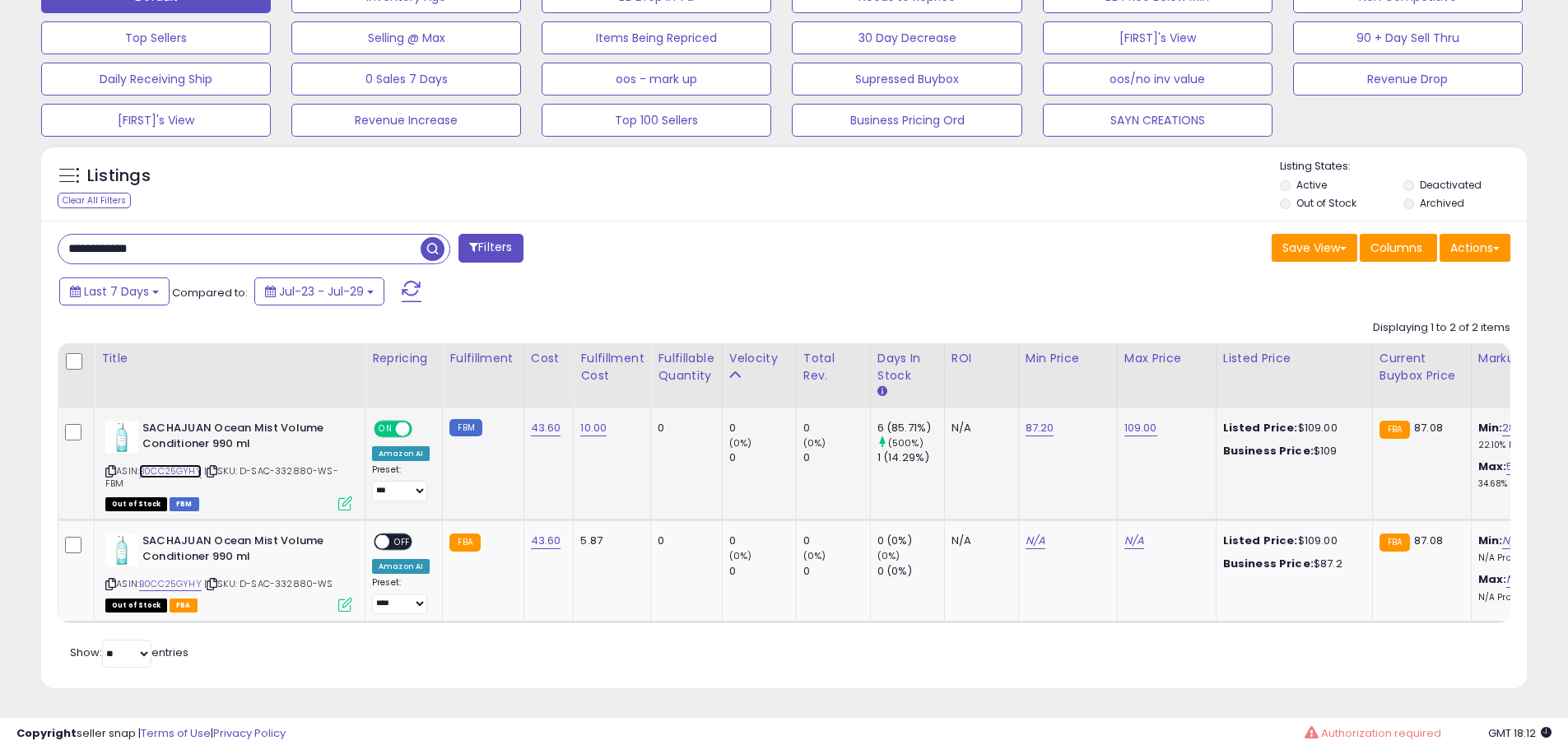 click on "B0CC25GYHY" at bounding box center (170, 471) 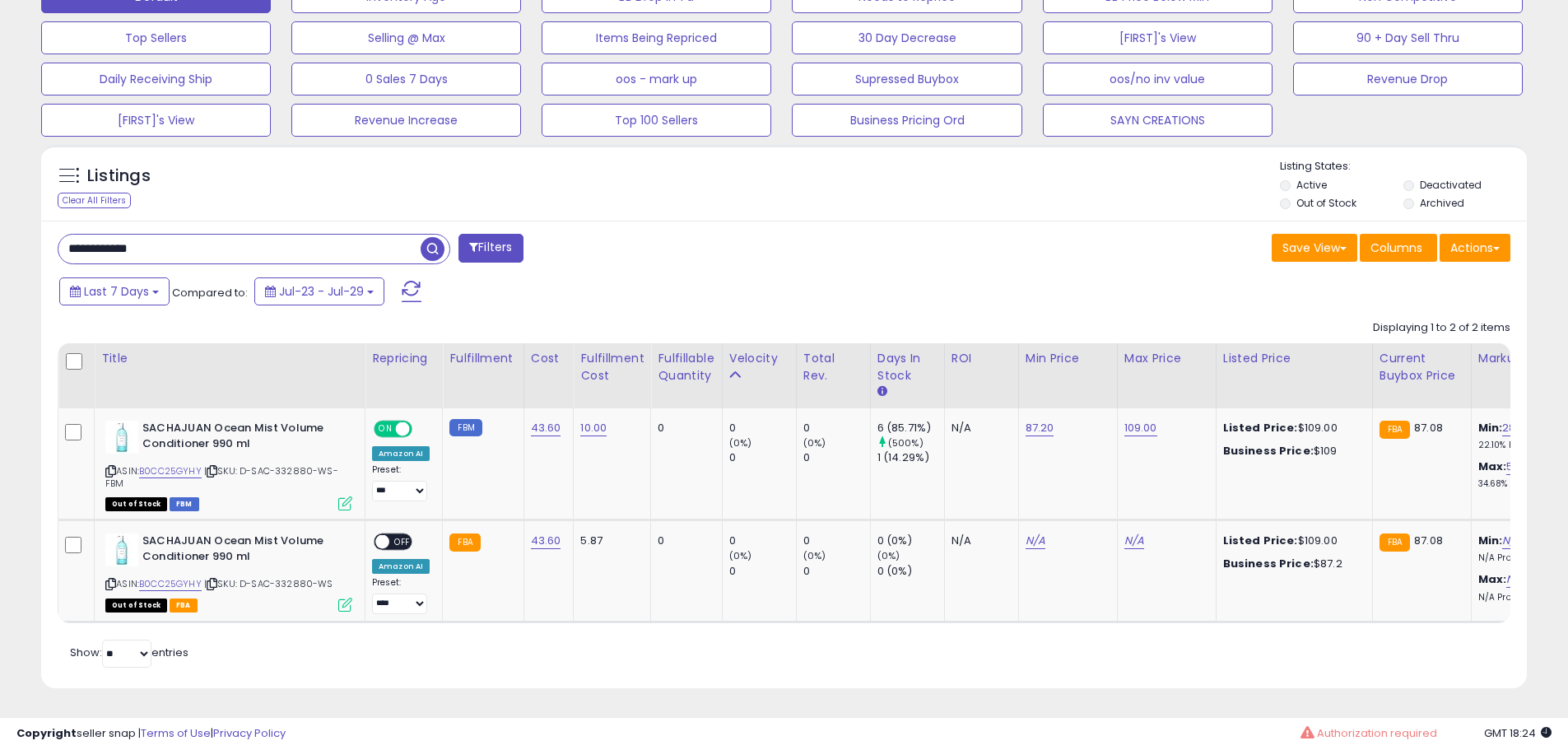 drag, startPoint x: 174, startPoint y: 236, endPoint x: 298, endPoint y: 240, distance: 124.0645 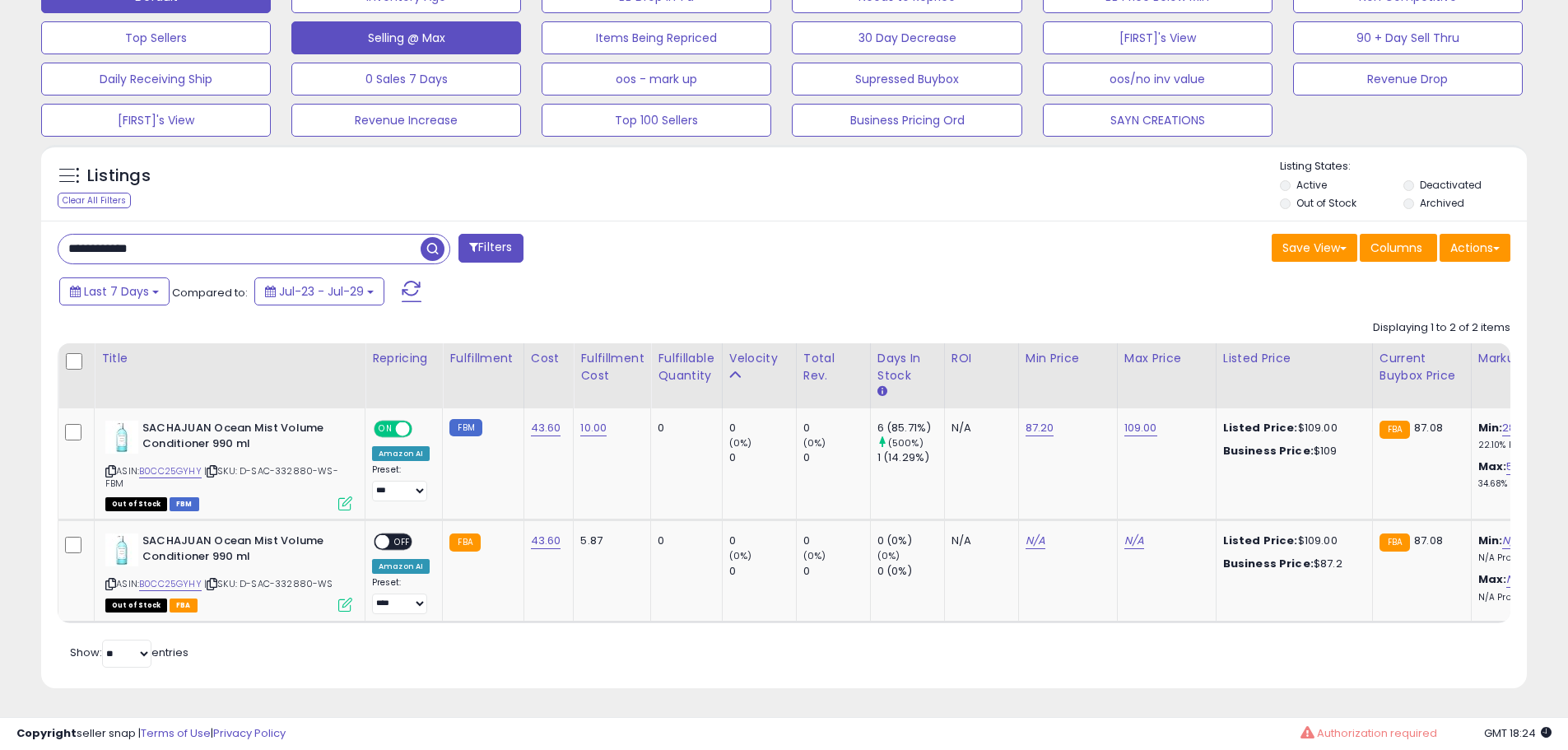 scroll, scrollTop: 822934, scrollLeft: 822228, axis: both 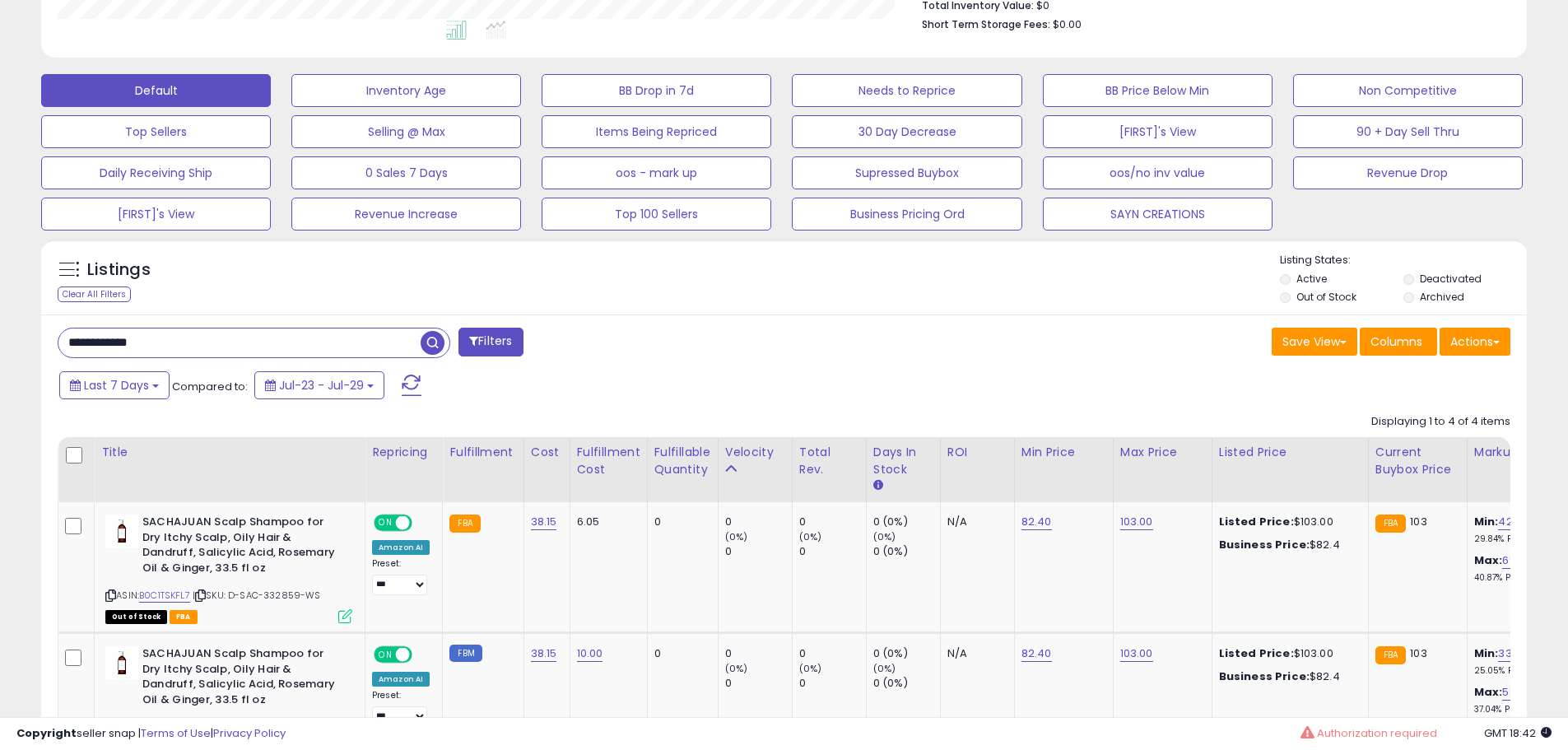 drag, startPoint x: 199, startPoint y: 328, endPoint x: 0, endPoint y: 329, distance: 199.00251 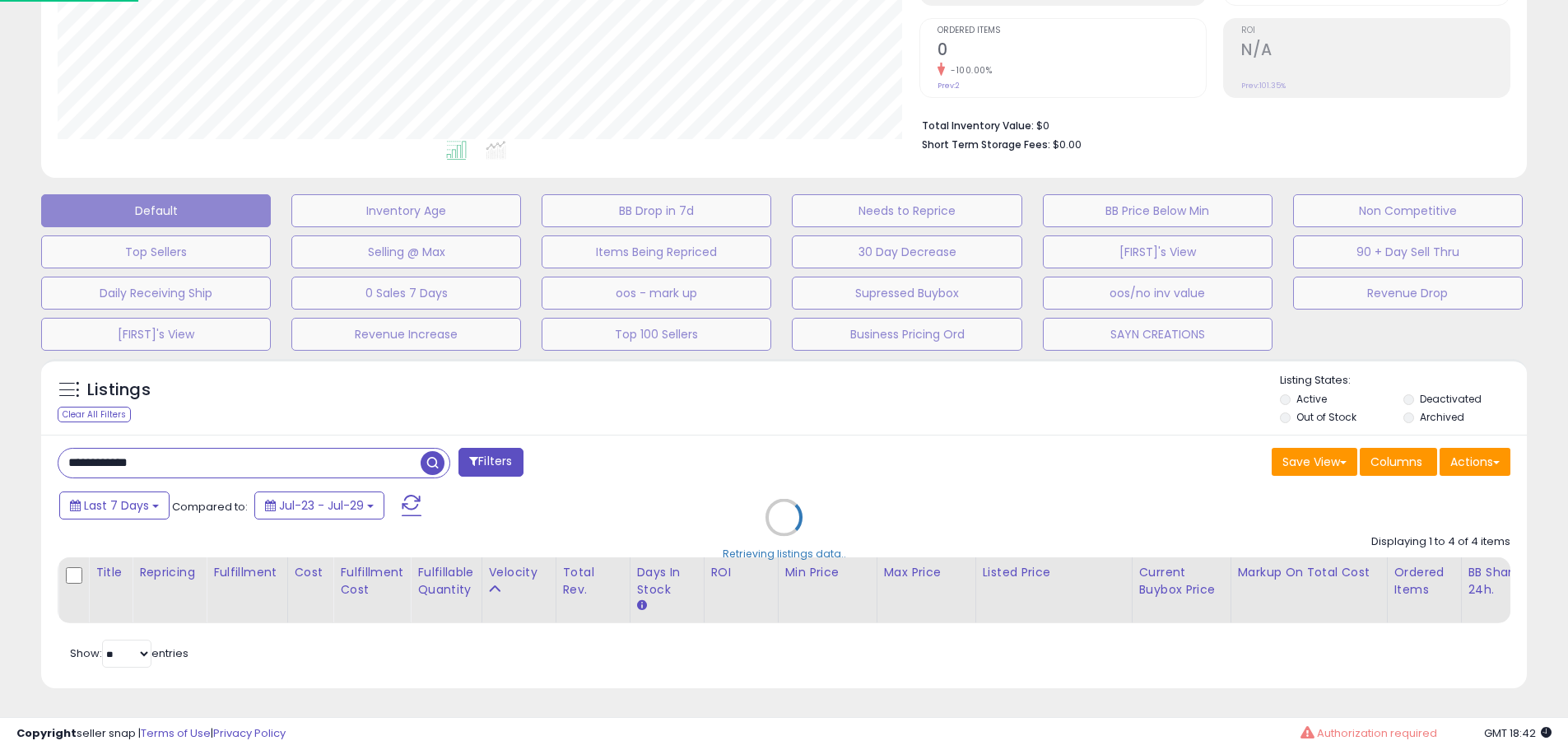 scroll, scrollTop: 822934, scrollLeft: 822228, axis: both 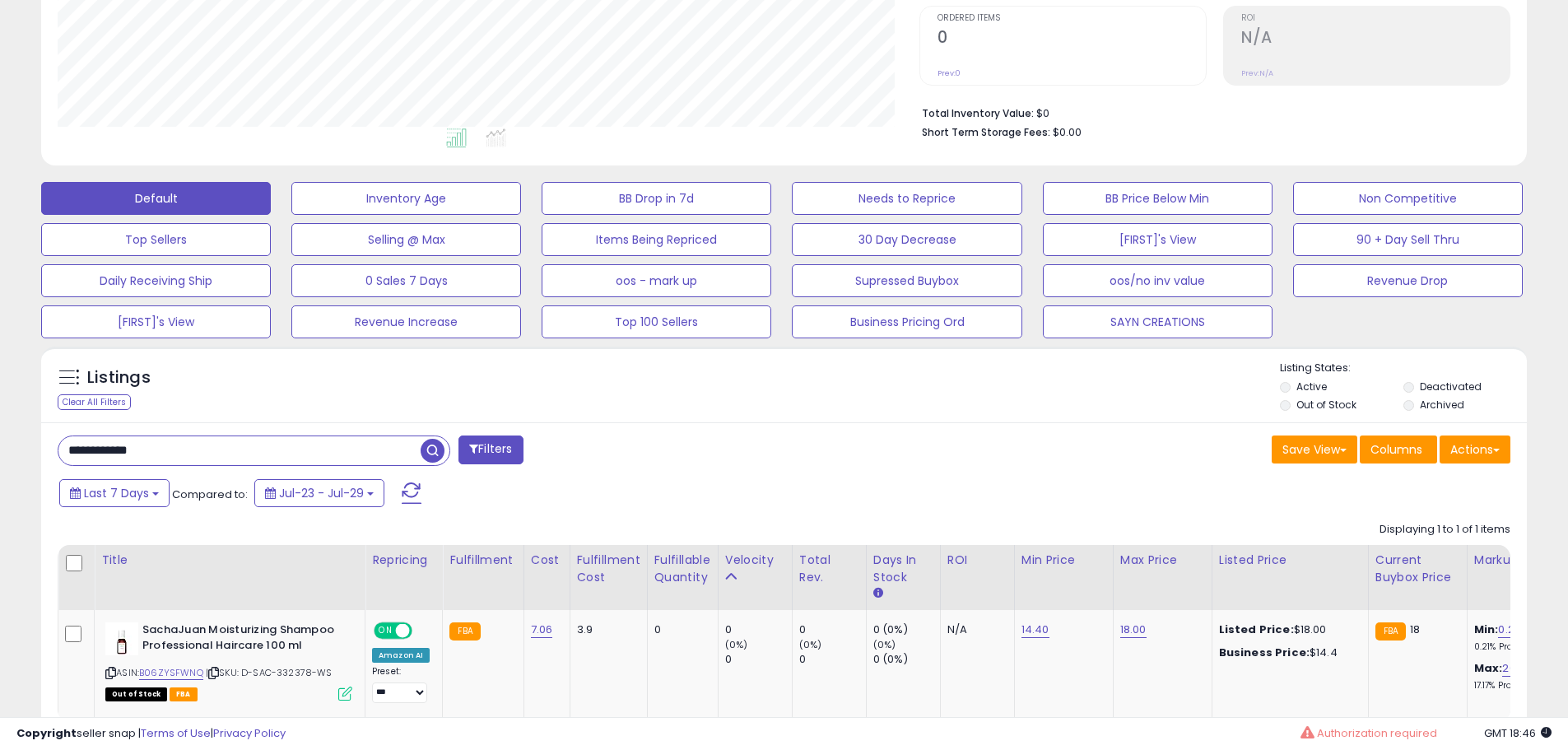 drag, startPoint x: 17, startPoint y: 437, endPoint x: 0, endPoint y: 422, distance: 22.671568 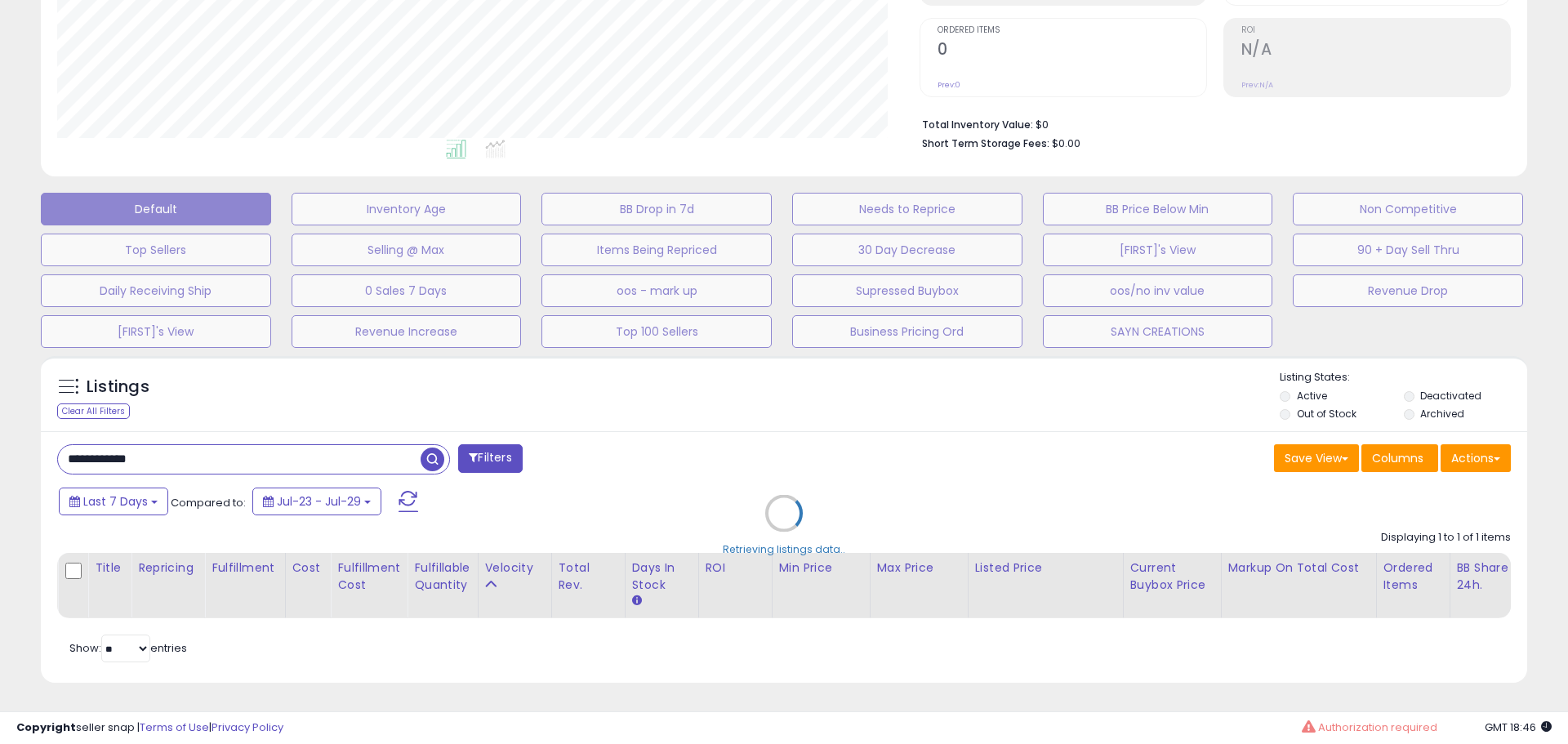 scroll, scrollTop: 816350, scrollLeft: 815804, axis: both 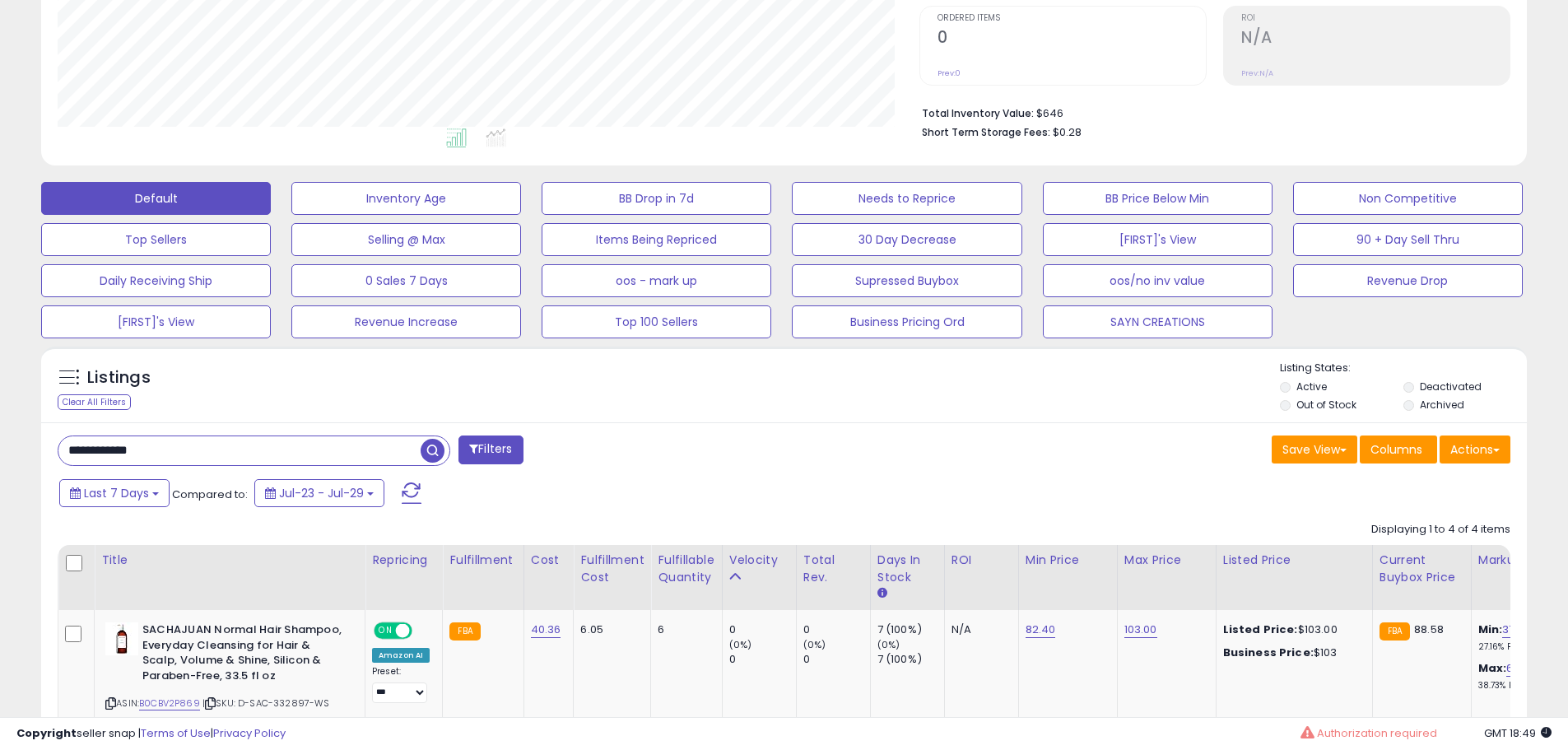 drag, startPoint x: 172, startPoint y: 459, endPoint x: 0, endPoint y: 434, distance: 173.80736 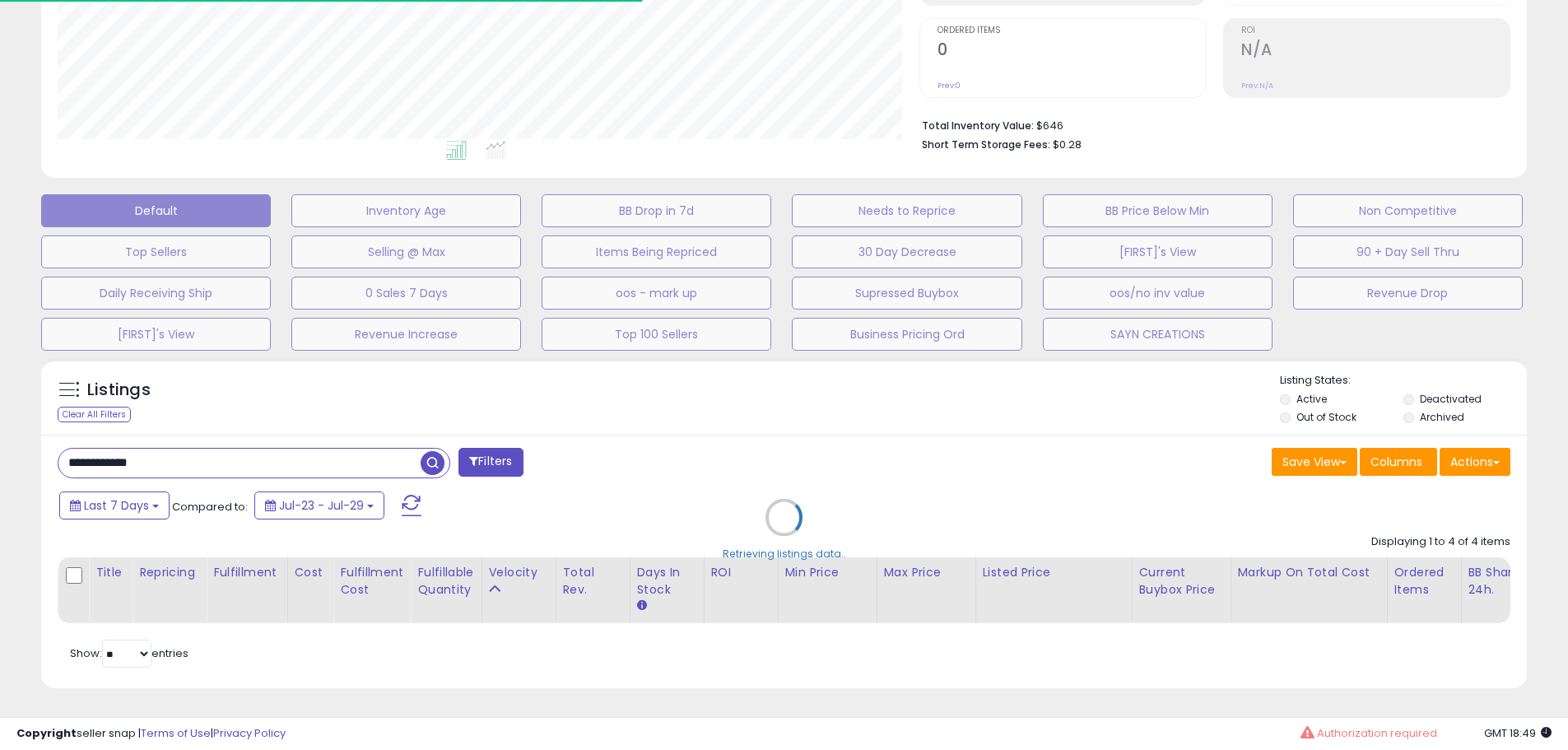 scroll, scrollTop: 338, scrollLeft: 862, axis: both 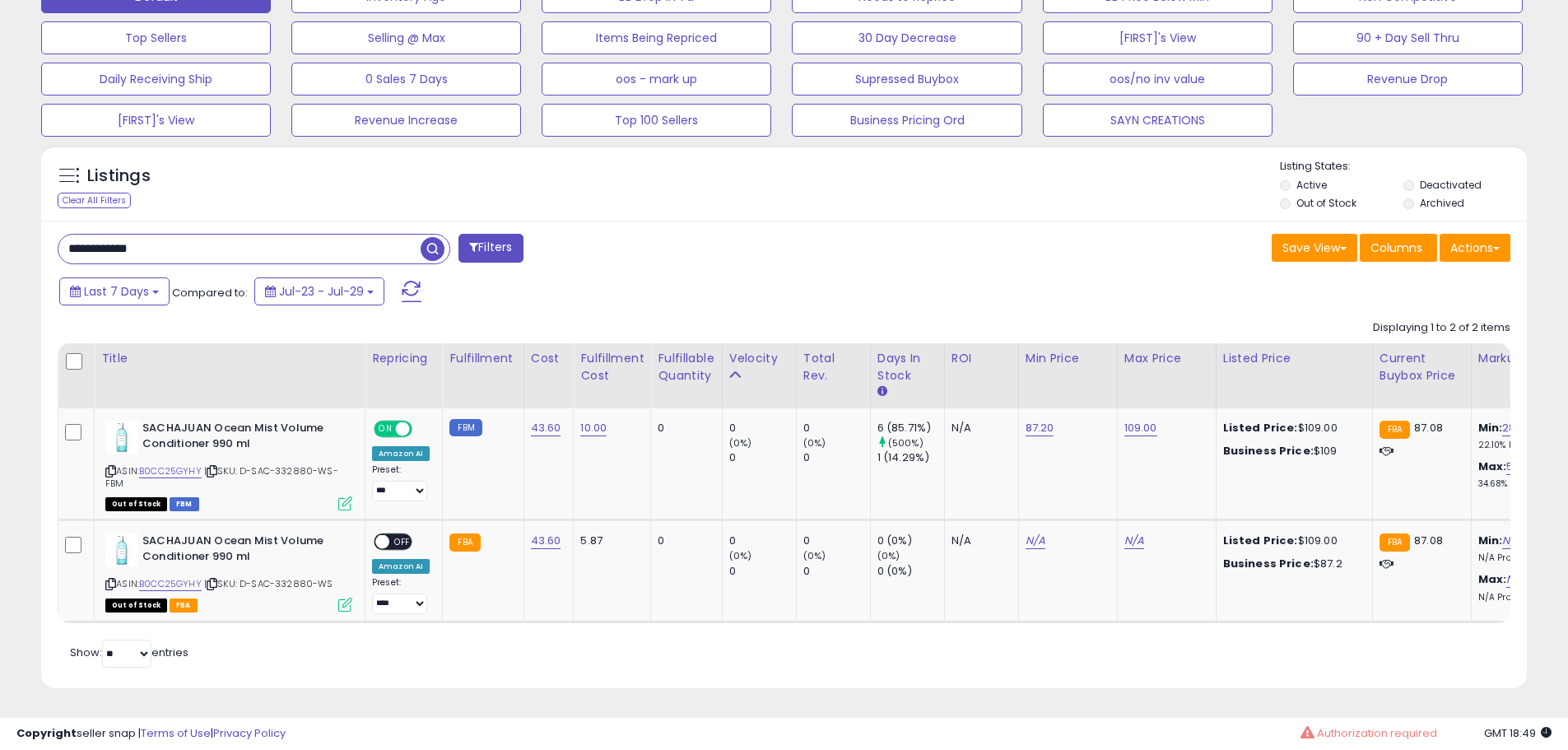 drag, startPoint x: 112, startPoint y: 239, endPoint x: 0, endPoint y: 210, distance: 115.69356 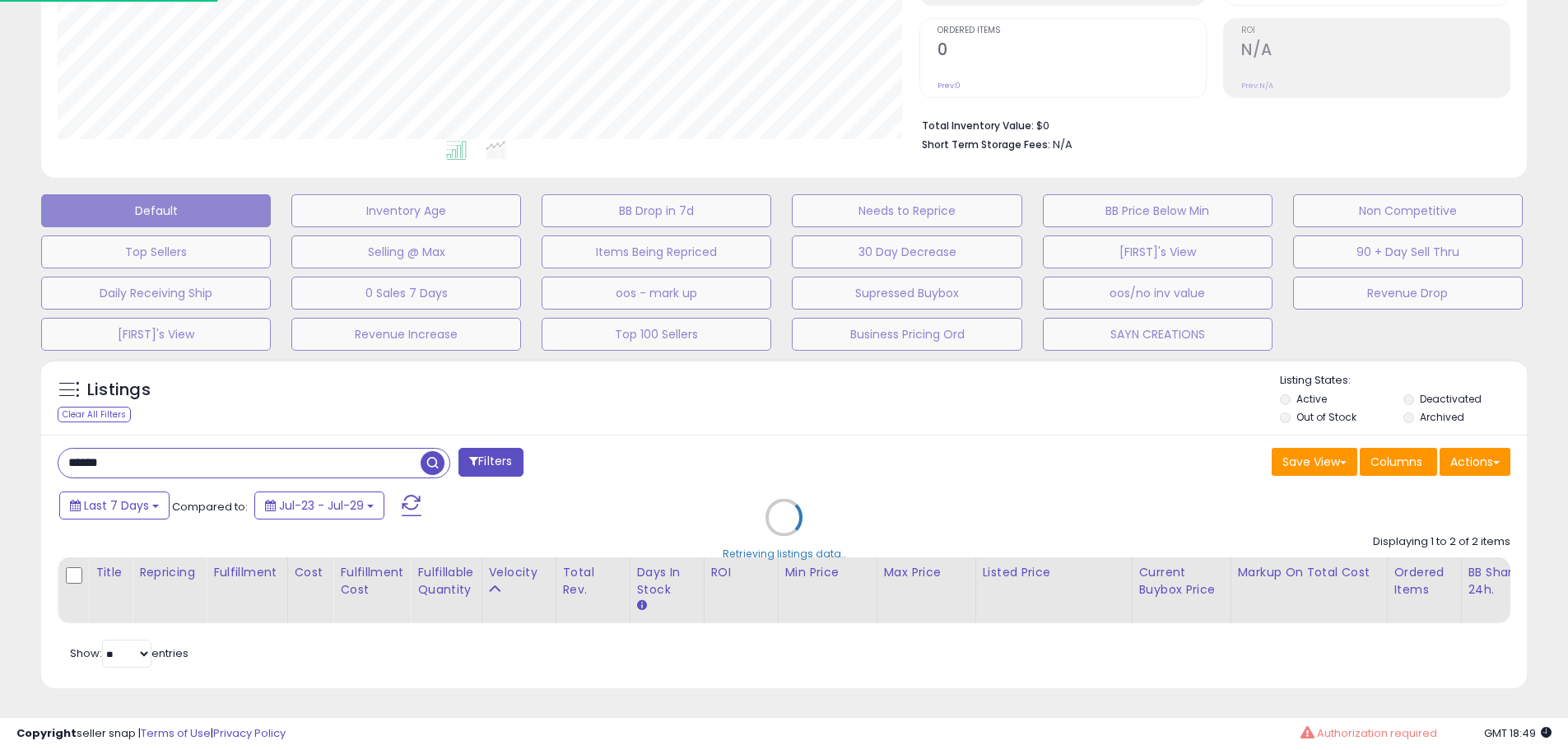 scroll, scrollTop: 822934, scrollLeft: 822228, axis: both 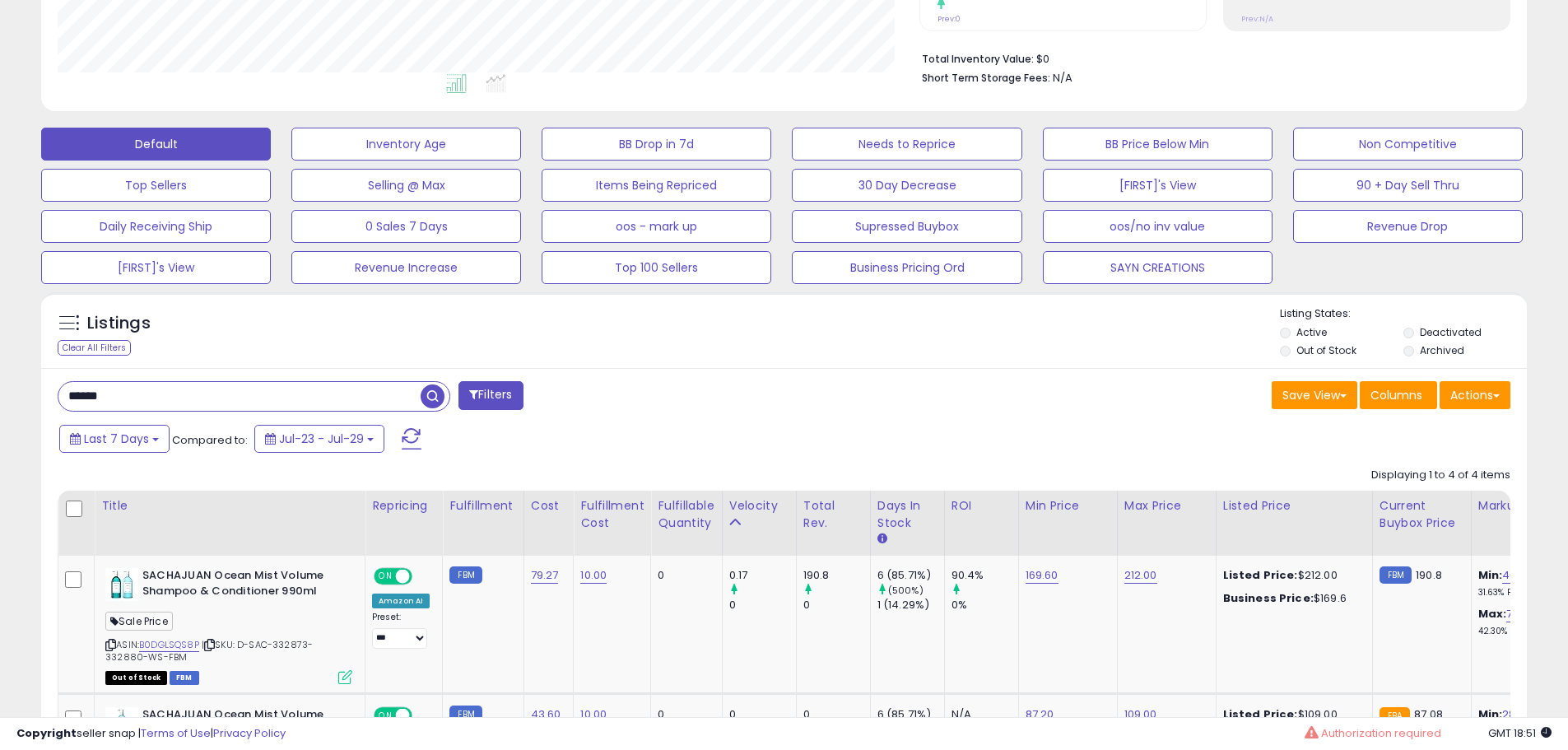 drag, startPoint x: 161, startPoint y: 394, endPoint x: 0, endPoint y: 387, distance: 161.1521 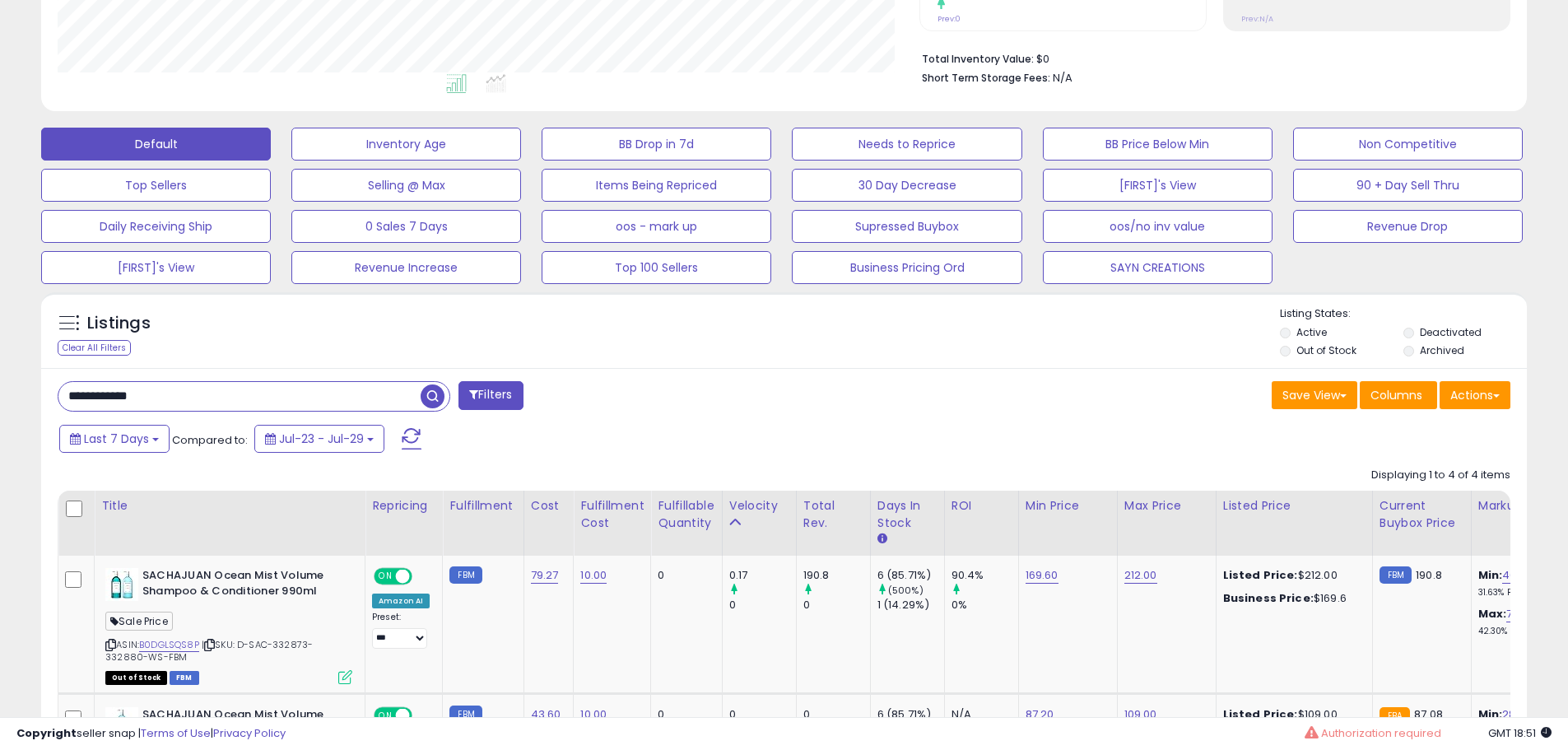 click at bounding box center [432, 396] 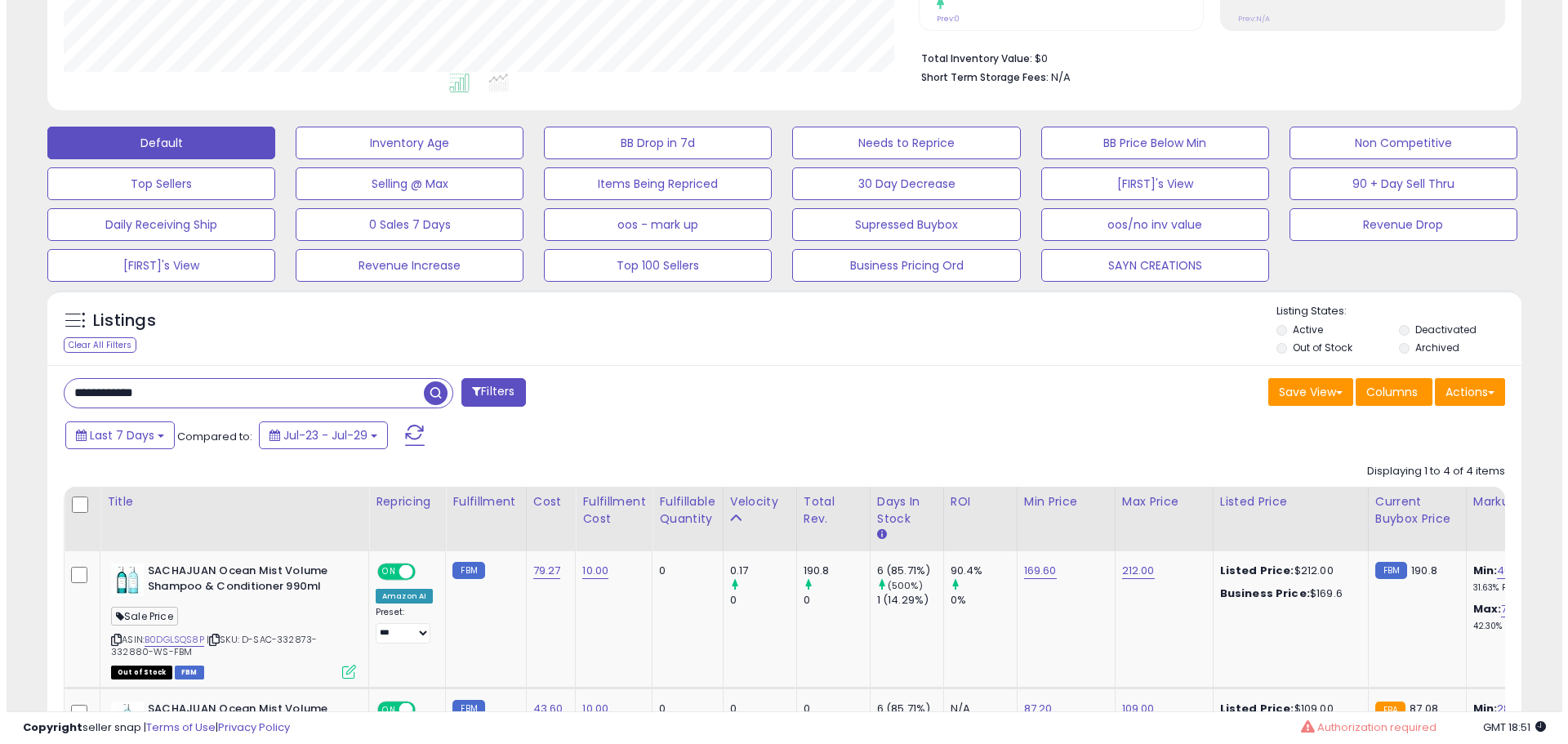 scroll, scrollTop: 334, scrollLeft: 0, axis: vertical 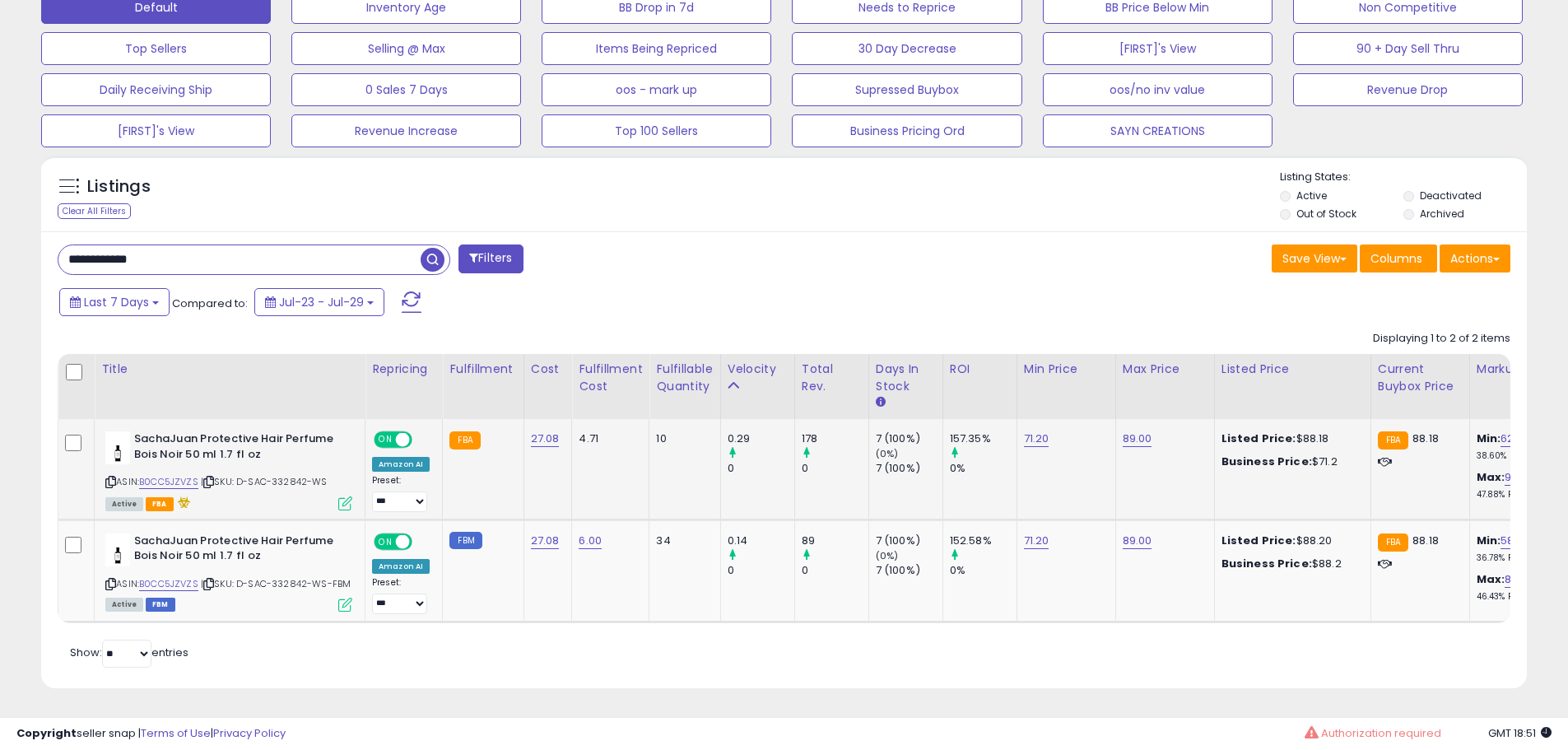 drag, startPoint x: 759, startPoint y: 509, endPoint x: 747, endPoint y: 432, distance: 77.92946 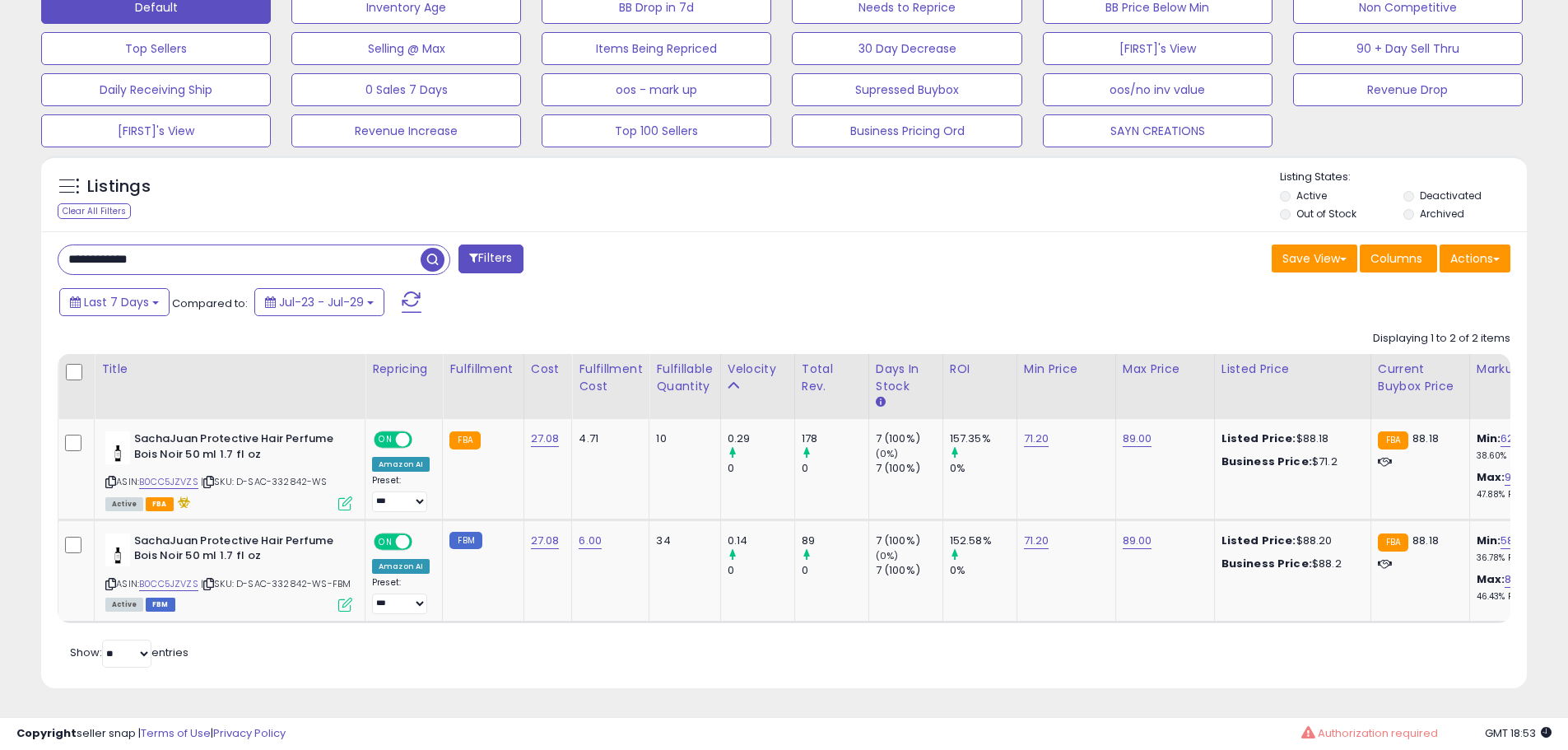 drag, startPoint x: 263, startPoint y: 239, endPoint x: 0, endPoint y: 231, distance: 263.12164 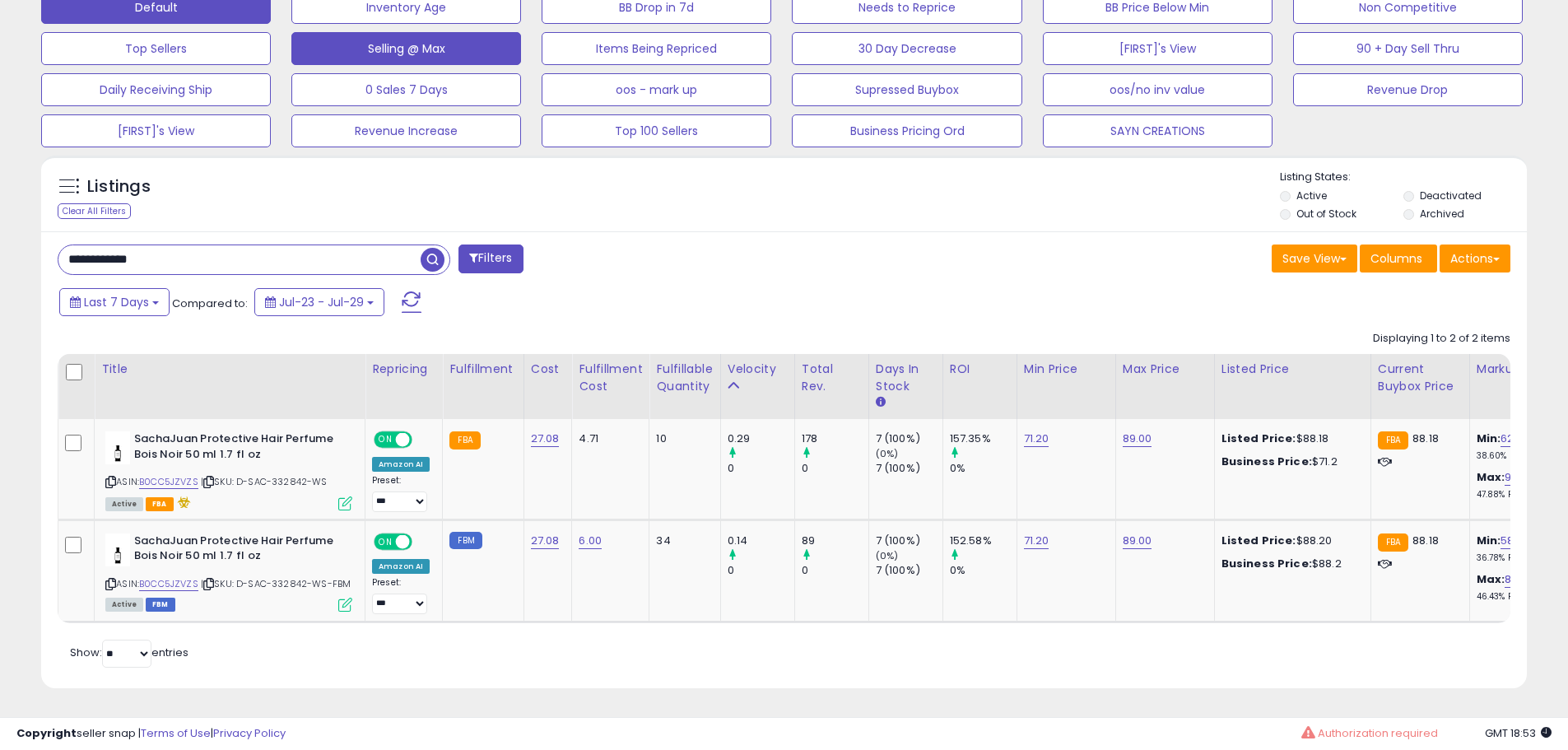 scroll, scrollTop: 822934, scrollLeft: 822228, axis: both 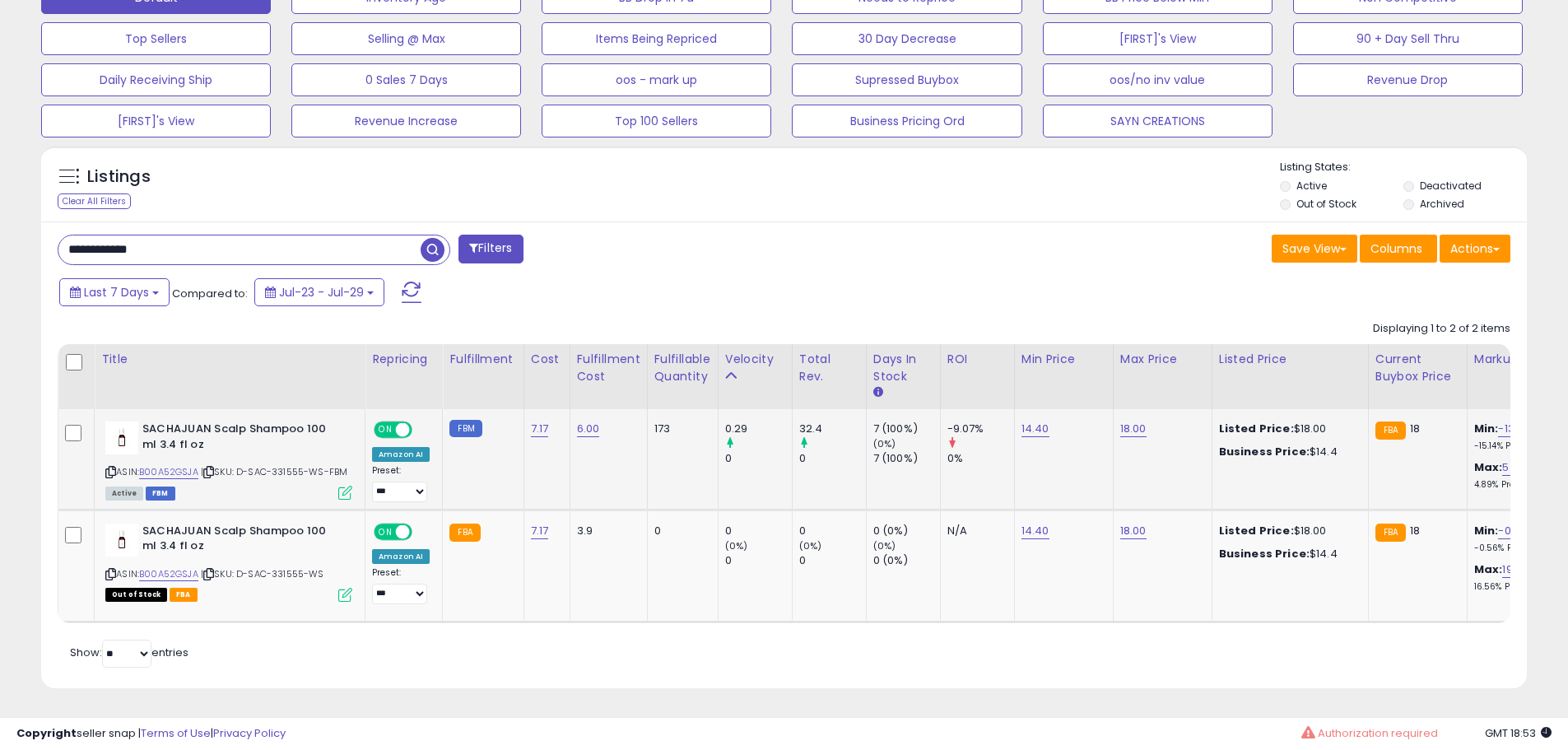 click on "173" at bounding box center (680, 429) 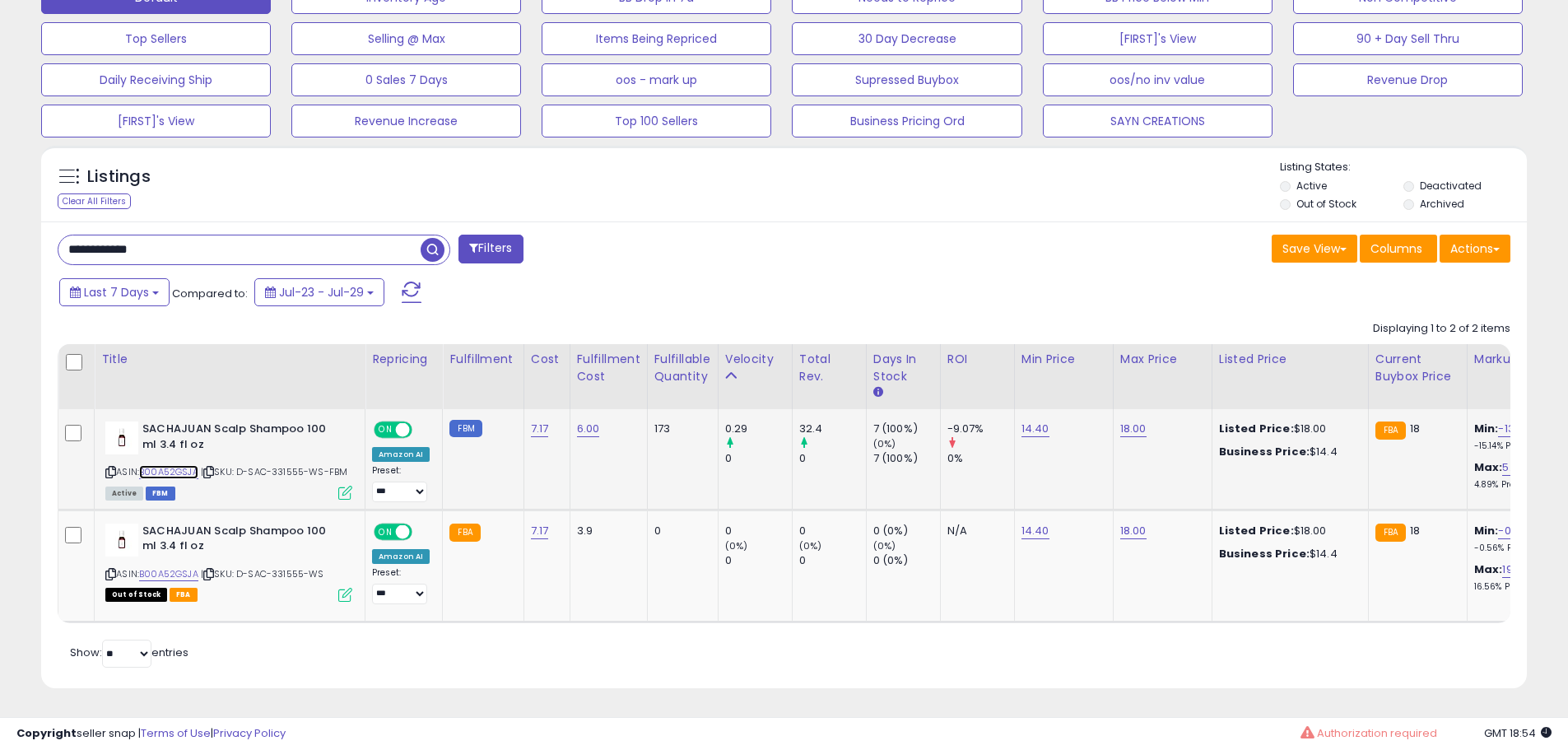 click on "B00A52GSJA" at bounding box center [169, 472] 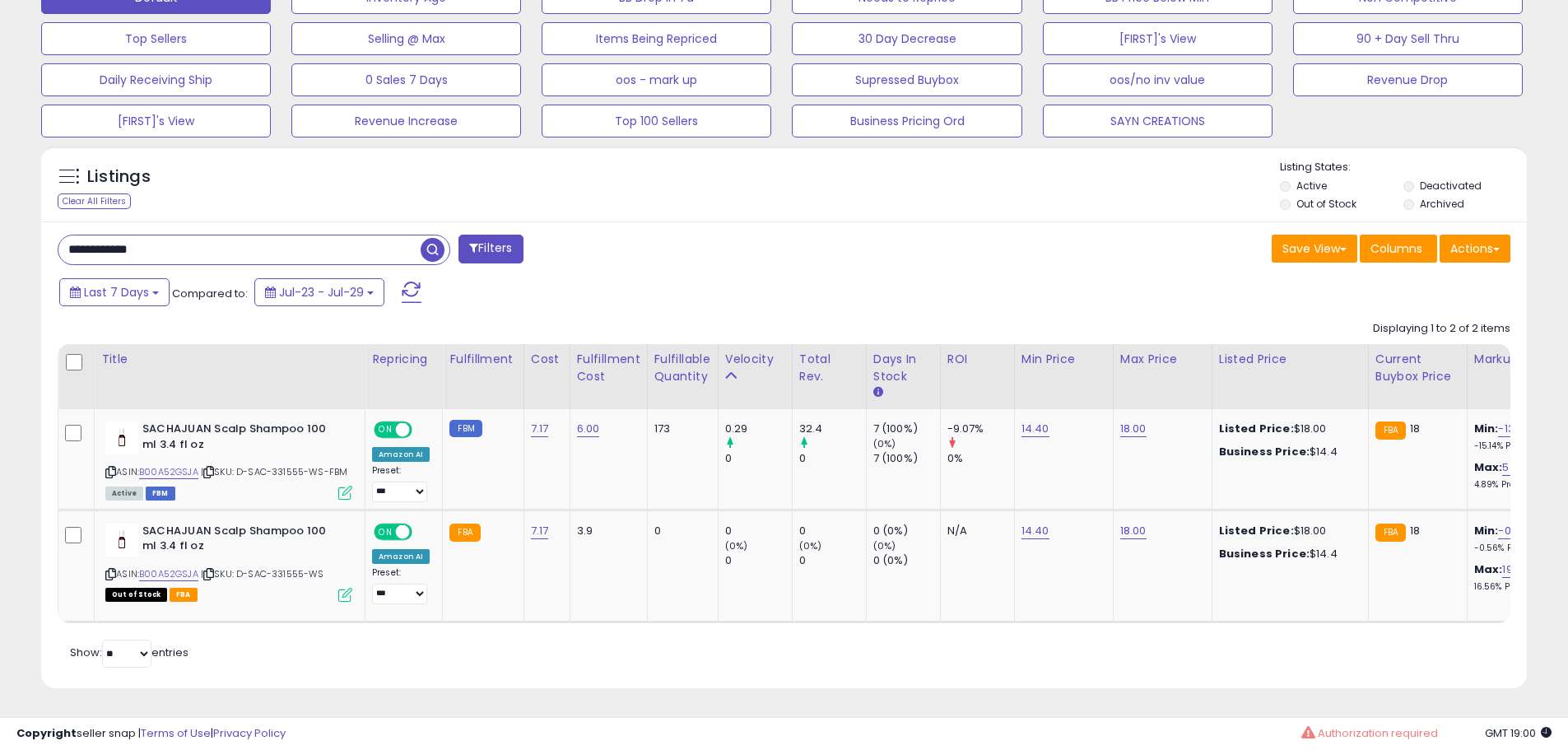 drag, startPoint x: 162, startPoint y: 239, endPoint x: 0, endPoint y: 226, distance: 162.52077 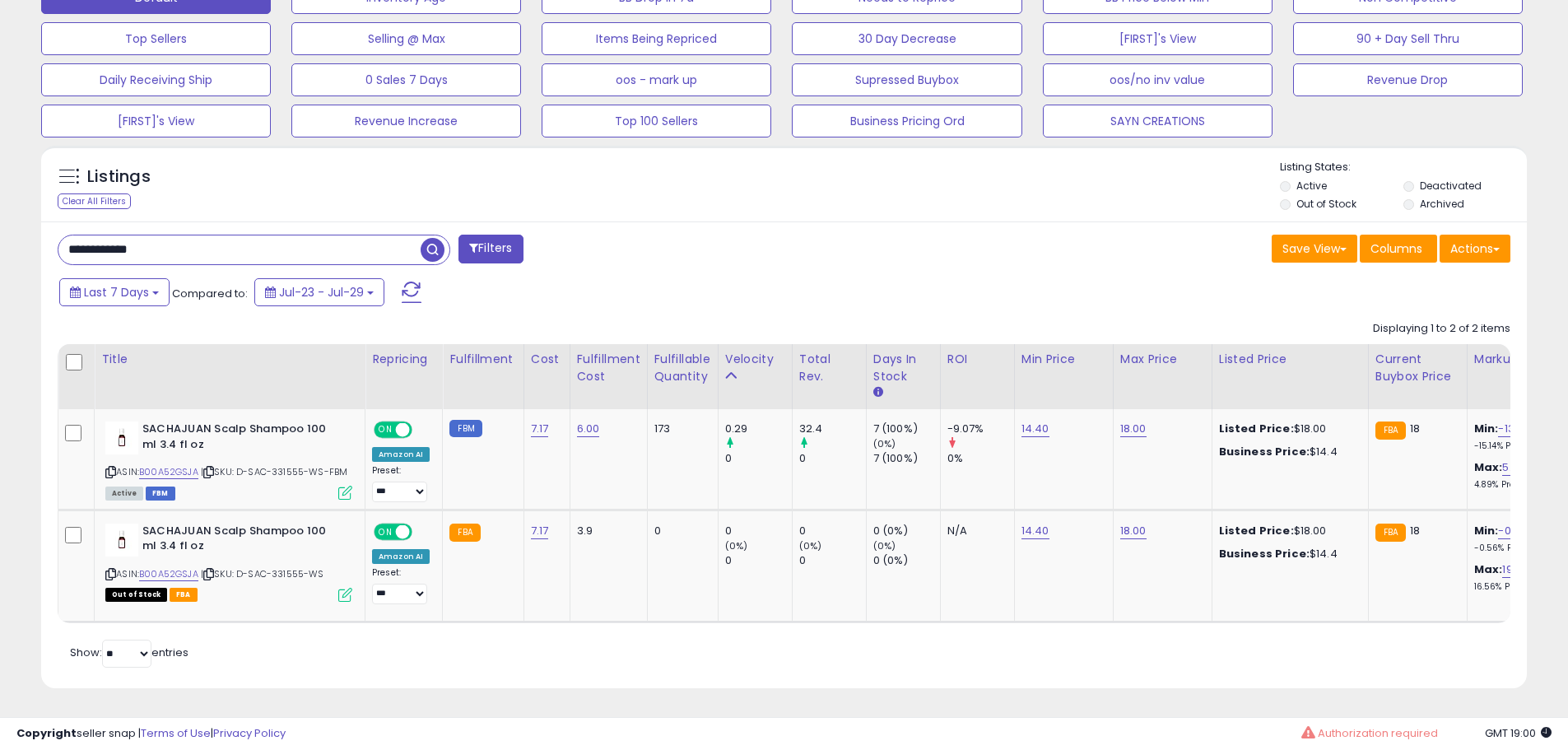 paste 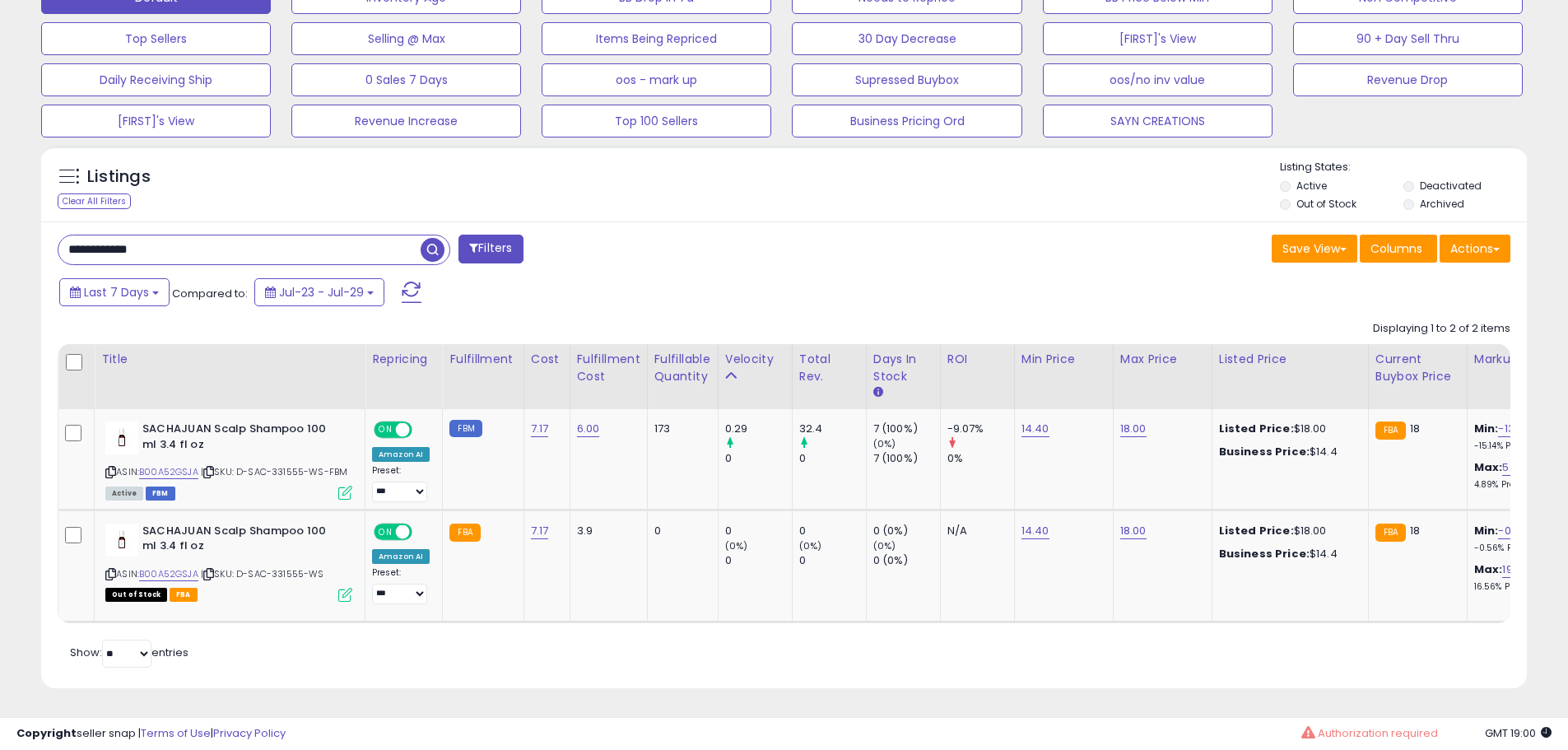 click at bounding box center (432, 249) 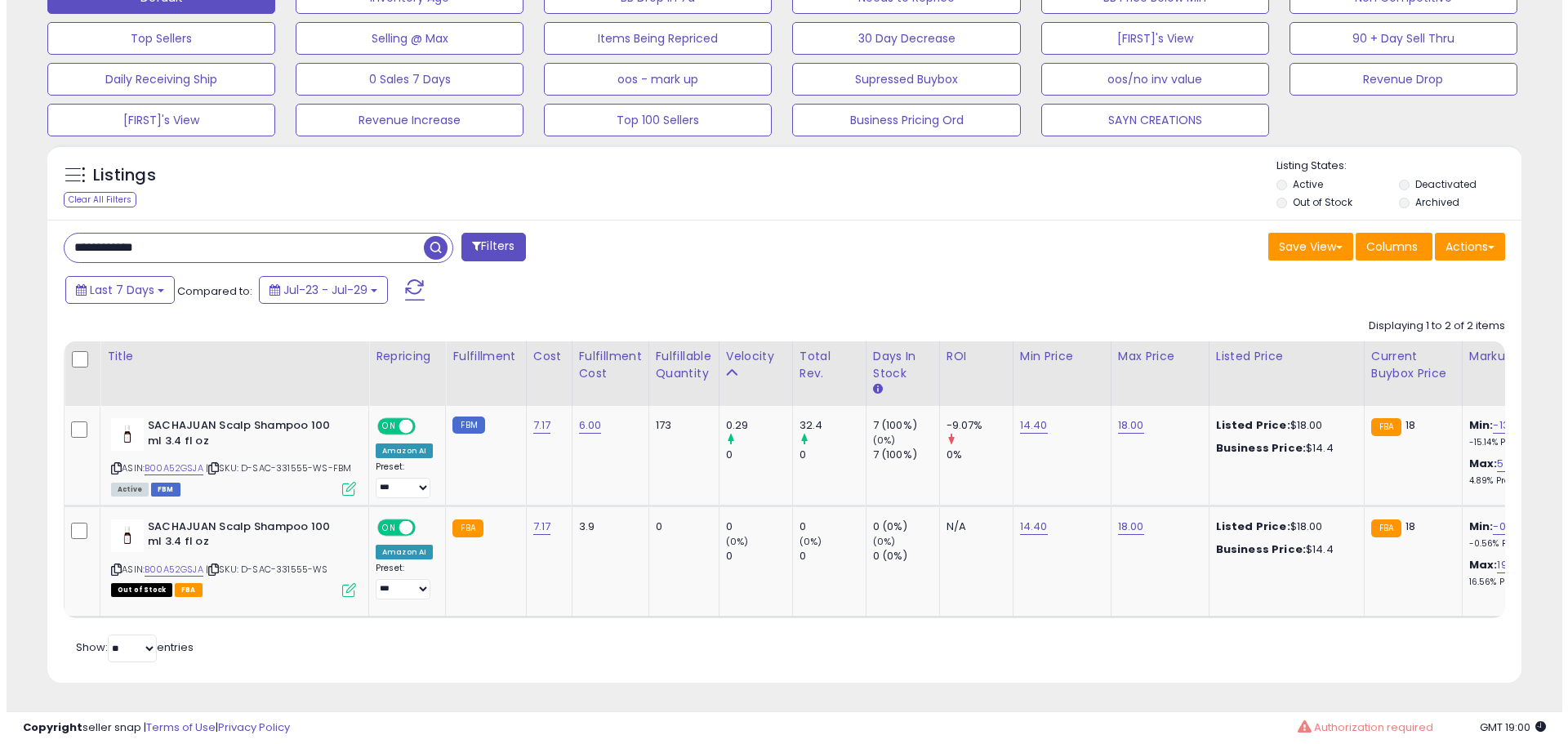 scroll, scrollTop: 334, scrollLeft: 0, axis: vertical 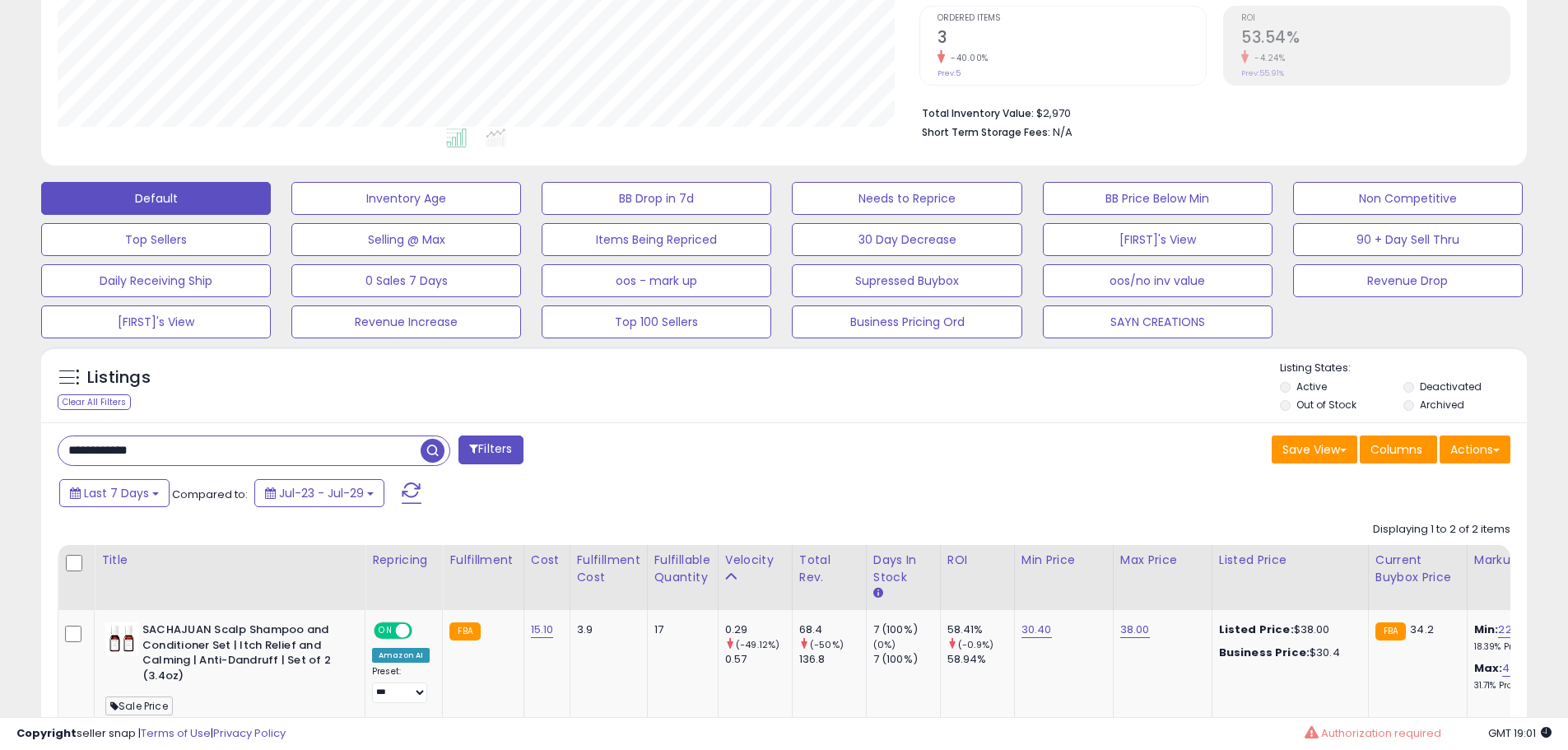 drag, startPoint x: 117, startPoint y: 454, endPoint x: 0, endPoint y: 408, distance: 125.71794 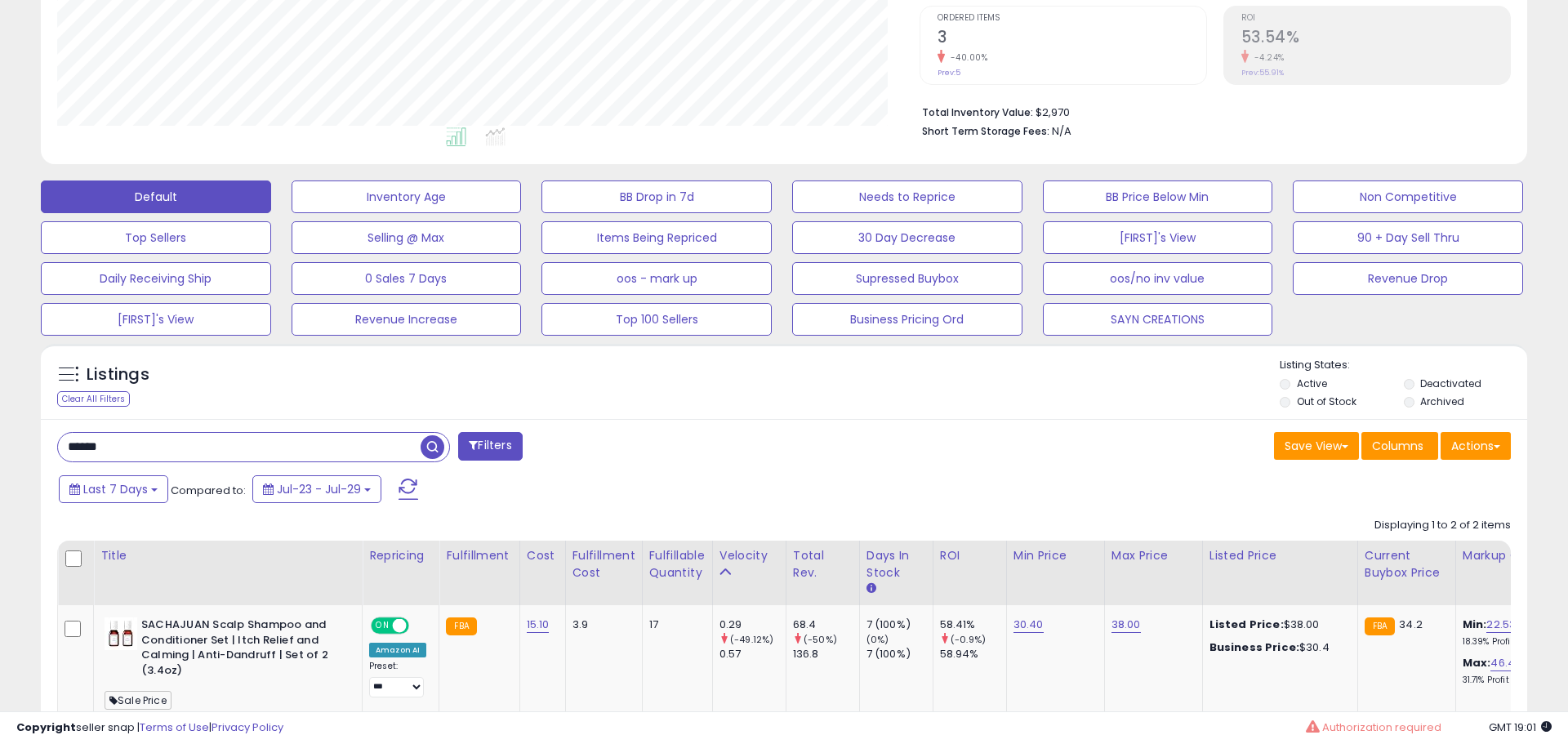scroll, scrollTop: 816350, scrollLeft: 815804, axis: both 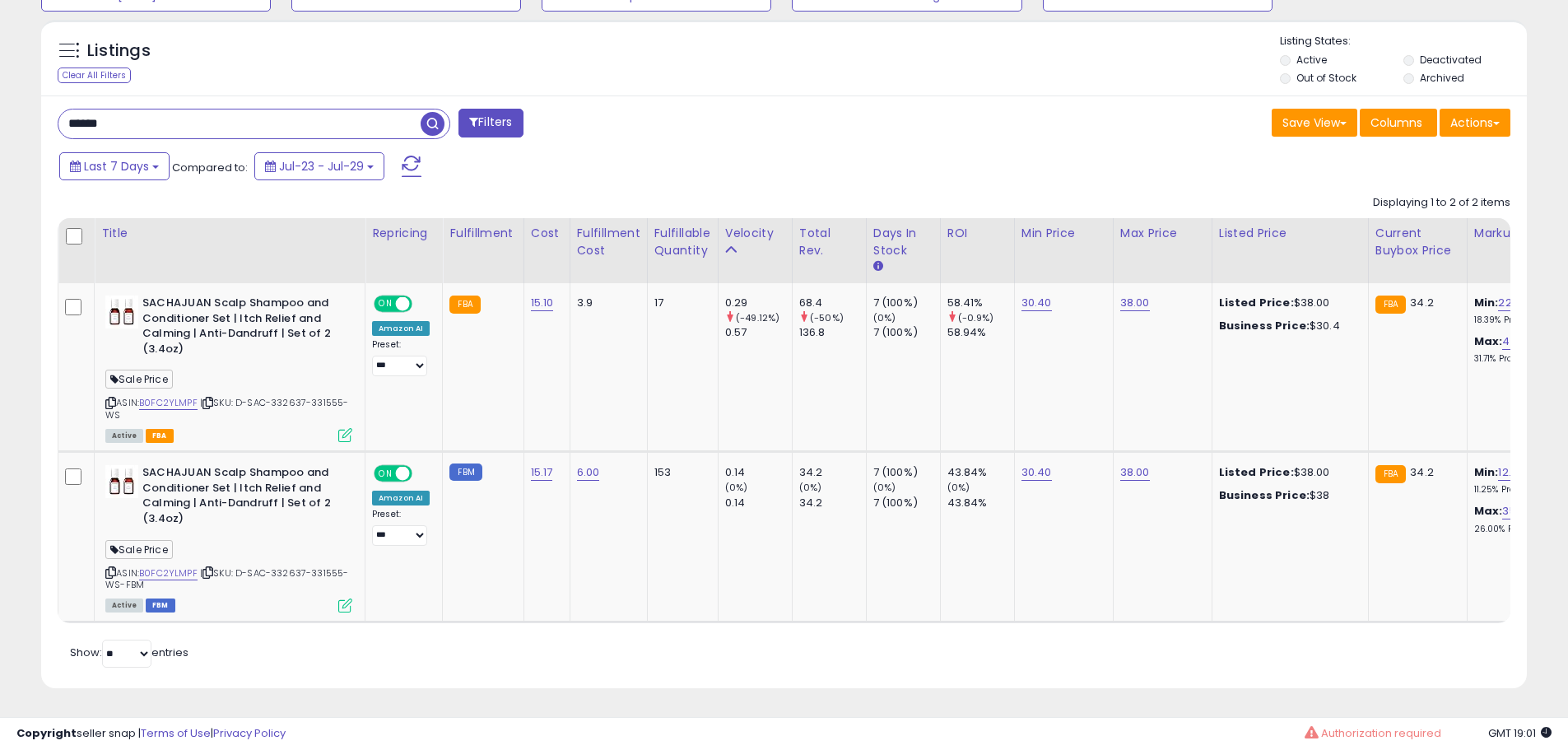 click on "**********" at bounding box center [784, 70] 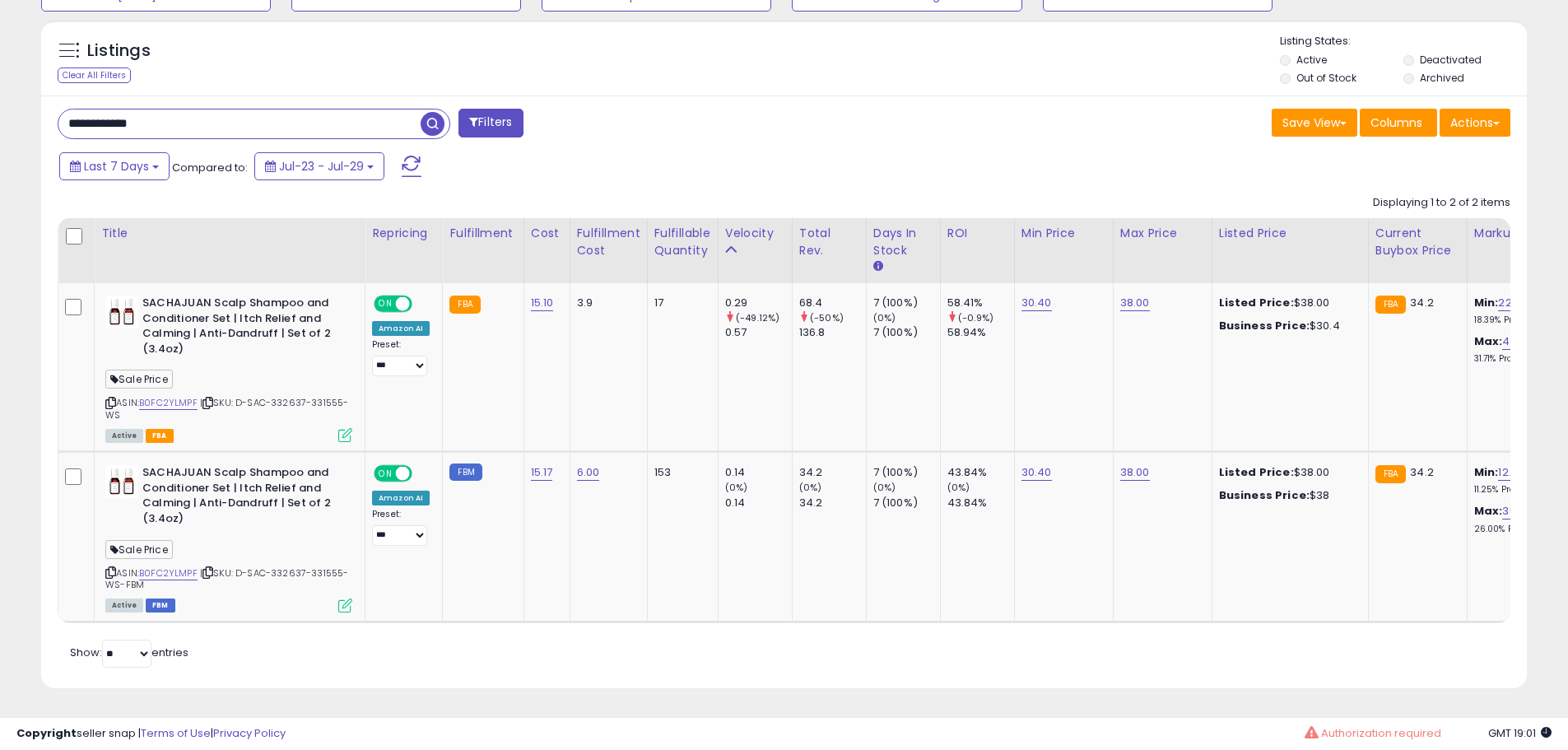 click at bounding box center (432, 123) 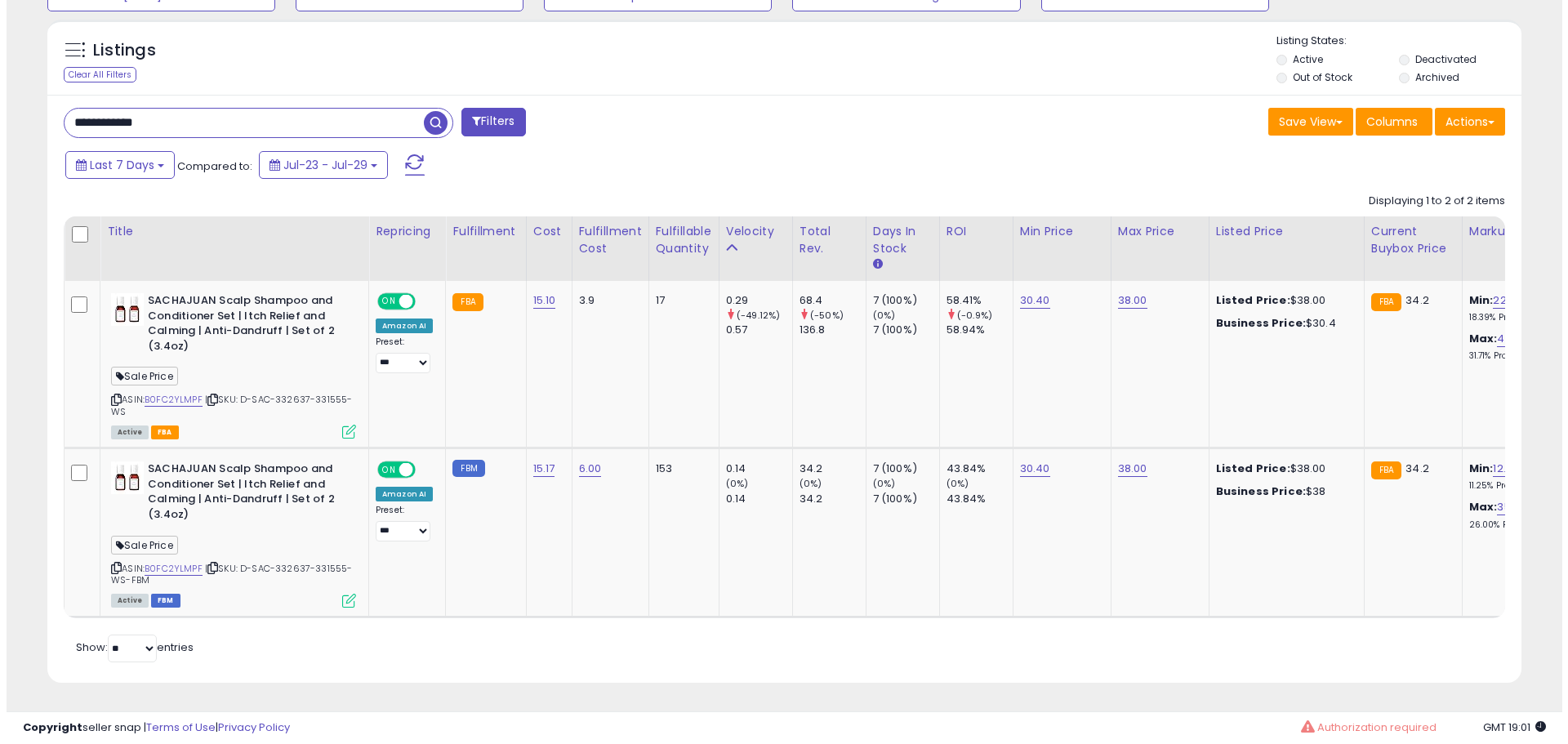 scroll, scrollTop: 334, scrollLeft: 0, axis: vertical 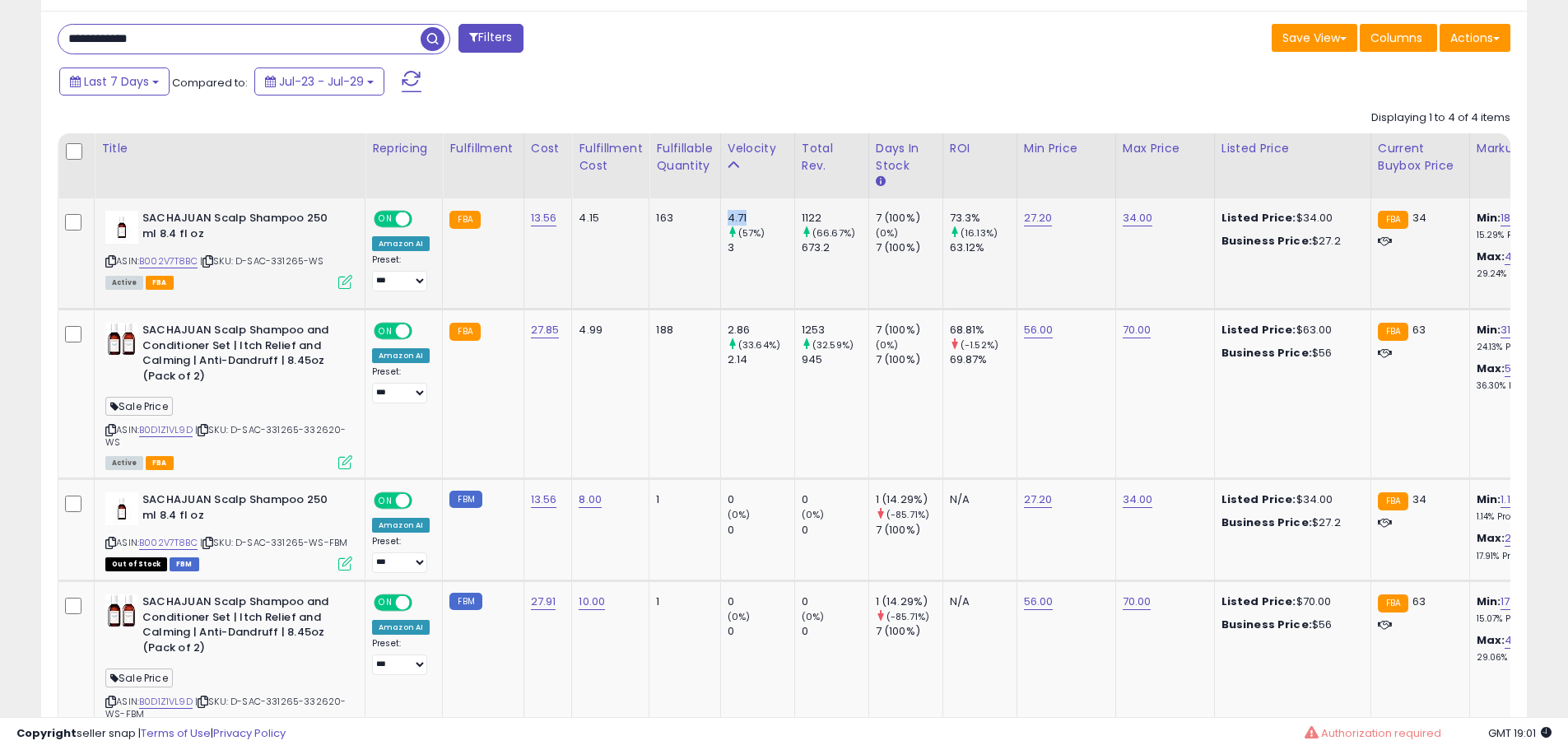 drag, startPoint x: 724, startPoint y: 214, endPoint x: 761, endPoint y: 214, distance: 37 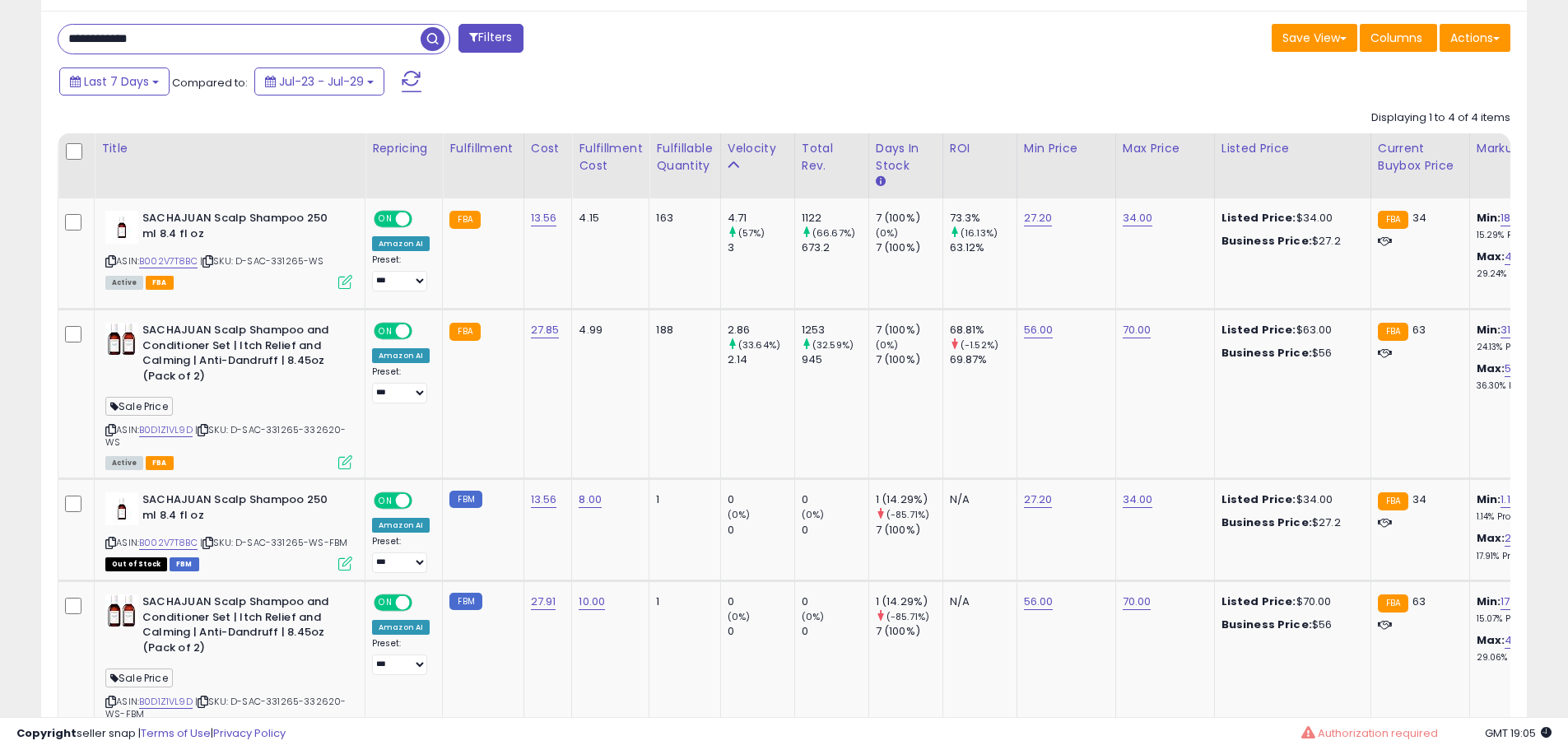 drag, startPoint x: 212, startPoint y: 37, endPoint x: 0, endPoint y: 25, distance: 212.33935 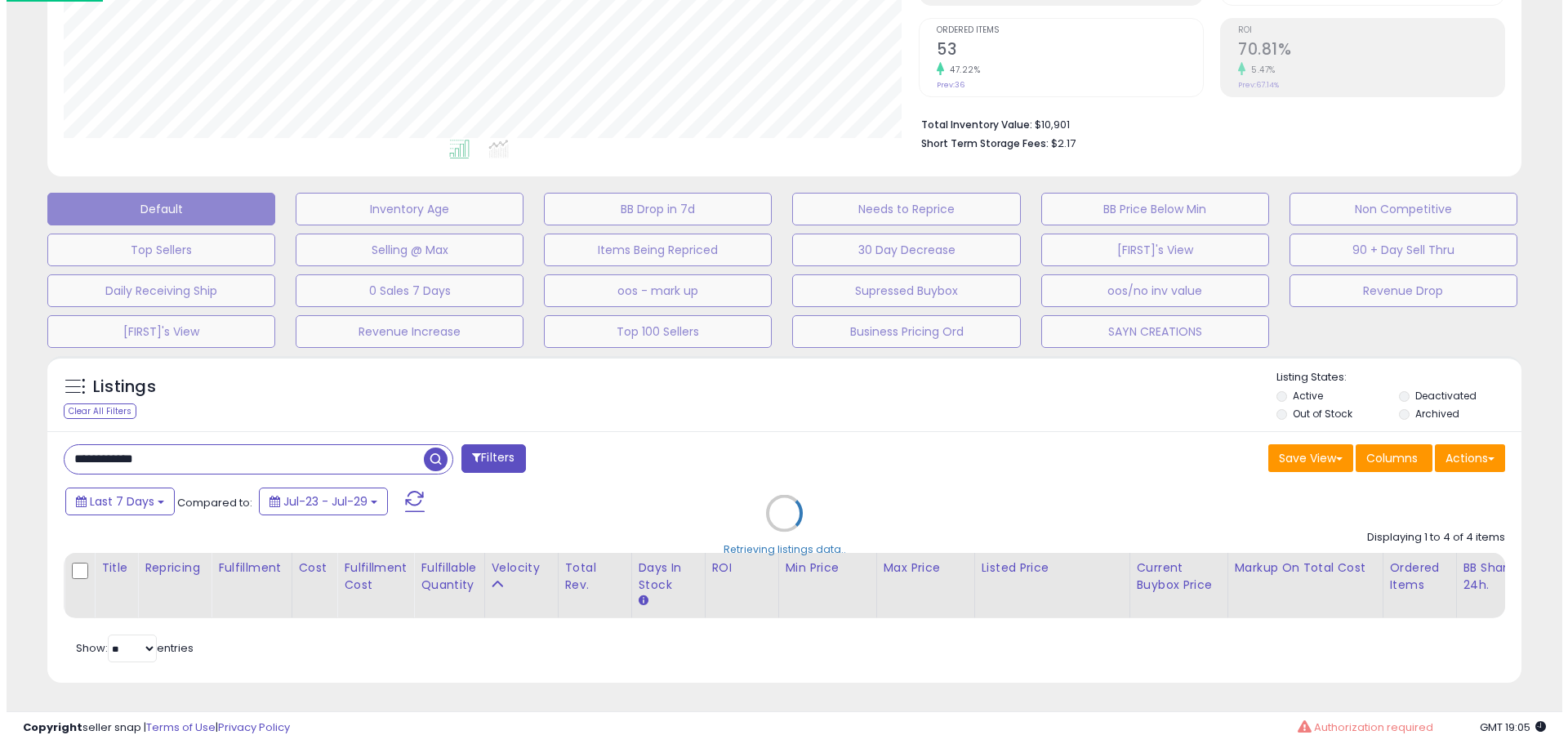 scroll, scrollTop: 334, scrollLeft: 0, axis: vertical 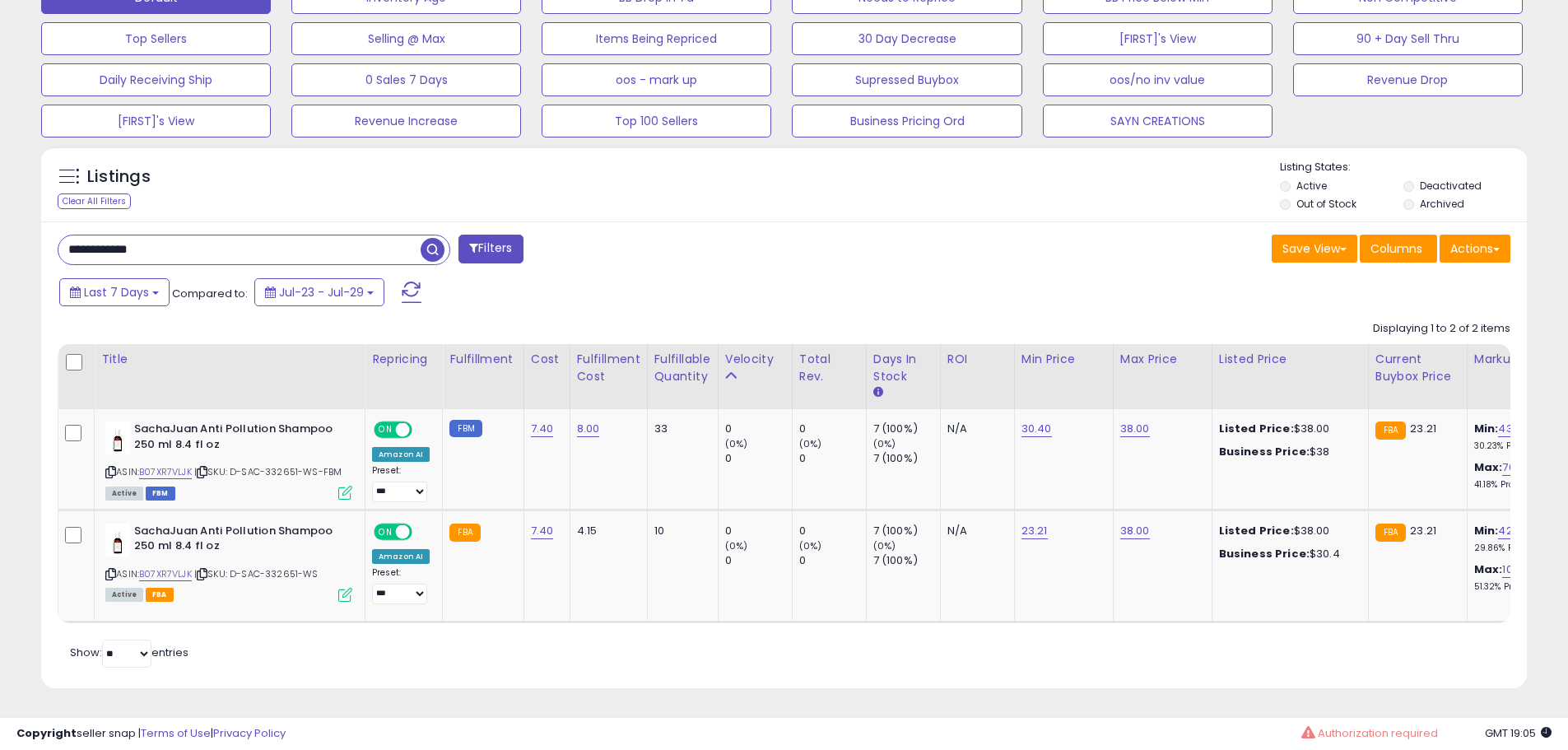drag, startPoint x: 233, startPoint y: 234, endPoint x: 147, endPoint y: 234, distance: 86 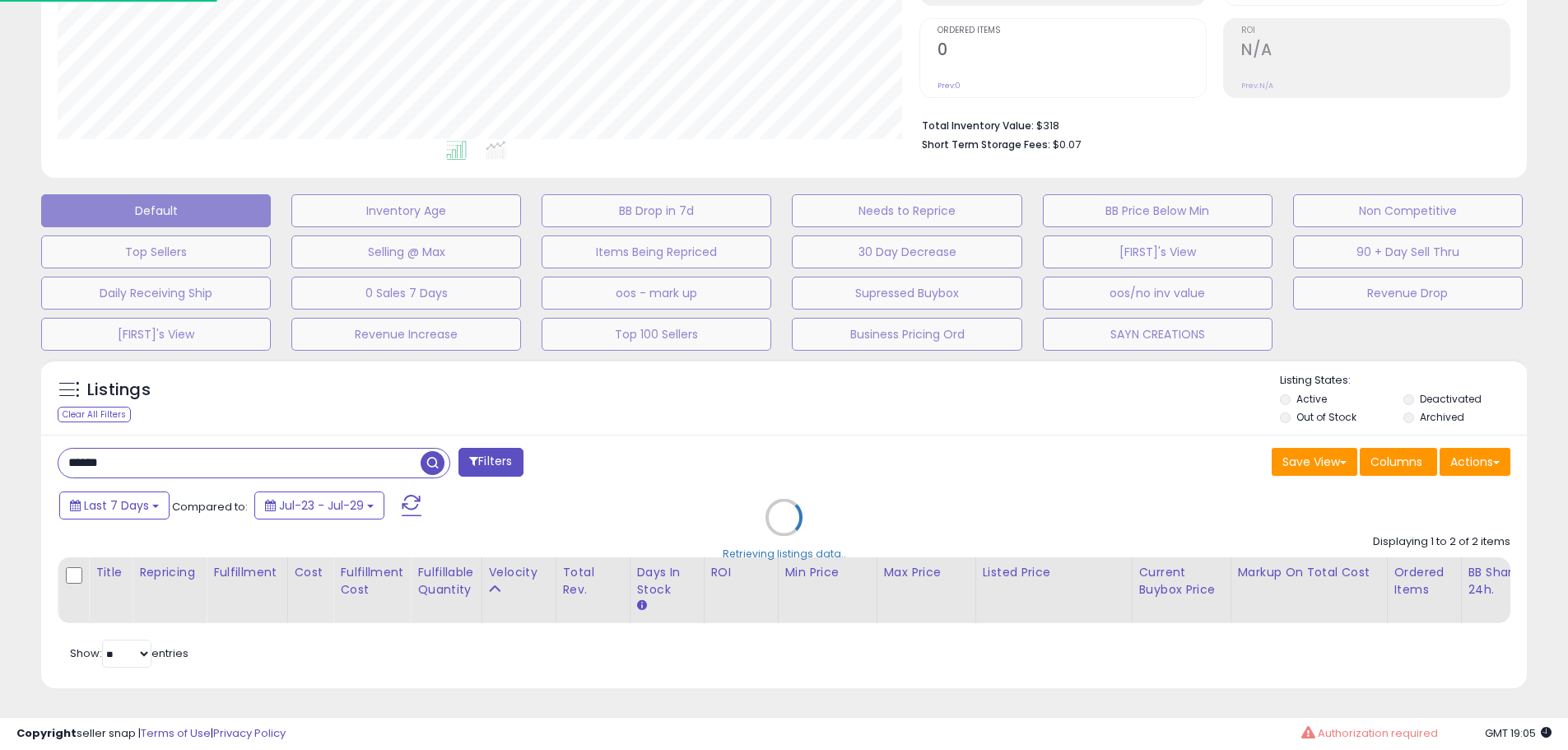 scroll, scrollTop: 822934, scrollLeft: 822228, axis: both 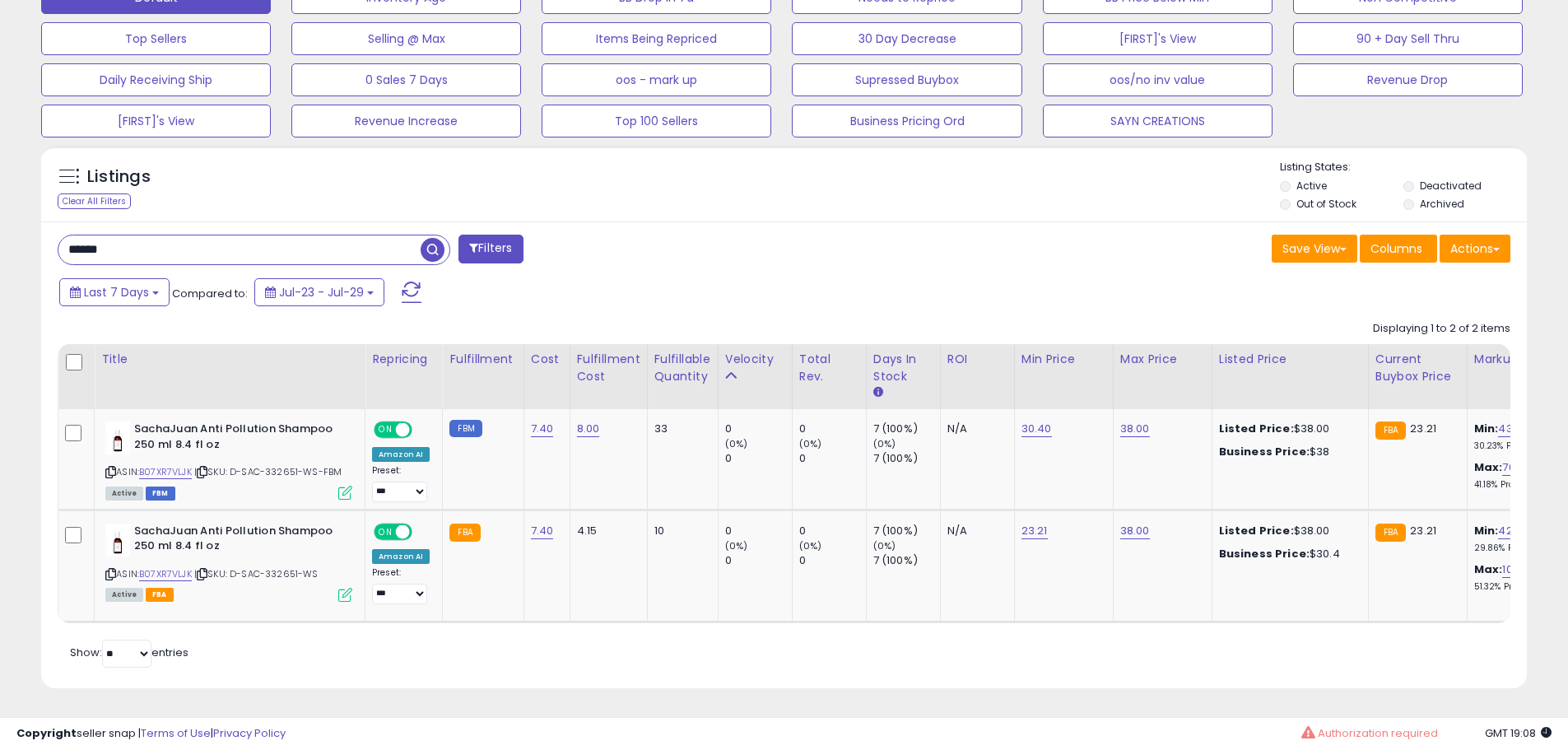 drag, startPoint x: 195, startPoint y: 245, endPoint x: 7, endPoint y: 217, distance: 190.07367 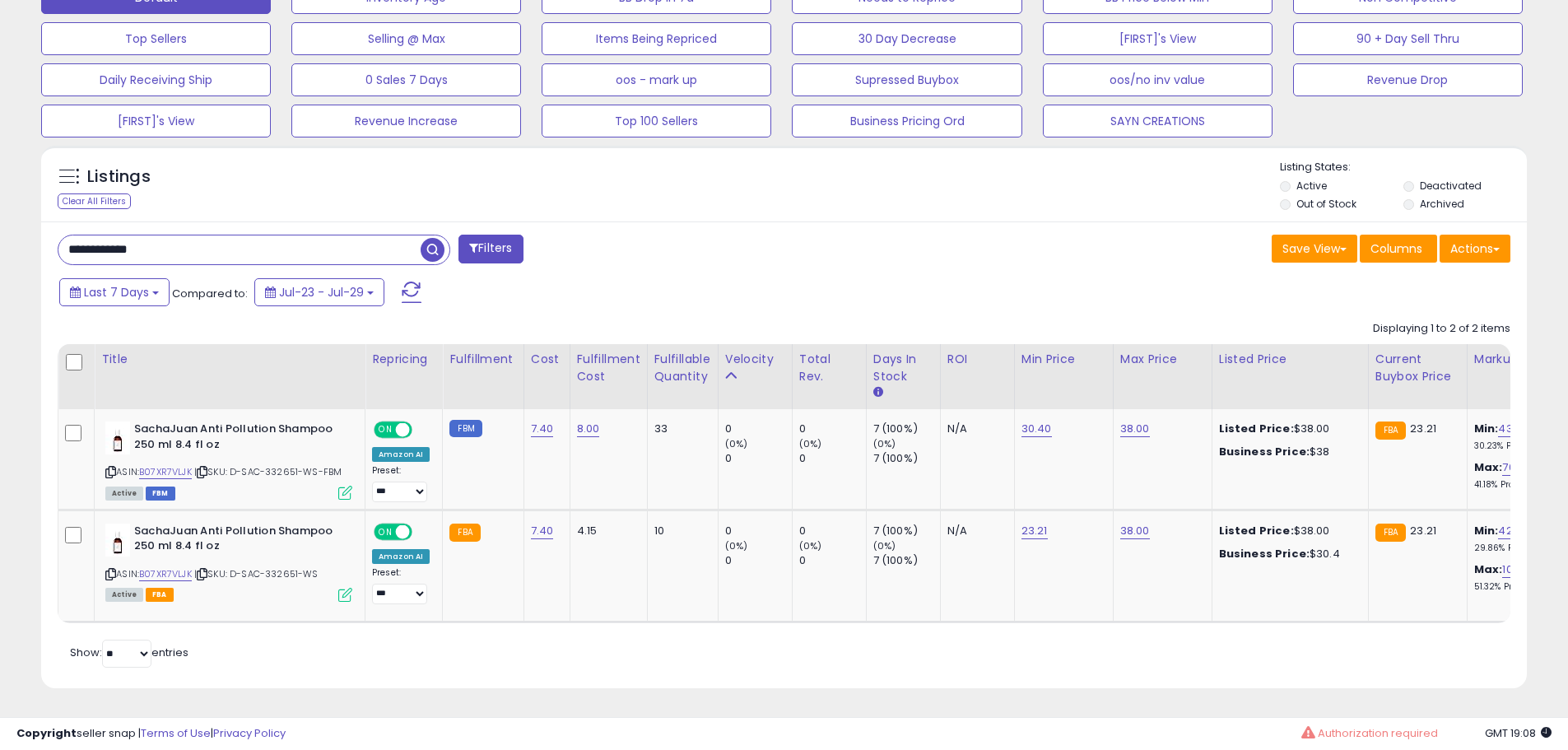 type on "**********" 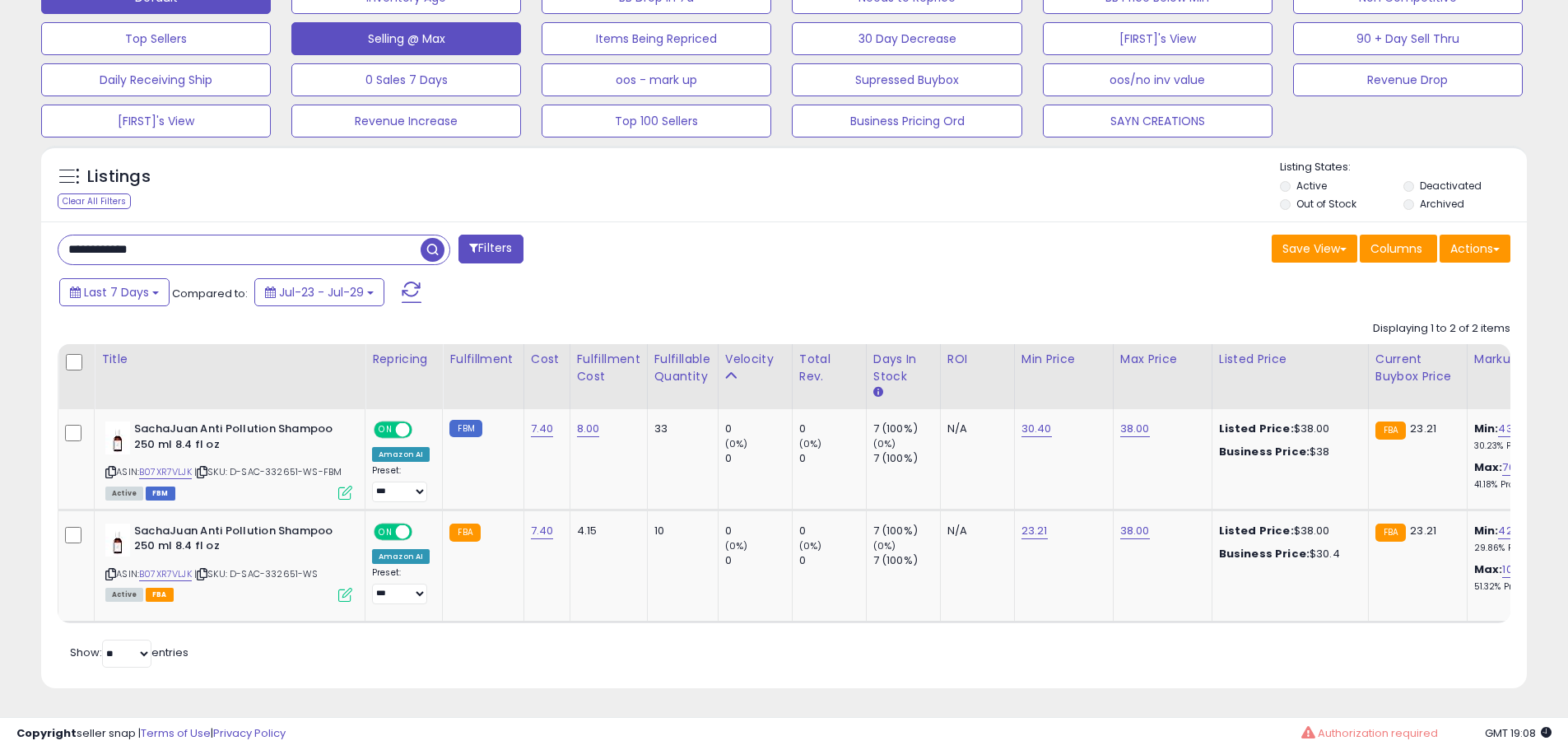 scroll, scrollTop: 822934, scrollLeft: 822228, axis: both 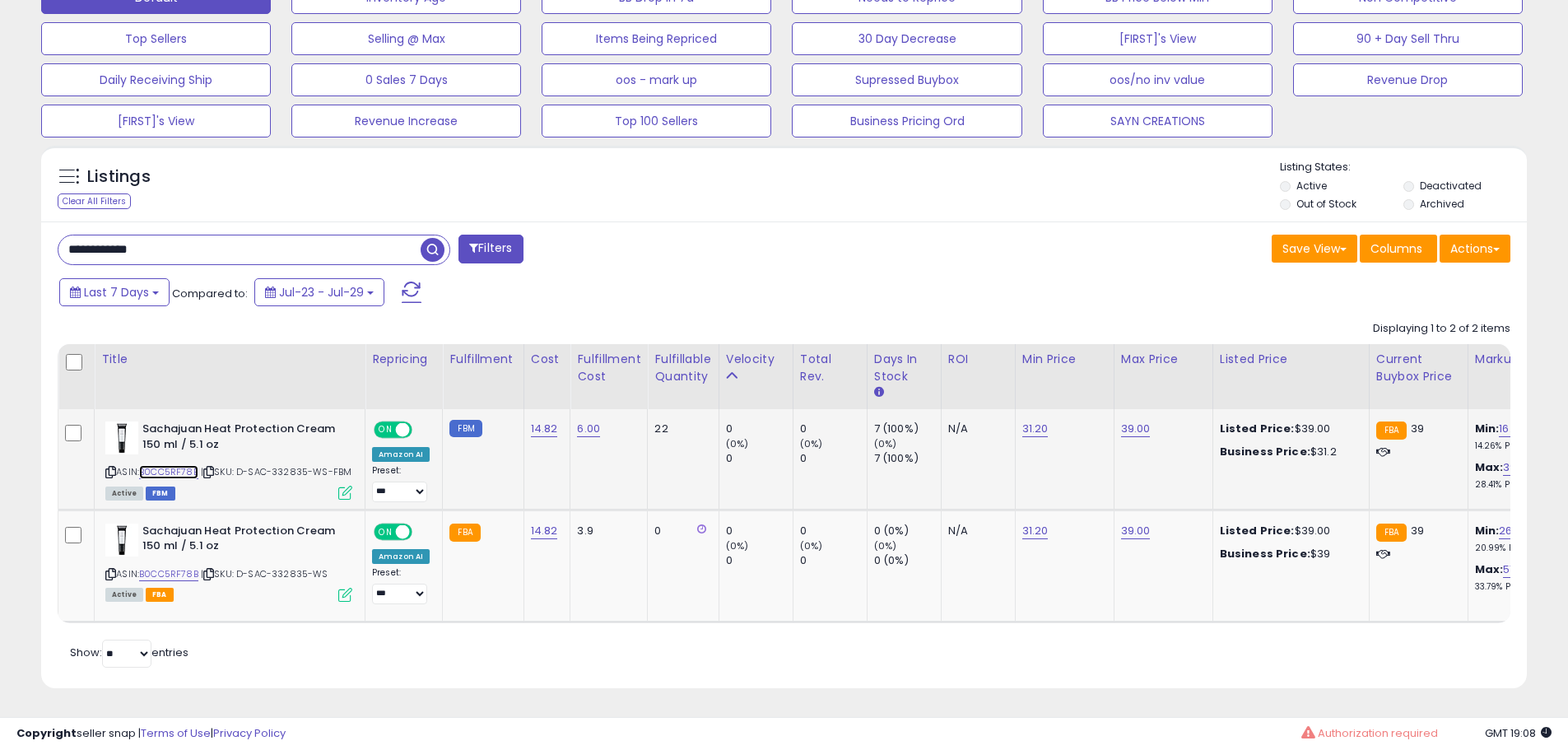 click on "B0CC5RF78B" at bounding box center [169, 472] 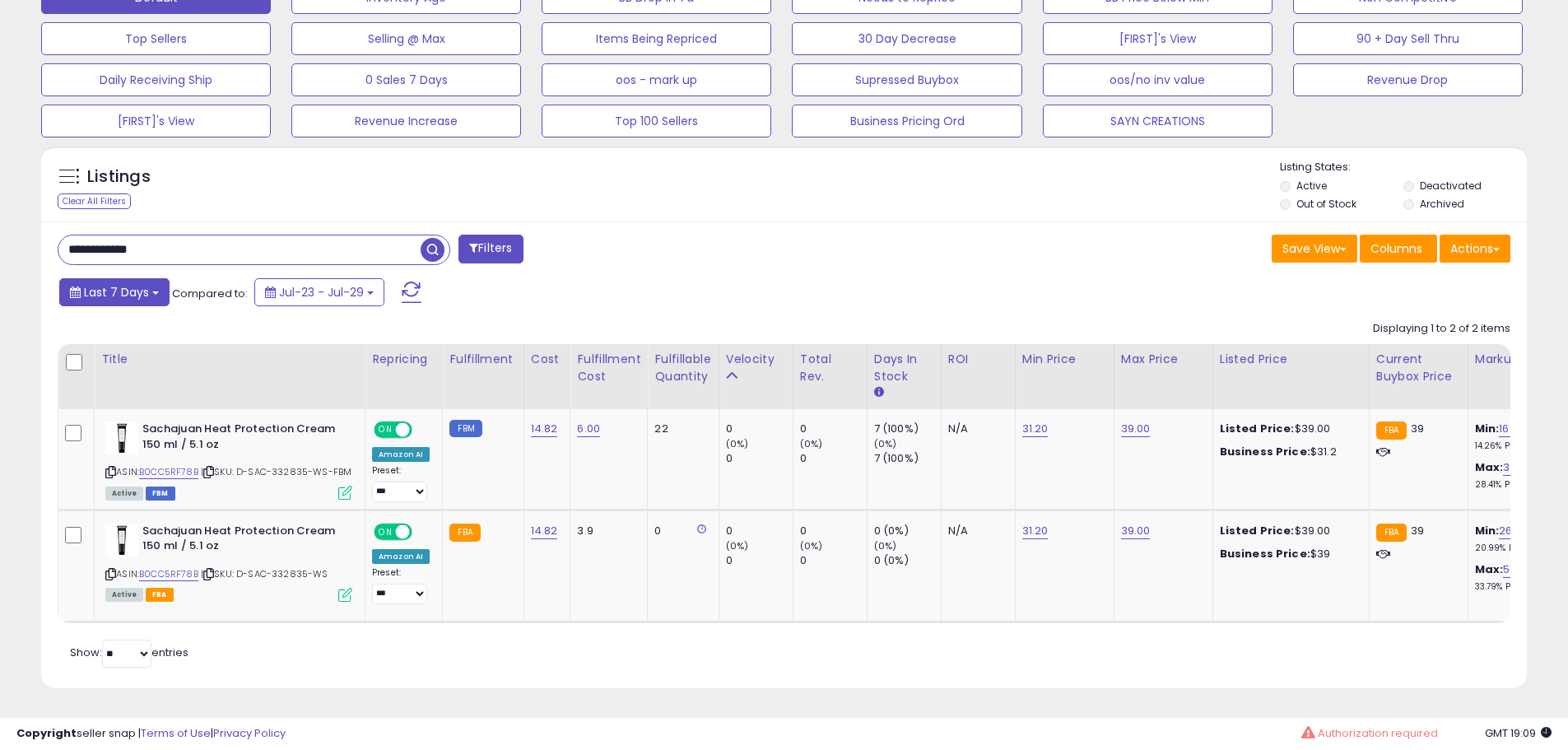 click on "Last 7 Days" at bounding box center [116, 292] 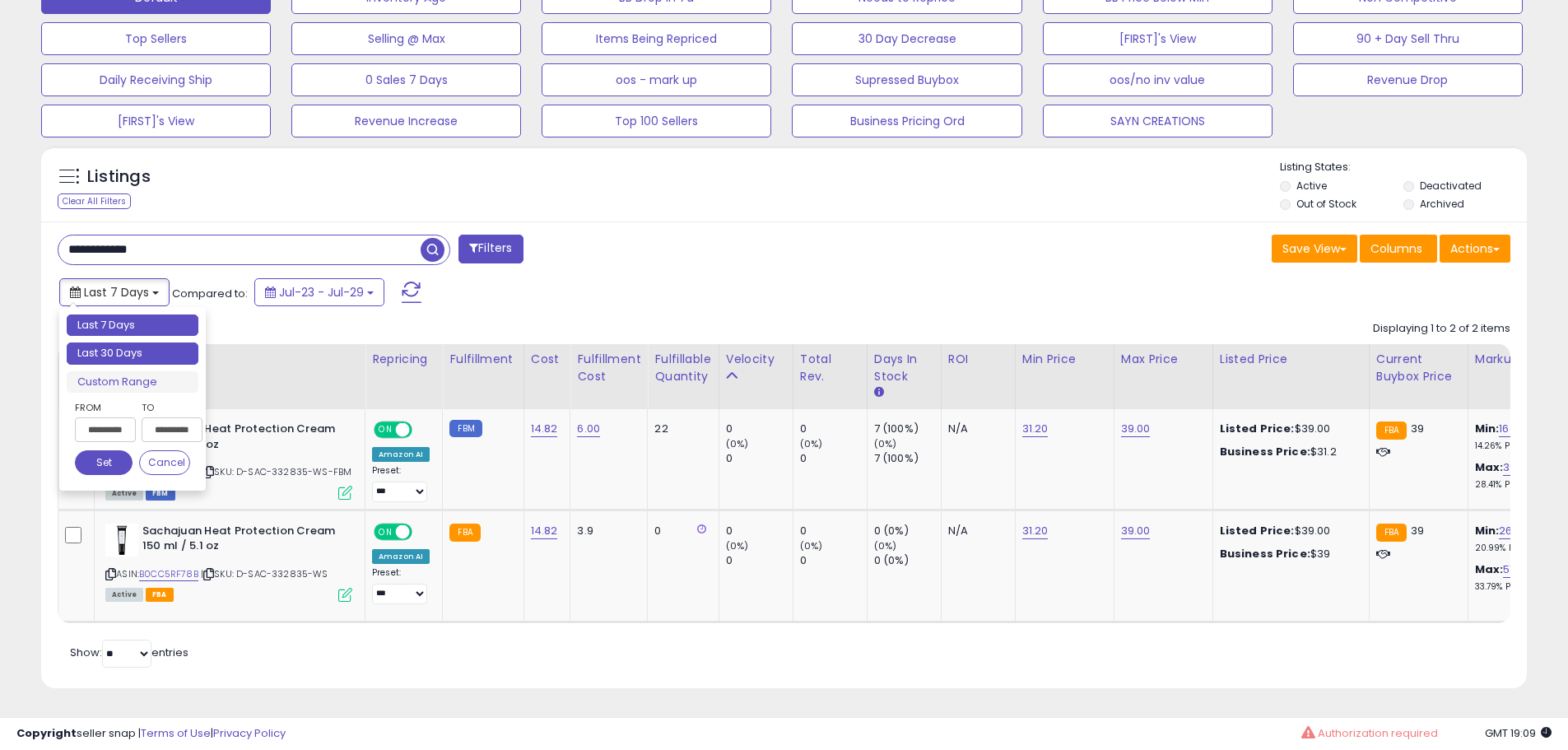 type on "**********" 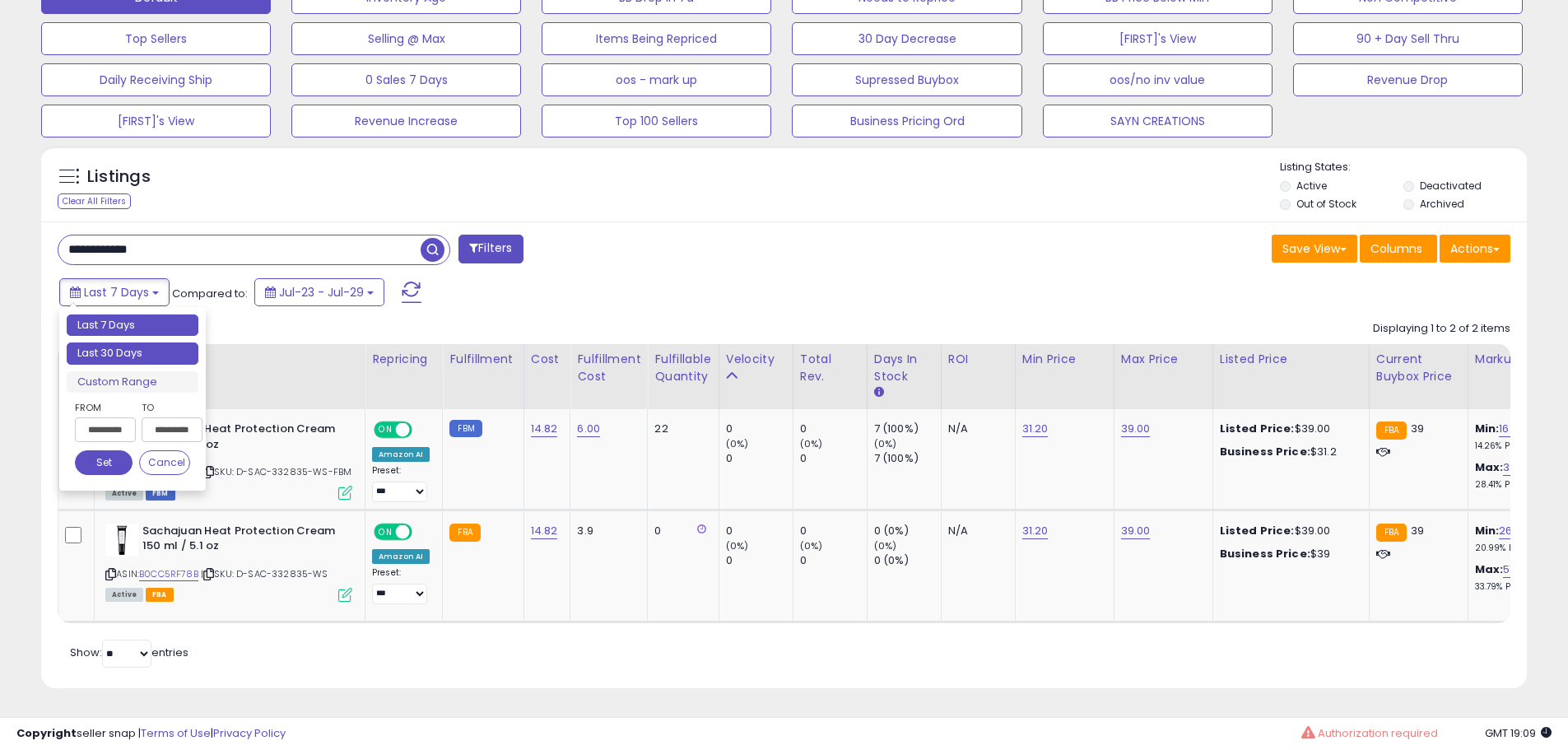 click on "Last 30 Days" at bounding box center [133, 353] 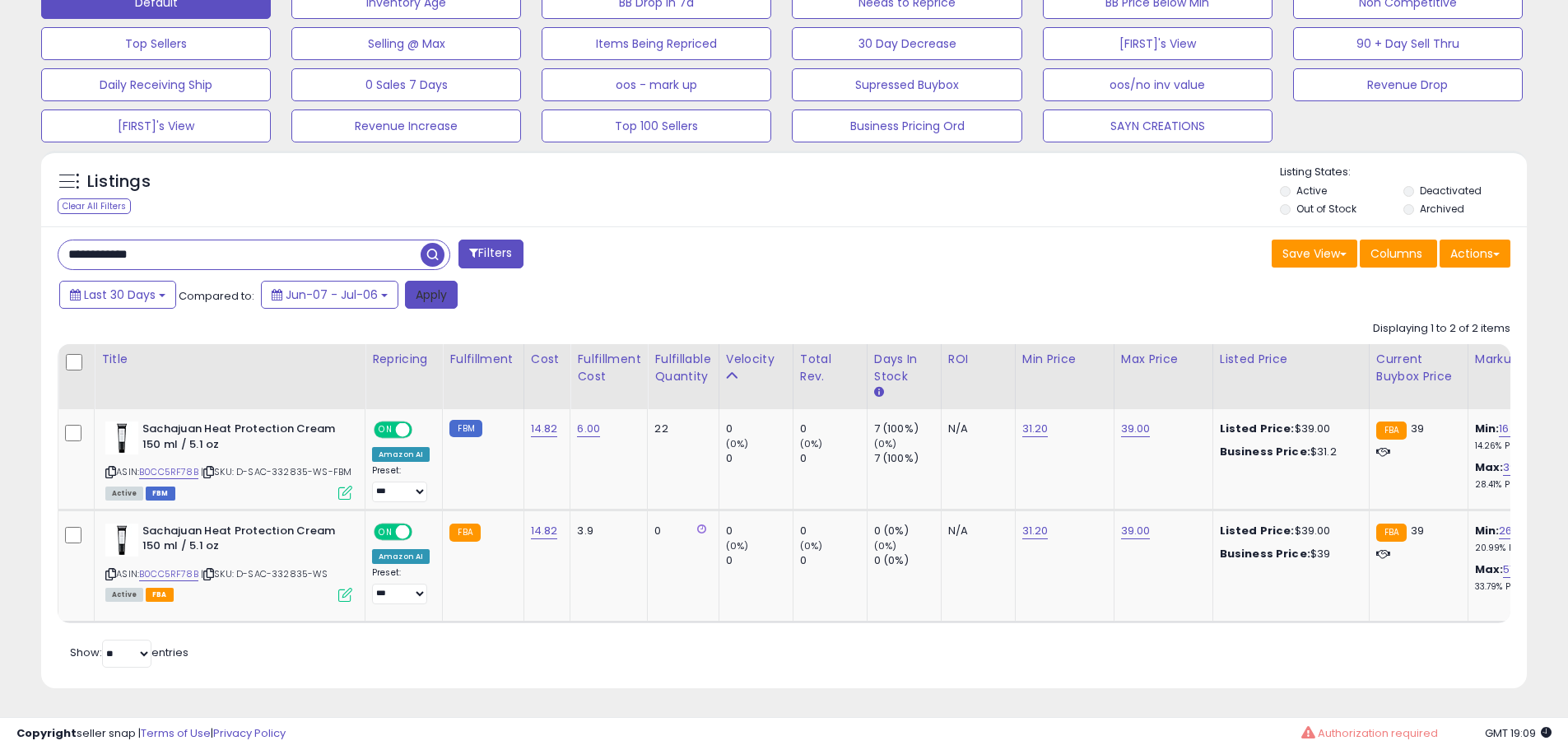 click on "Apply" at bounding box center (431, 295) 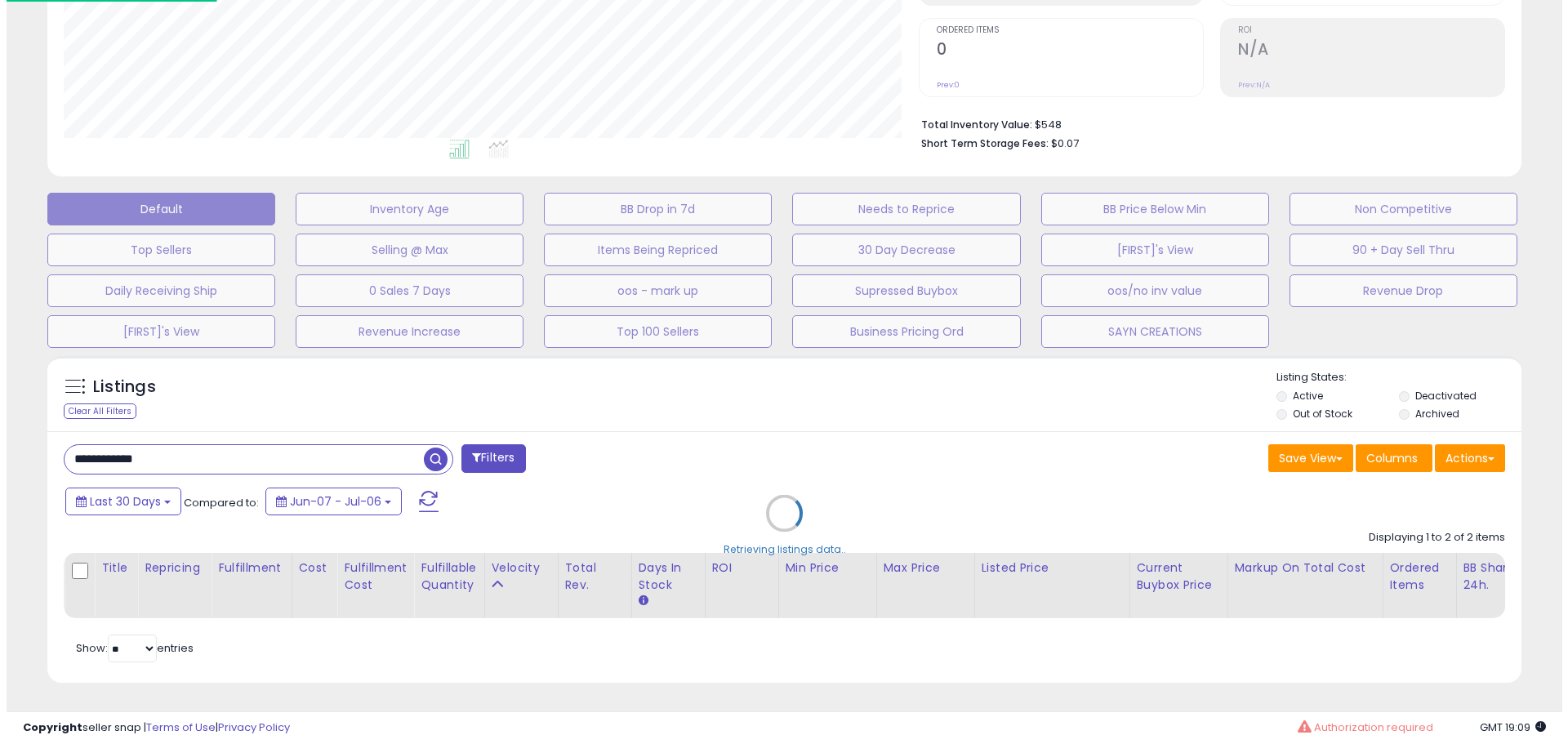 scroll, scrollTop: 334, scrollLeft: 0, axis: vertical 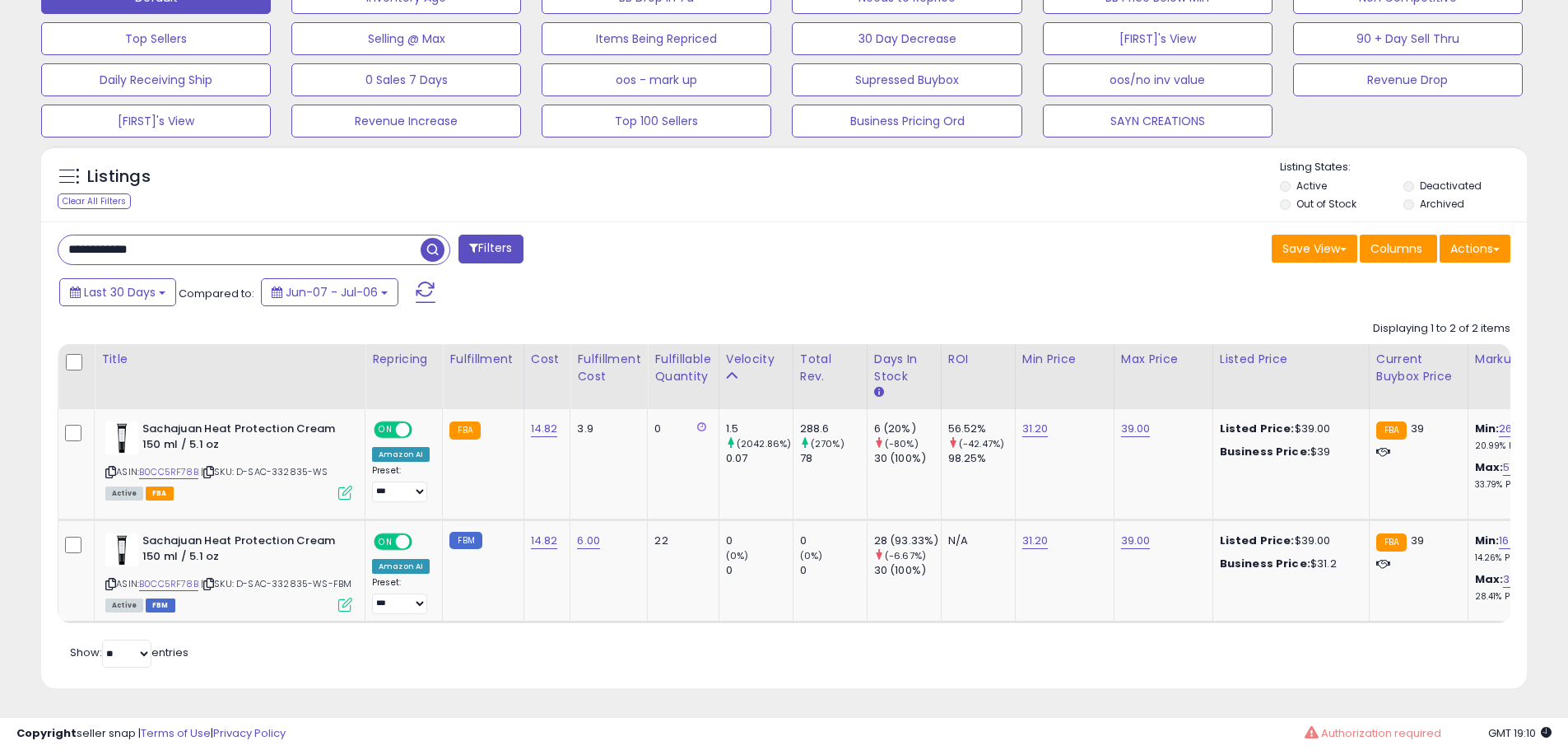 drag, startPoint x: 49, startPoint y: 222, endPoint x: 0, endPoint y: 212, distance: 50.01 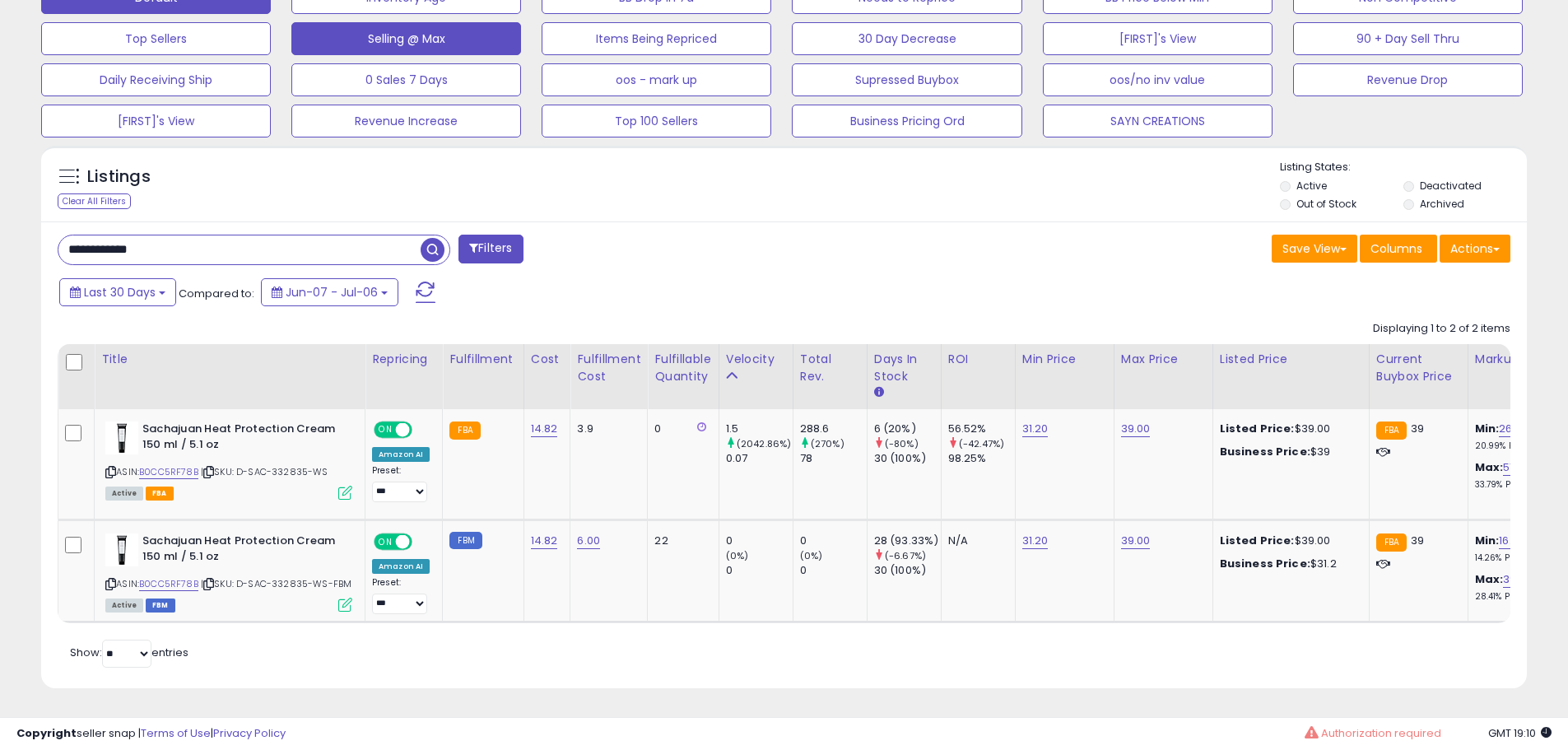 scroll, scrollTop: 822934, scrollLeft: 822228, axis: both 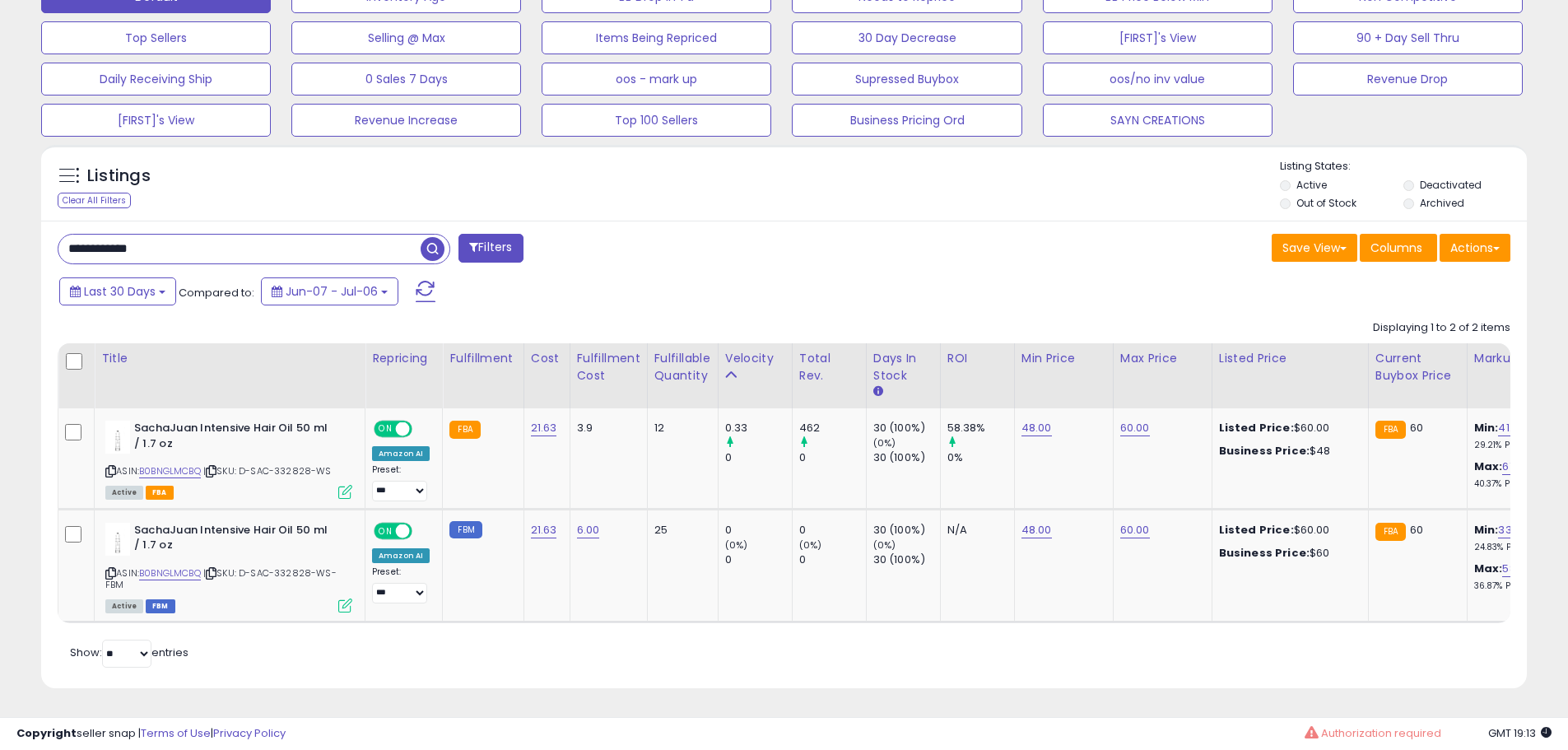 drag, startPoint x: 36, startPoint y: 235, endPoint x: 0, endPoint y: 234, distance: 36.01389 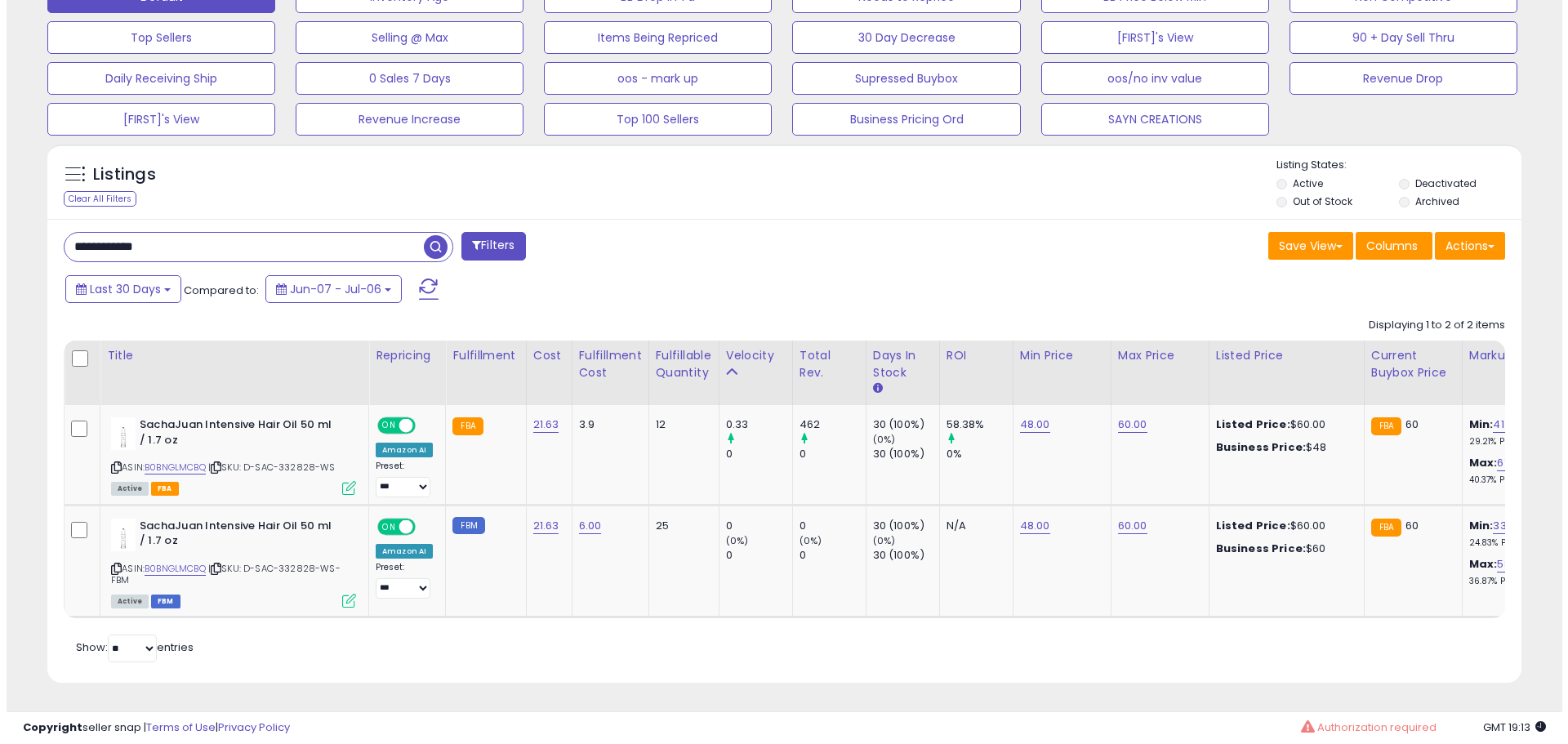 scroll, scrollTop: 334, scrollLeft: 0, axis: vertical 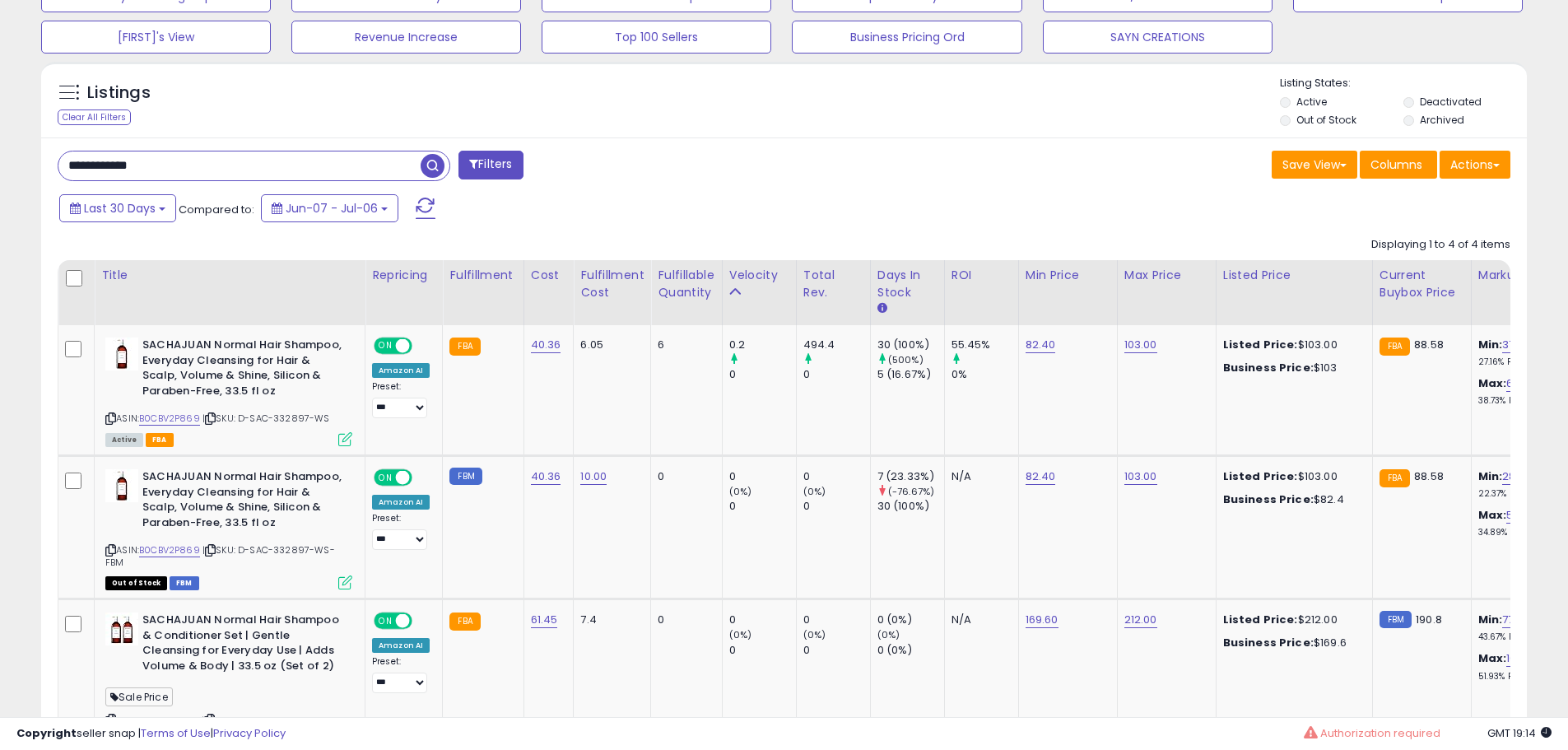 drag, startPoint x: 173, startPoint y: 161, endPoint x: 0, endPoint y: 138, distance: 174.5222 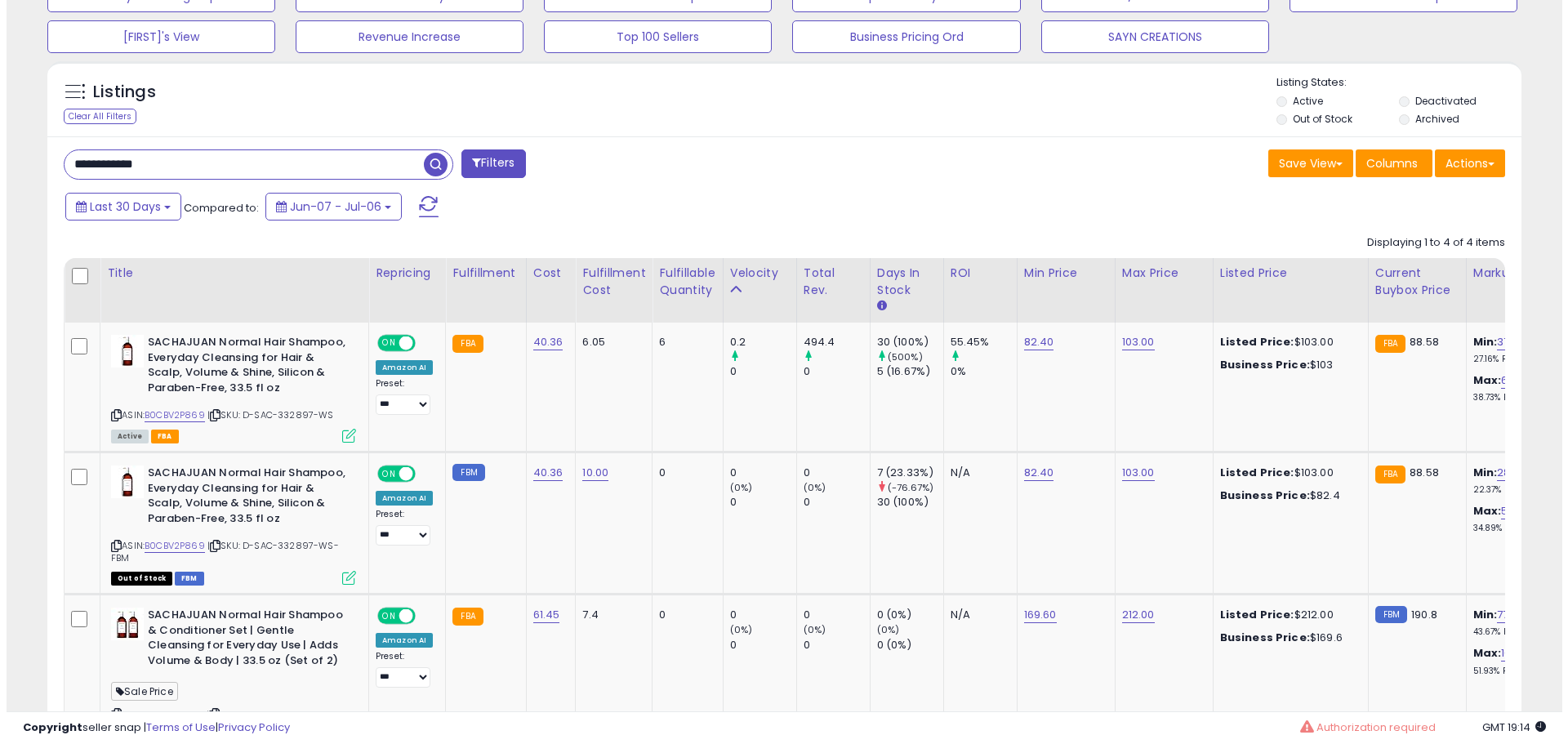 scroll, scrollTop: 334, scrollLeft: 0, axis: vertical 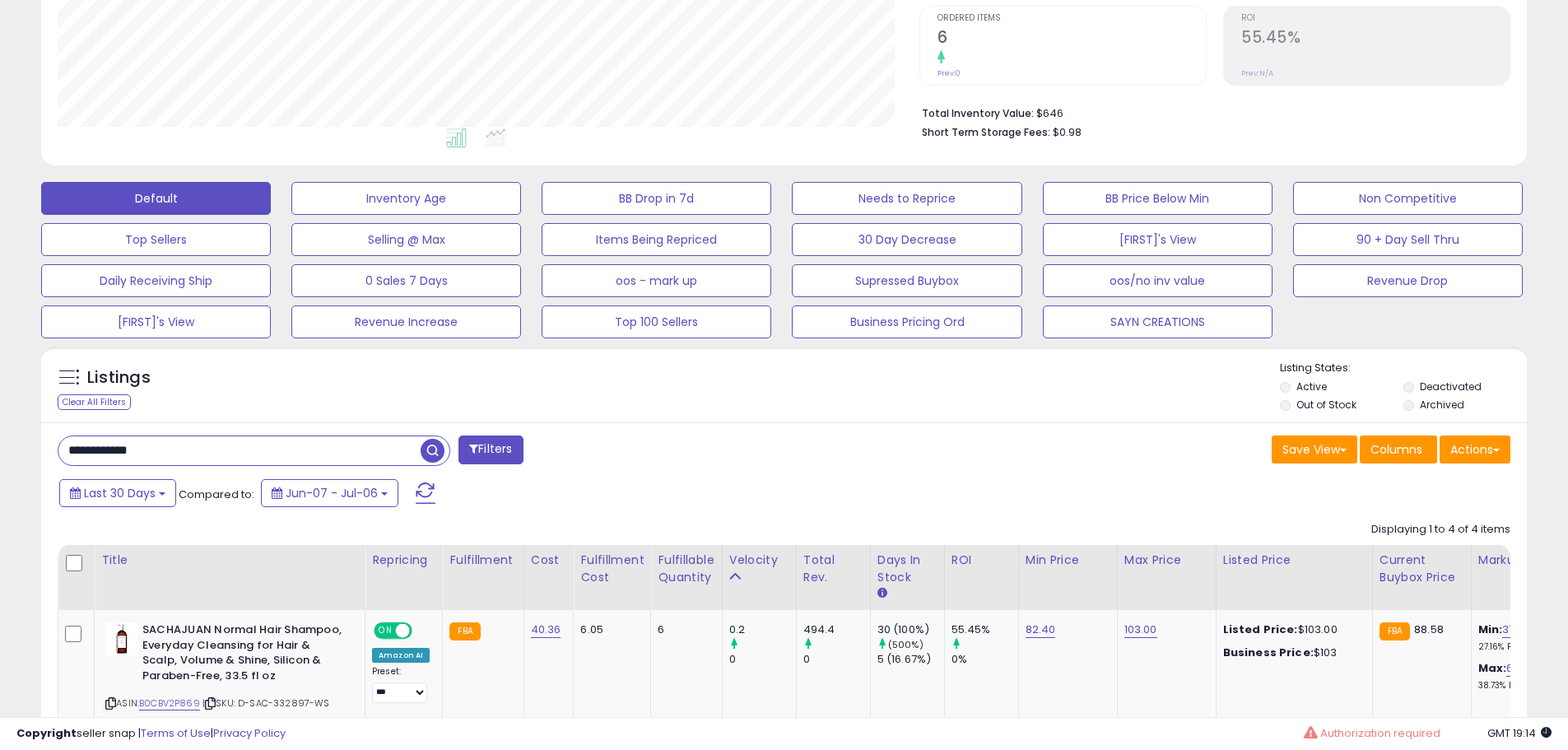 drag, startPoint x: 115, startPoint y: 451, endPoint x: 0, endPoint y: 381, distance: 134.62912 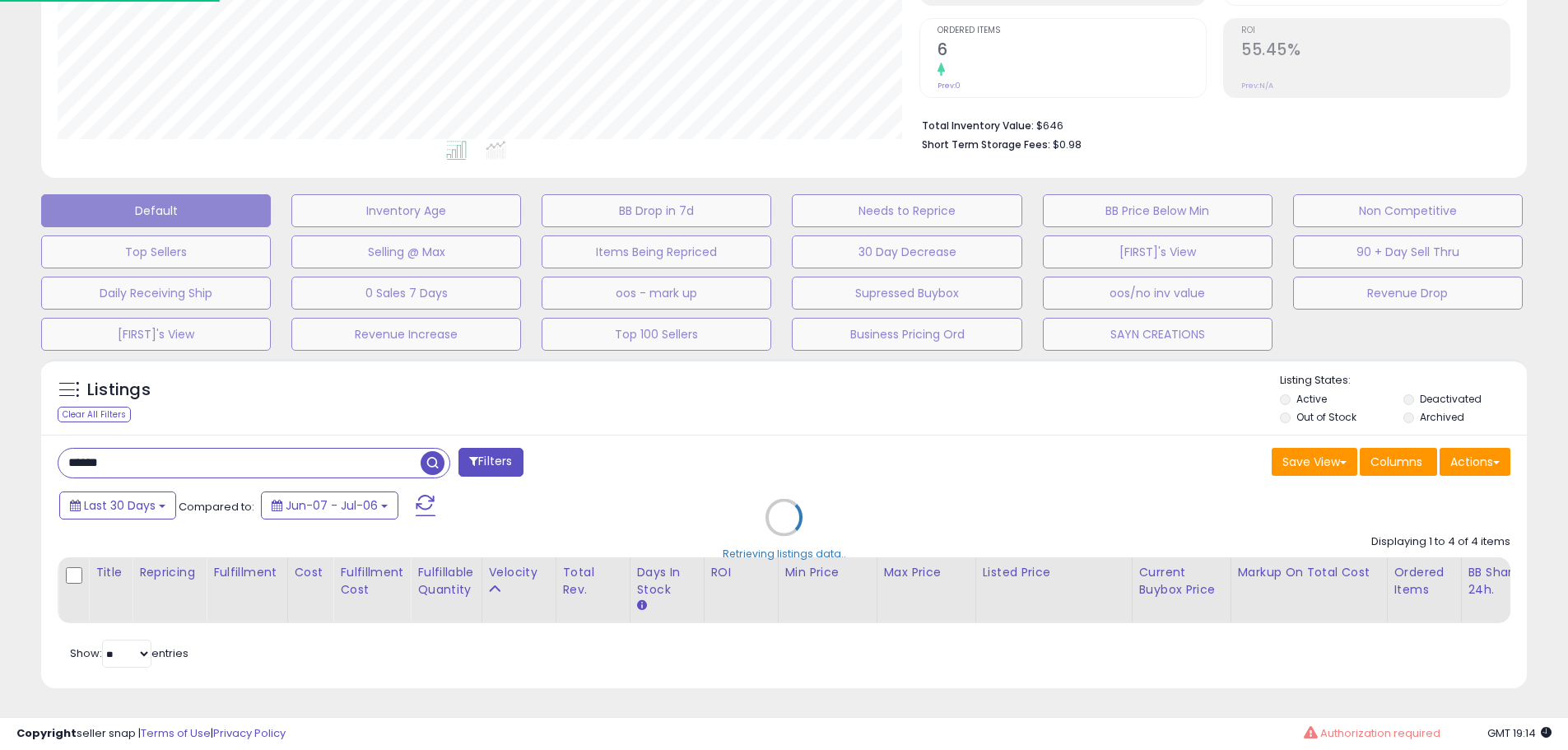 scroll, scrollTop: 822934, scrollLeft: 822228, axis: both 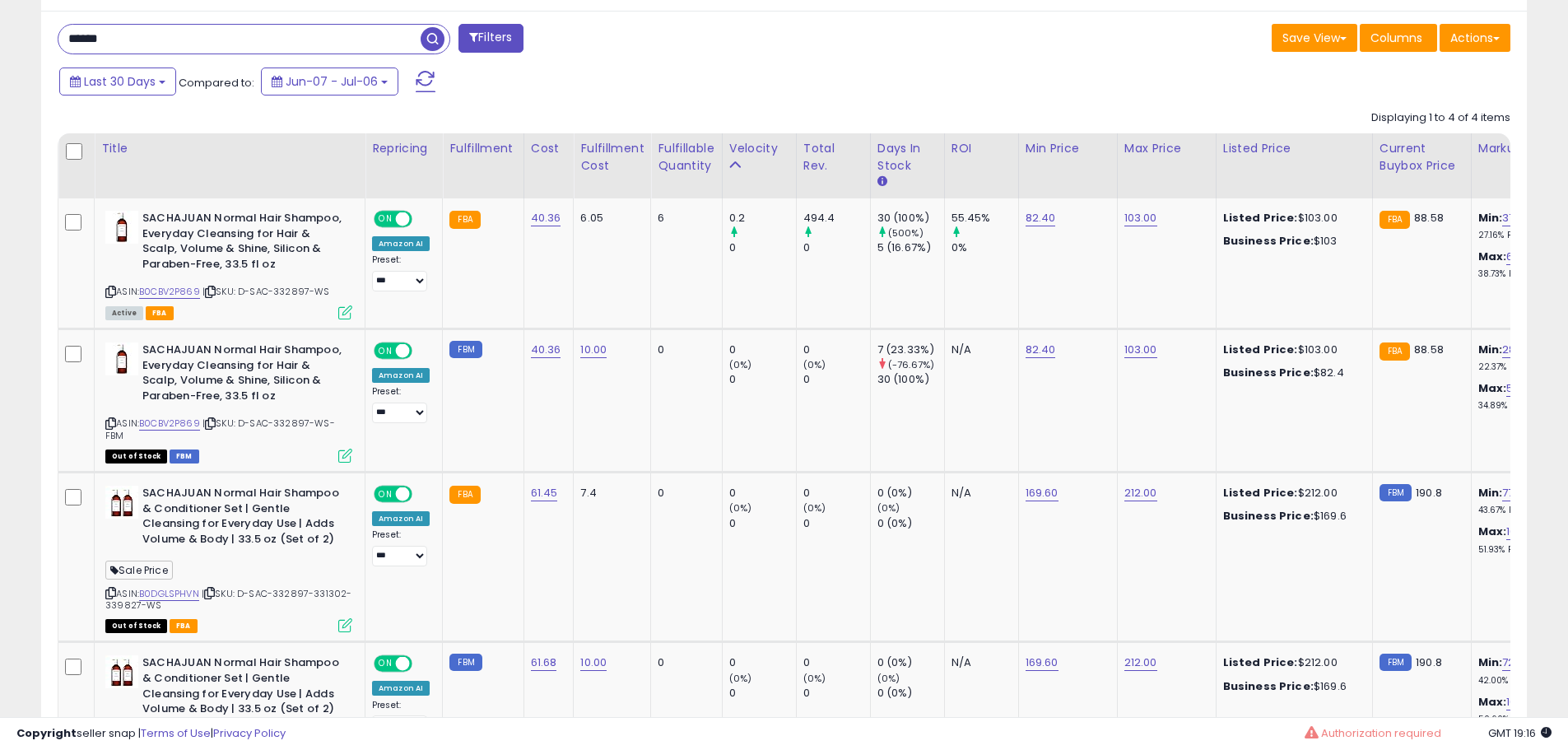 click on "**********" at bounding box center [784, 123] 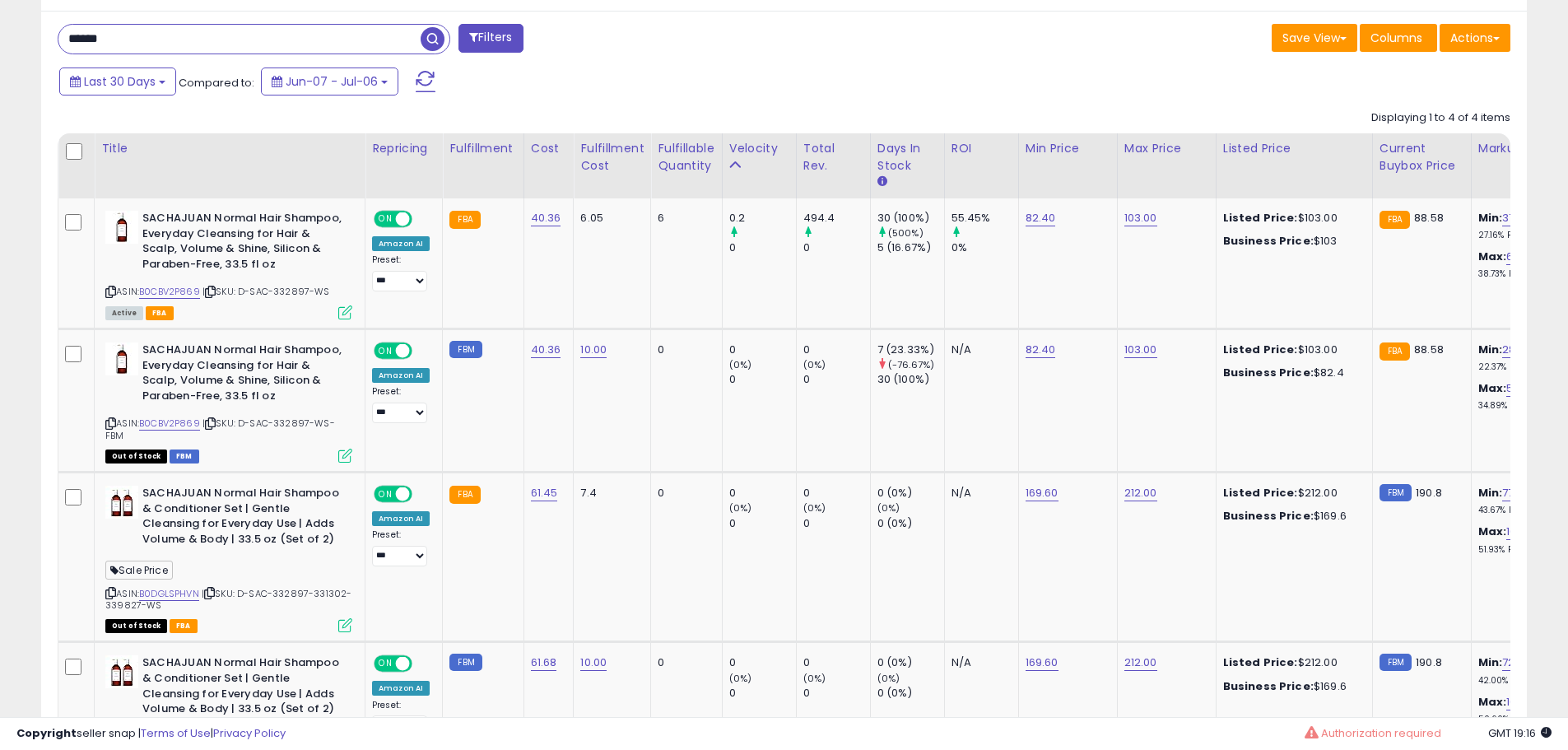 click on "******" at bounding box center (240, 39) 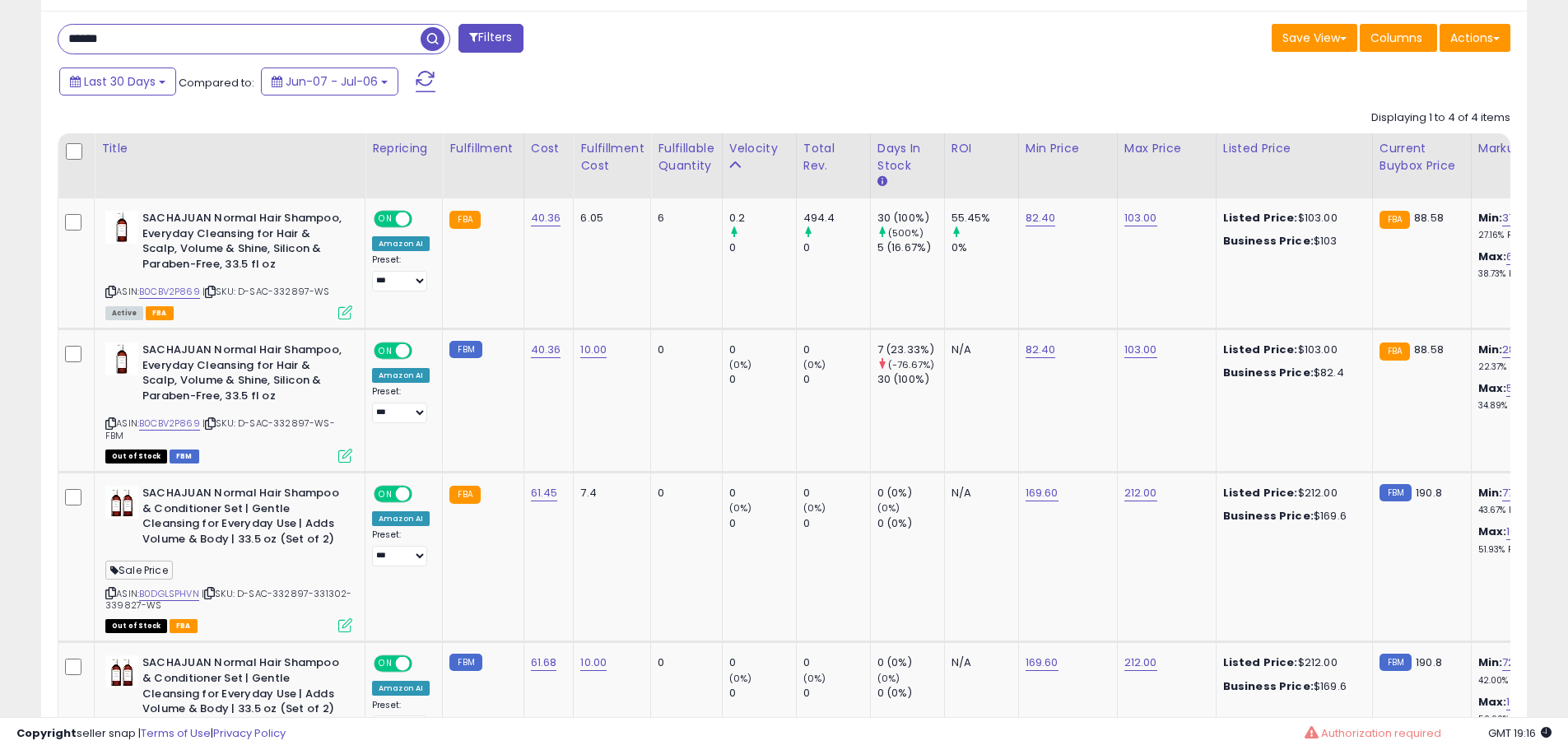 click on "******" at bounding box center (240, 39) 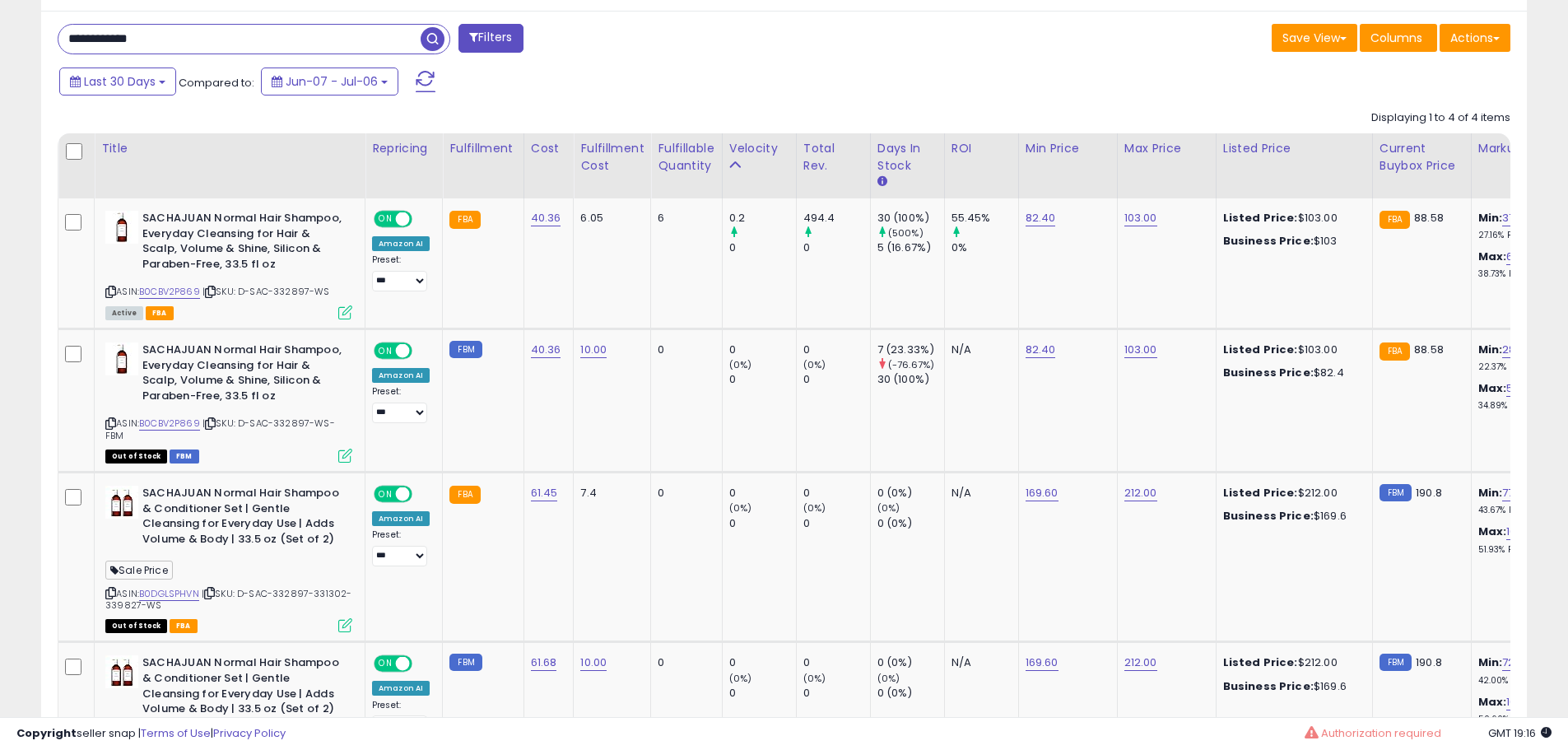 type on "**********" 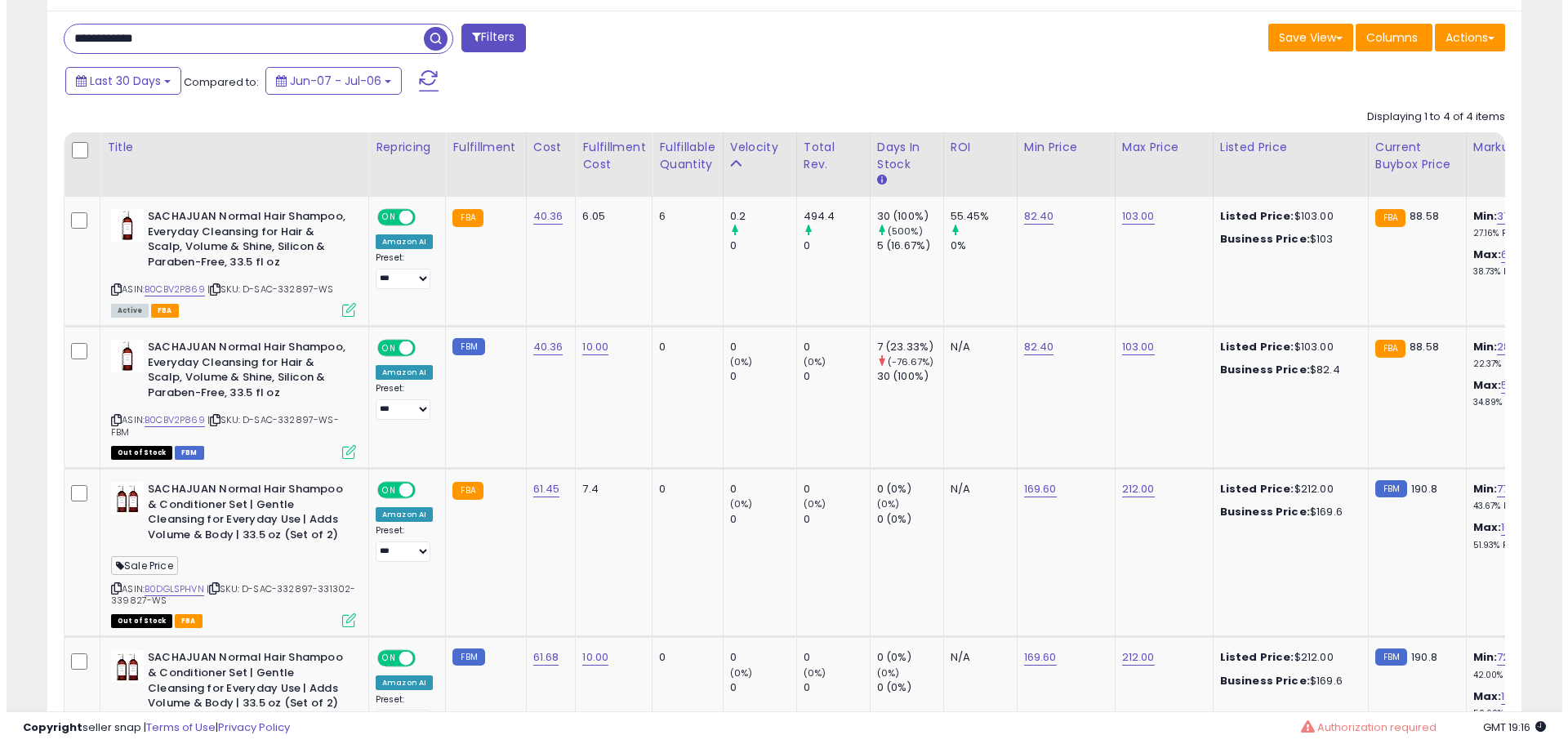 scroll, scrollTop: 334, scrollLeft: 0, axis: vertical 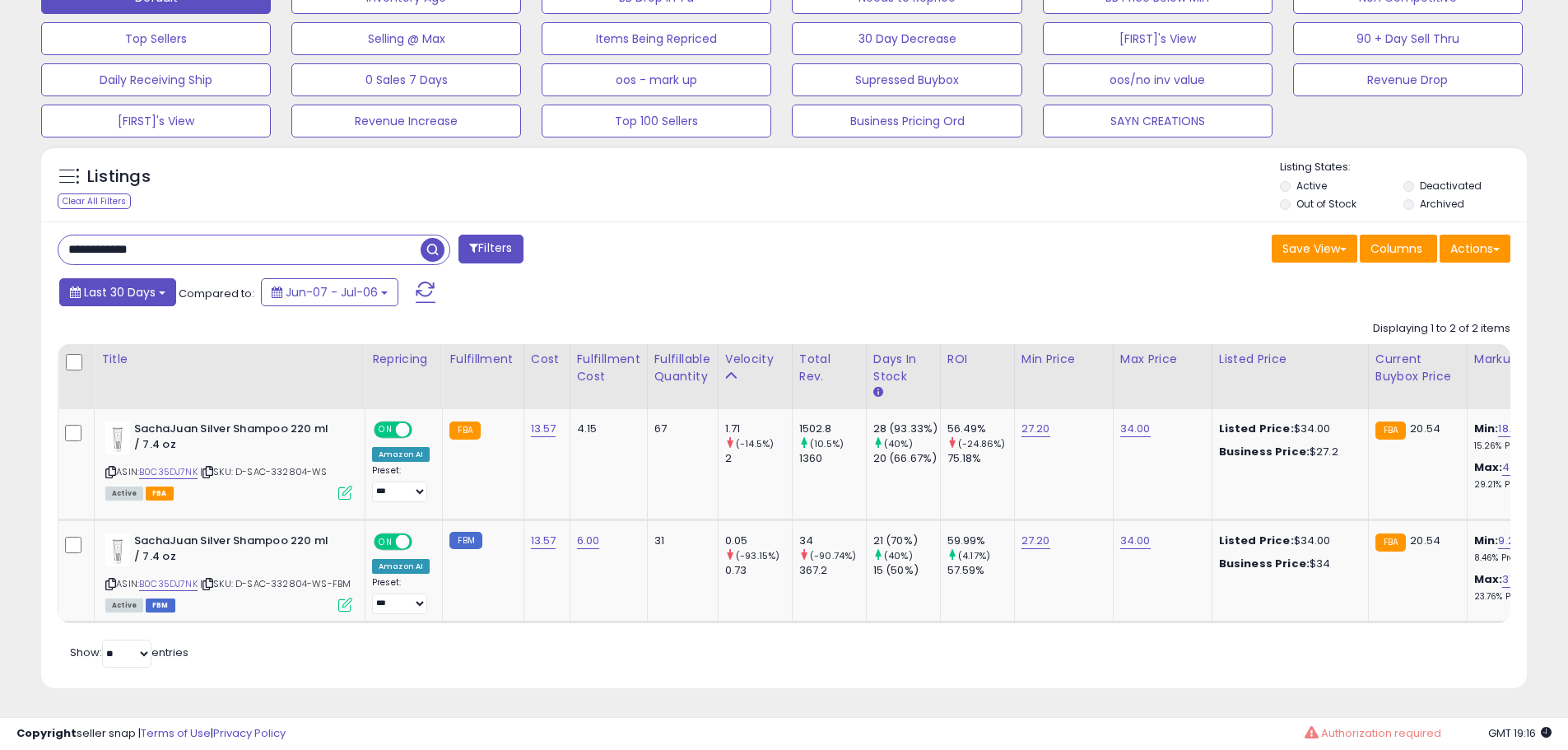 click at bounding box center (162, 293) 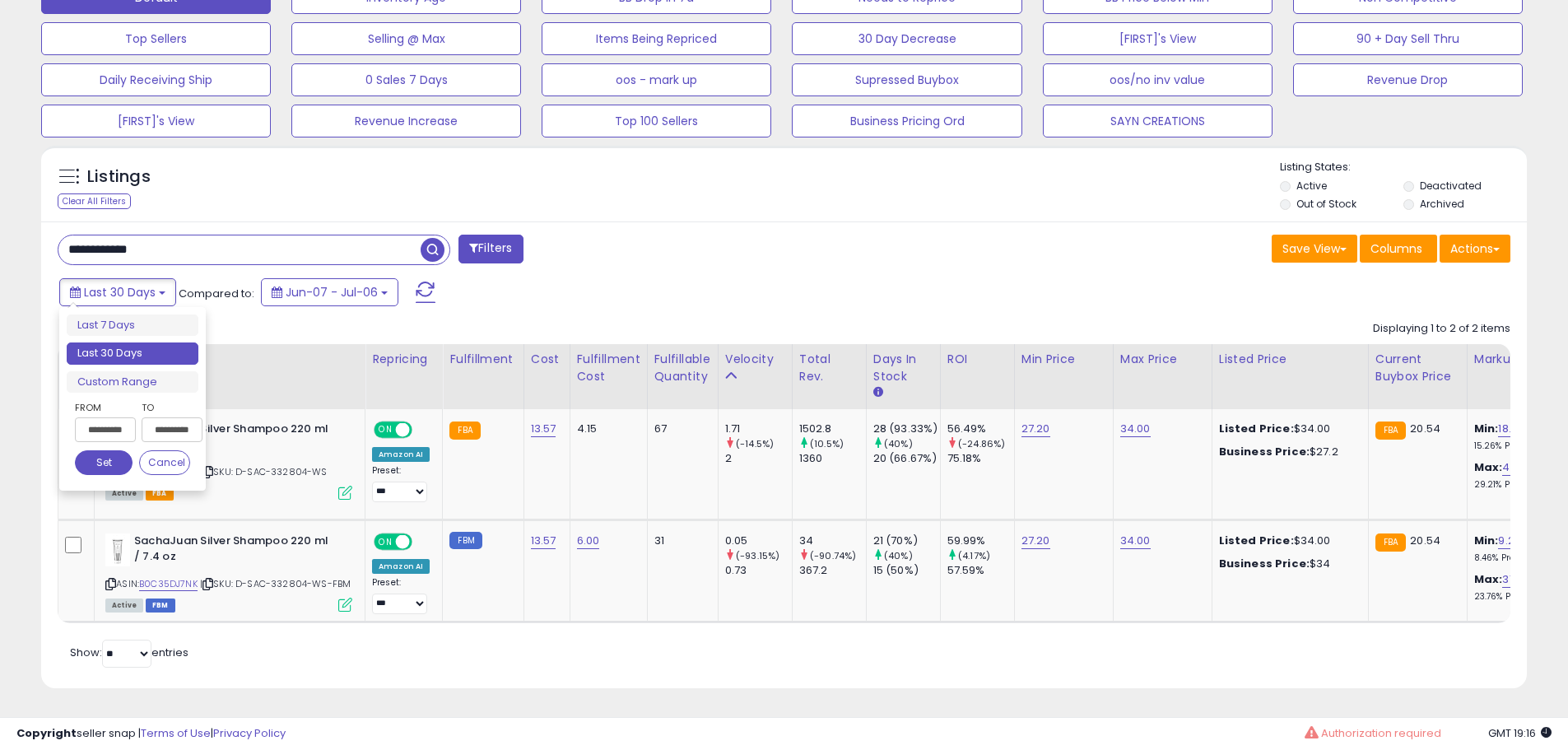 click on "Save View
Save As New View
Update Current View
Columns
Actions
Import  Export Visible Columns" at bounding box center [1154, 250] 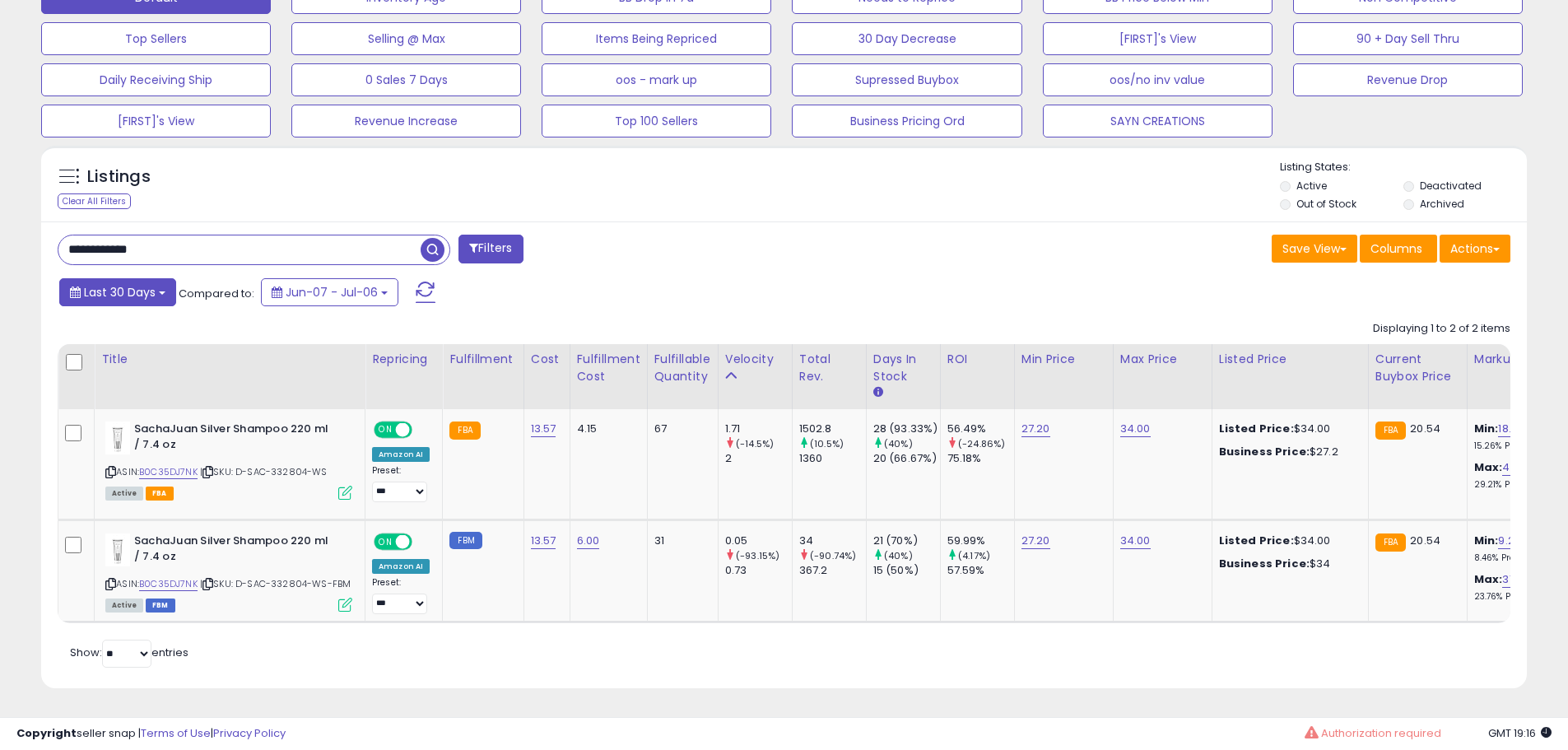 click on "Last 30 Days" at bounding box center [118, 292] 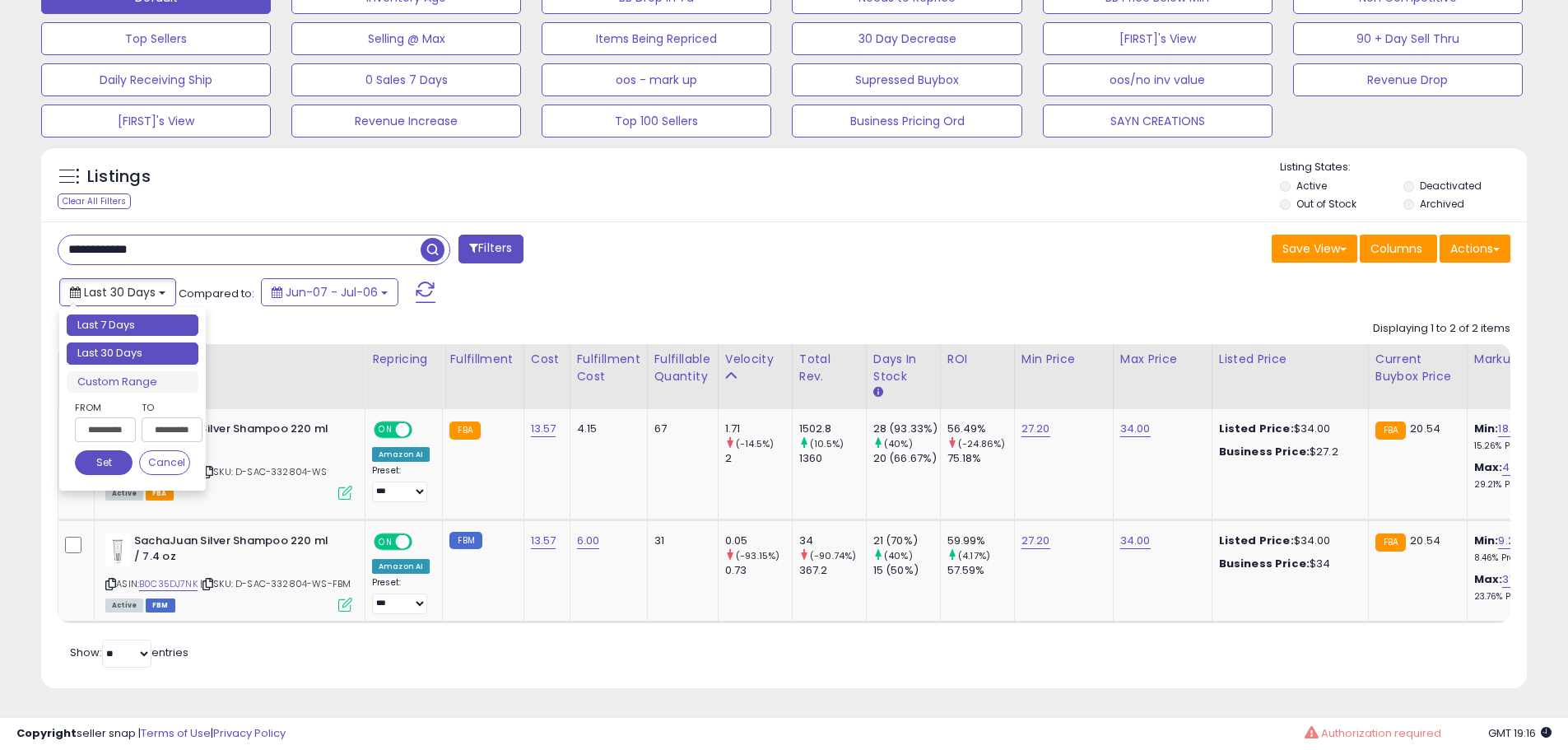 type on "**********" 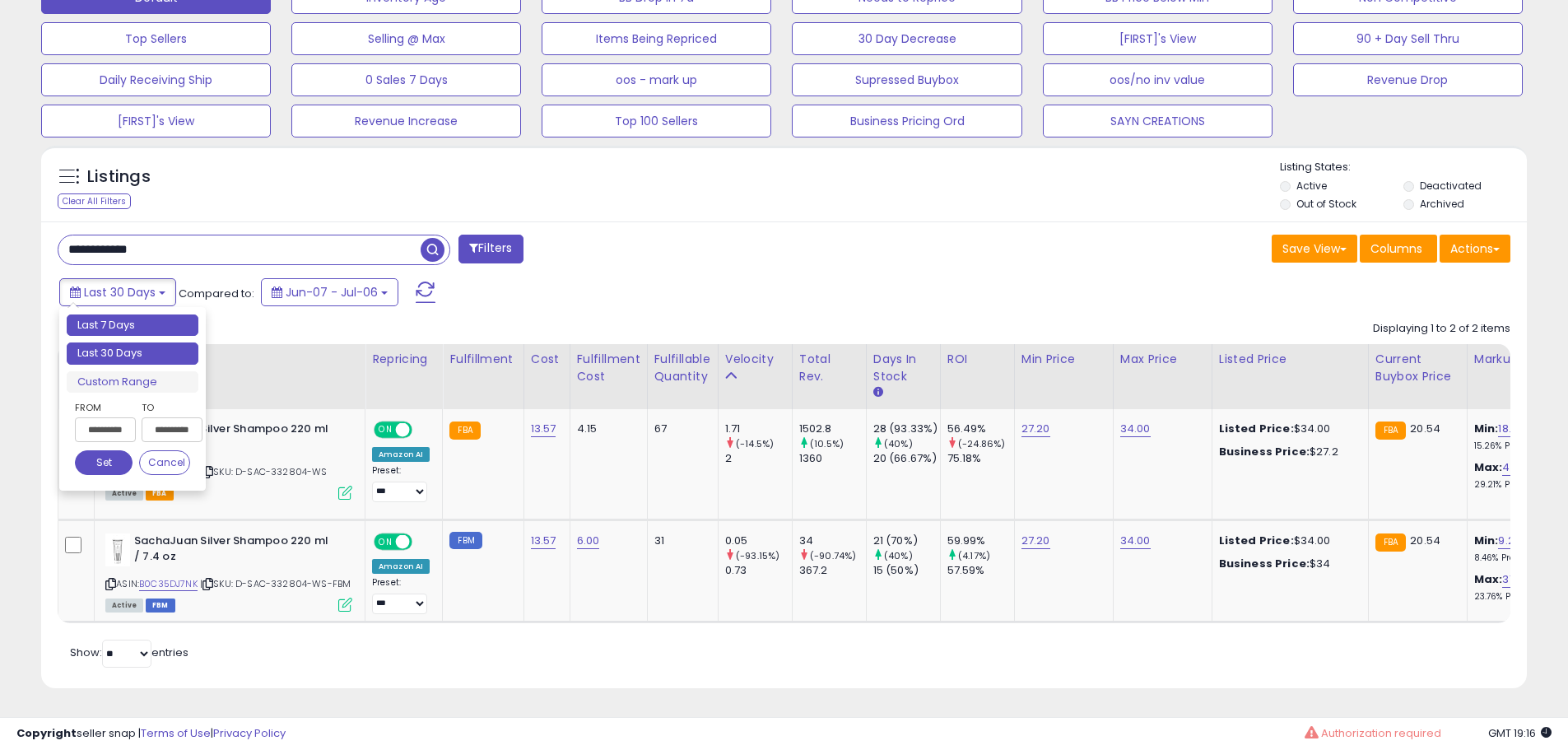click on "Last 7 Days" at bounding box center [133, 325] 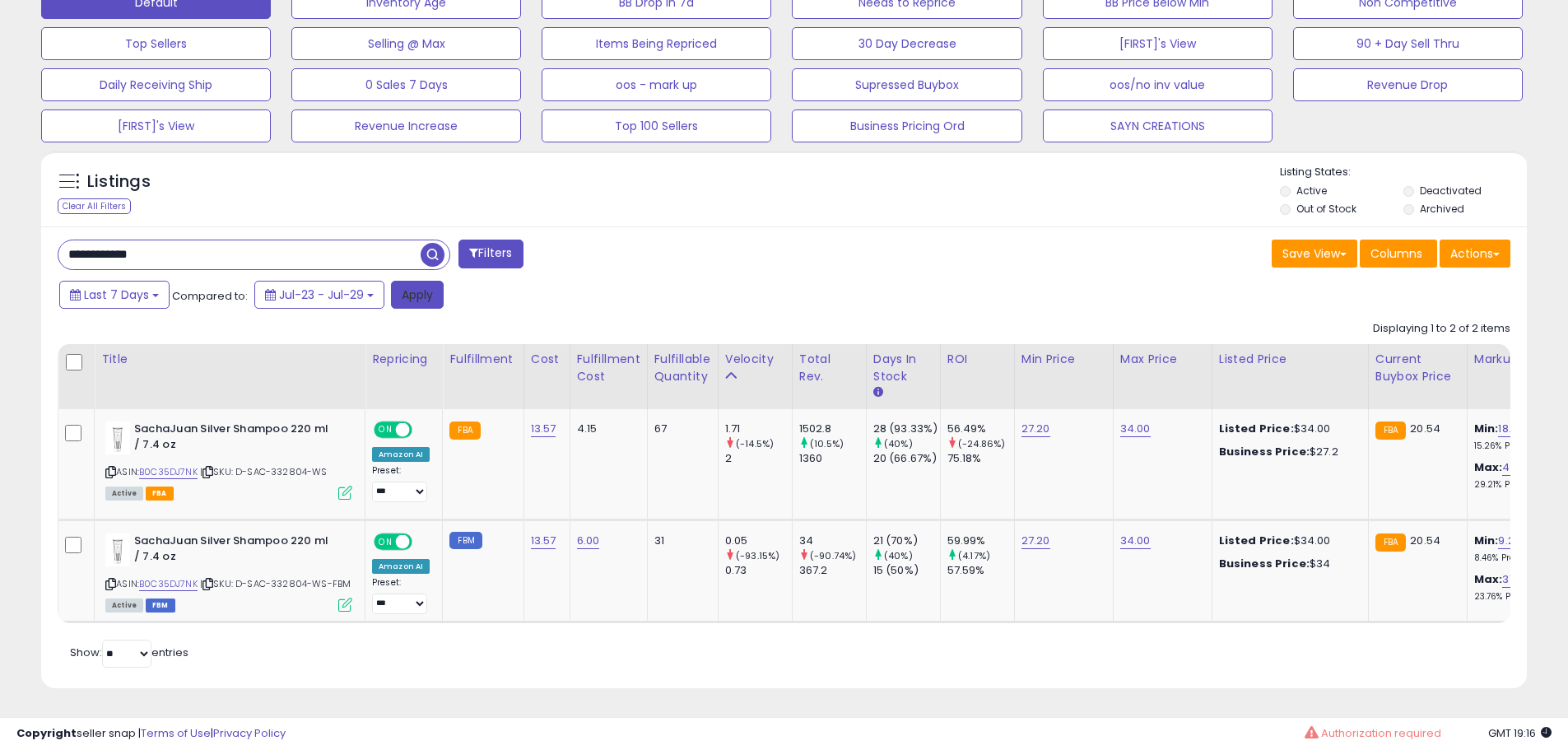 click on "Apply" at bounding box center (417, 295) 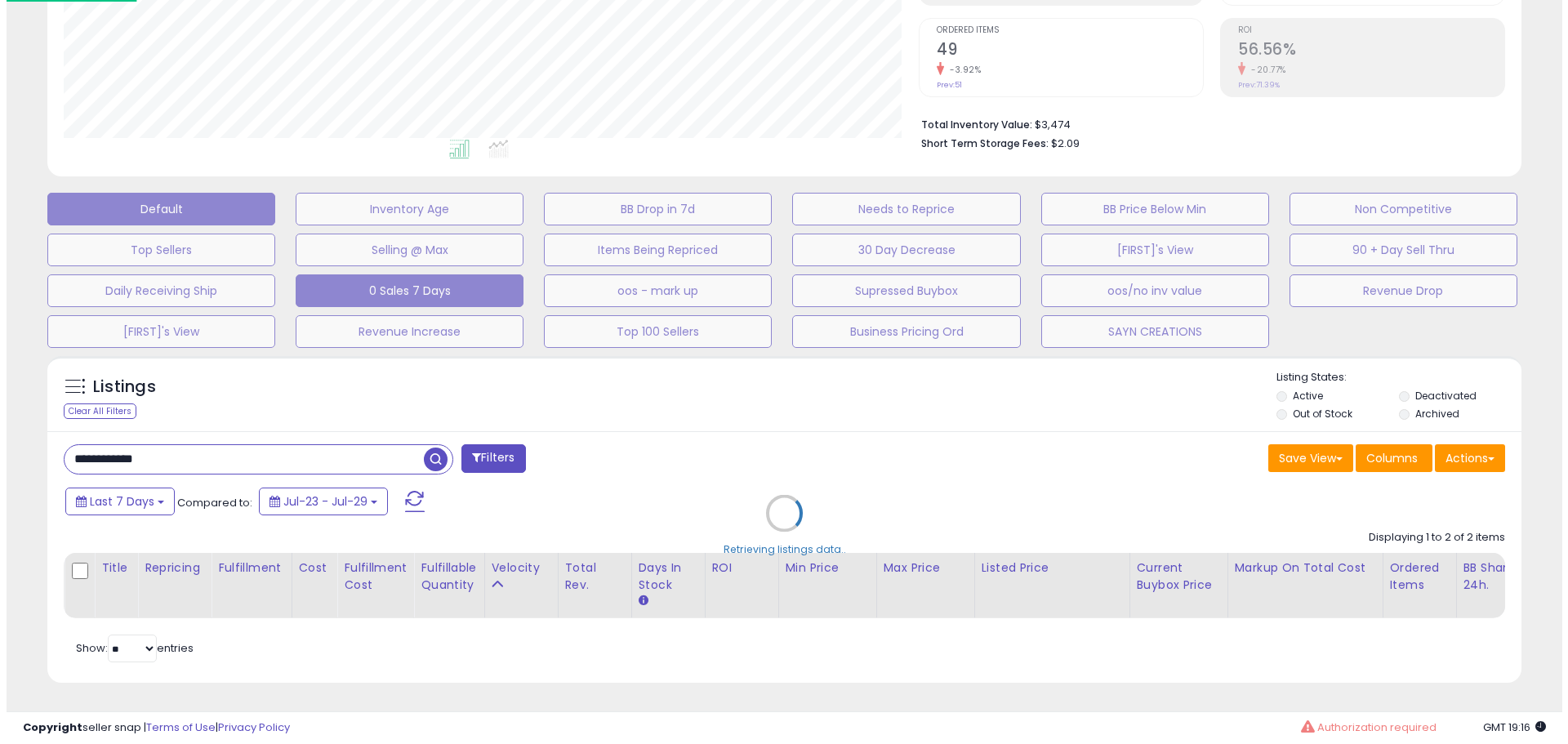 scroll, scrollTop: 334, scrollLeft: 0, axis: vertical 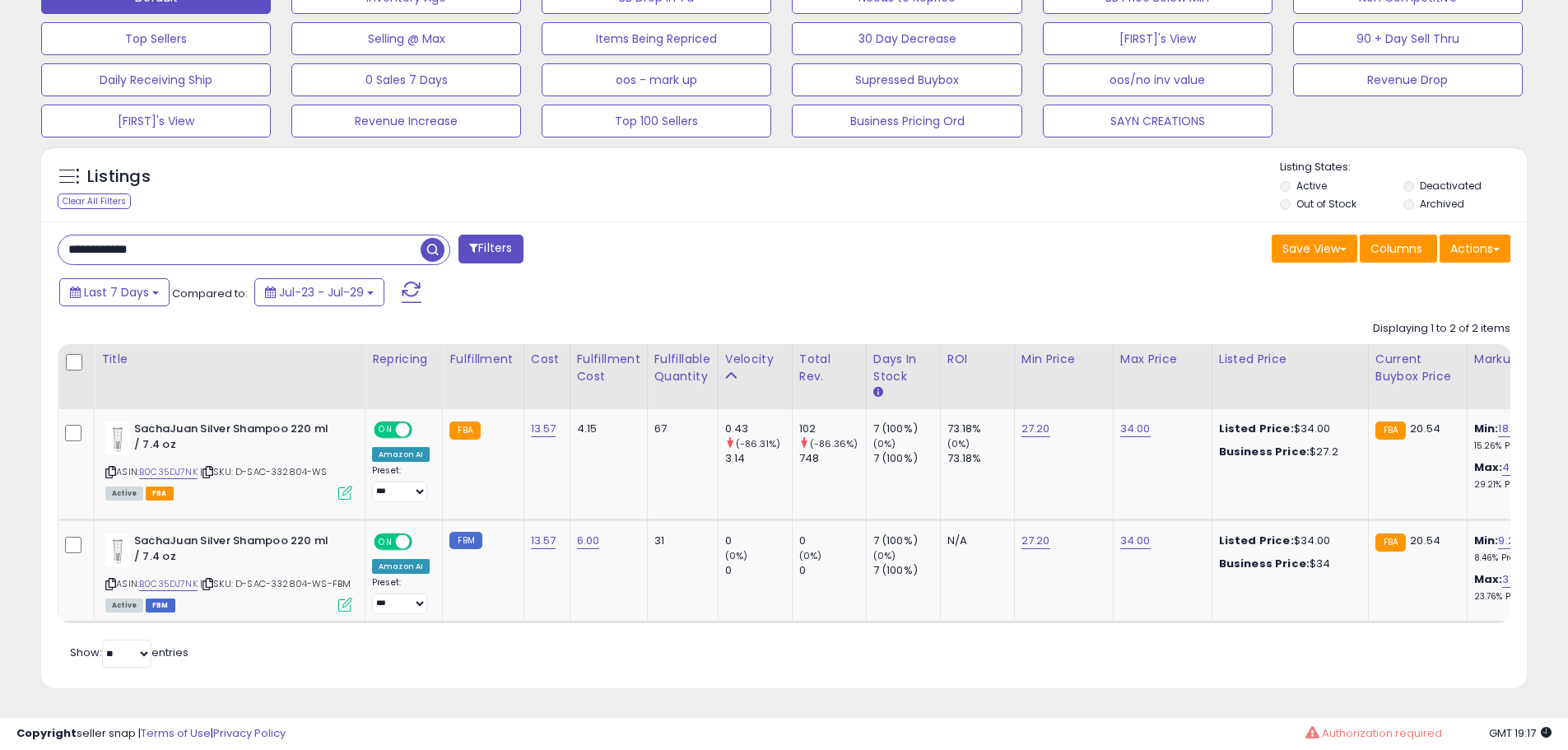 drag, startPoint x: 184, startPoint y: 219, endPoint x: 0, endPoint y: 207, distance: 184.39089 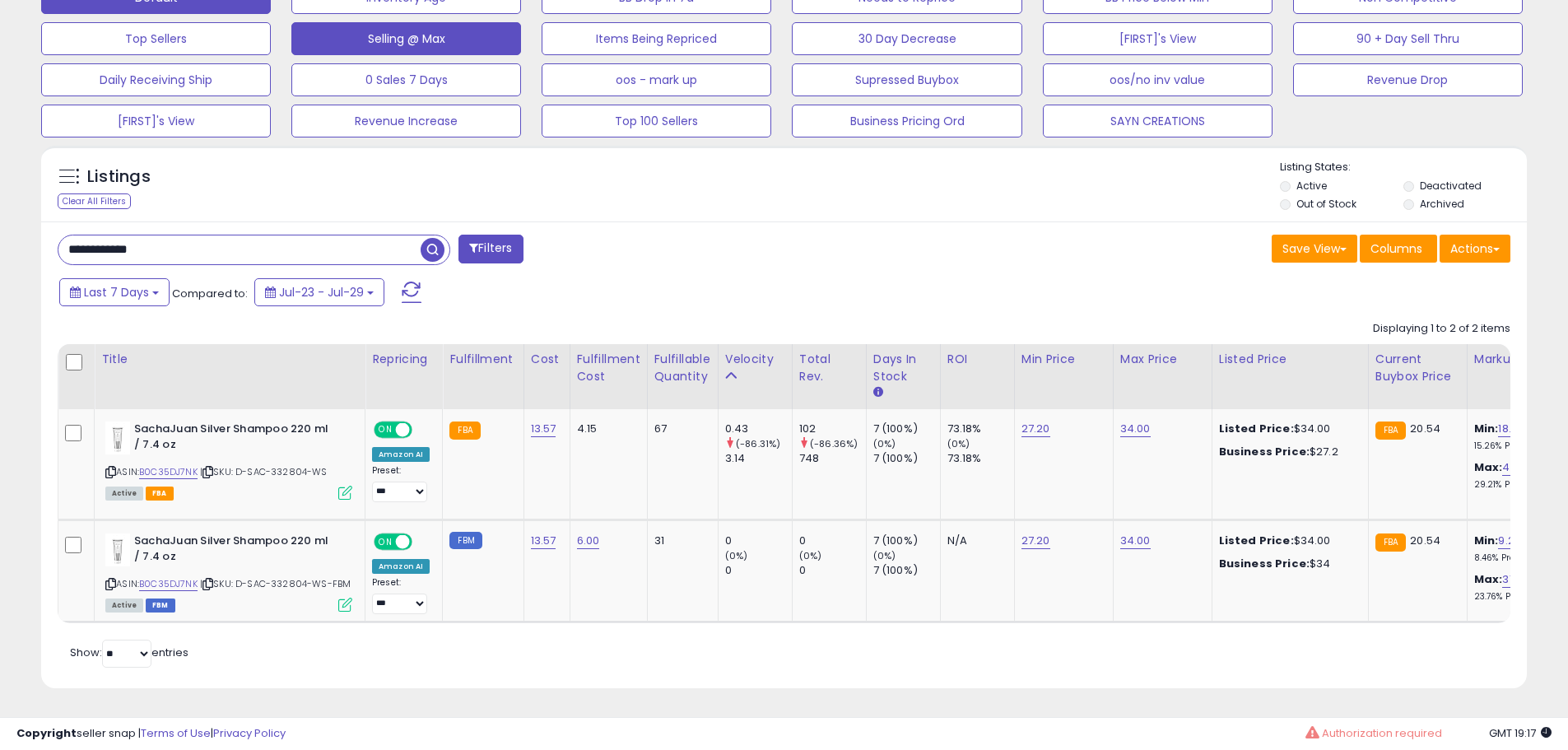 click at bounding box center (432, 249) 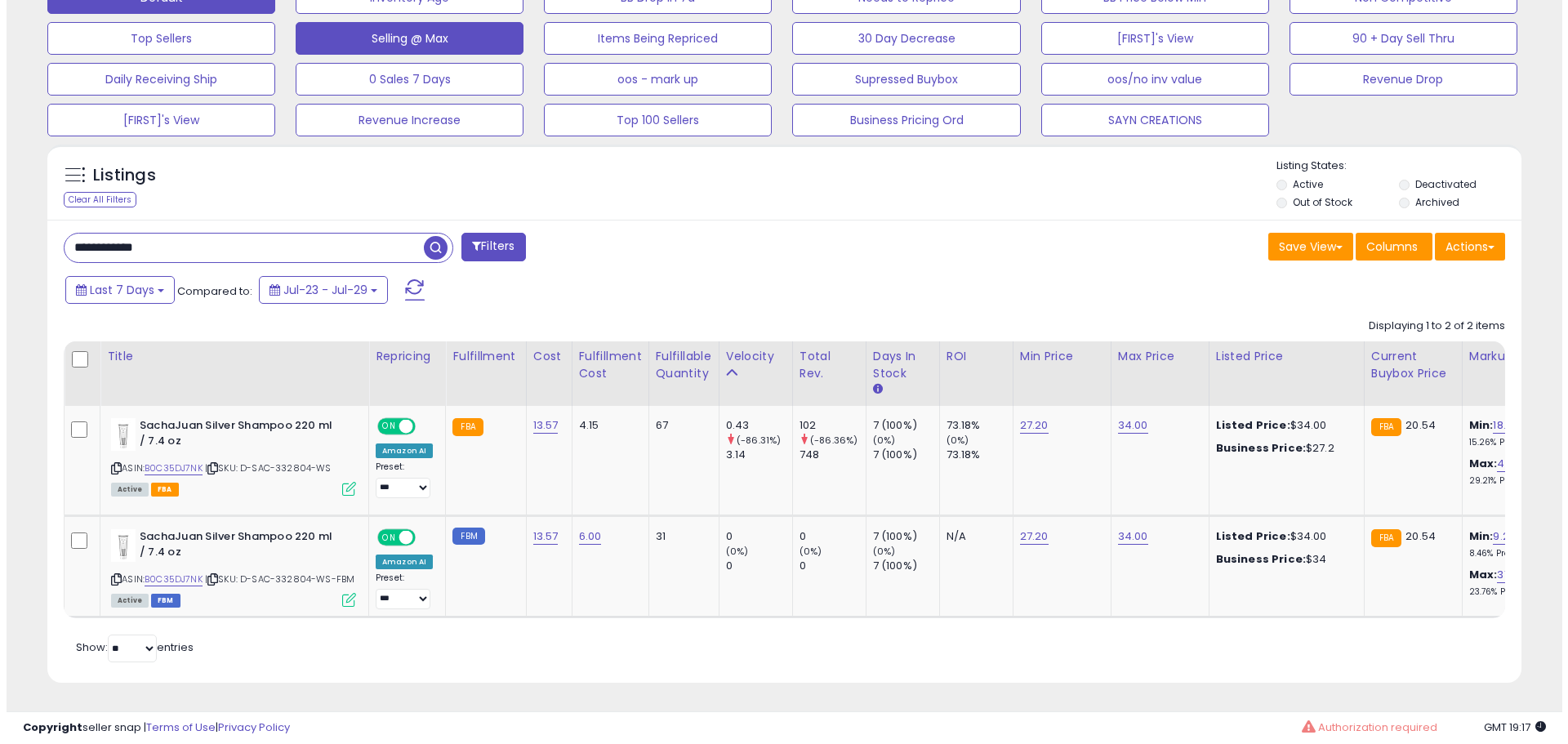scroll, scrollTop: 334, scrollLeft: 0, axis: vertical 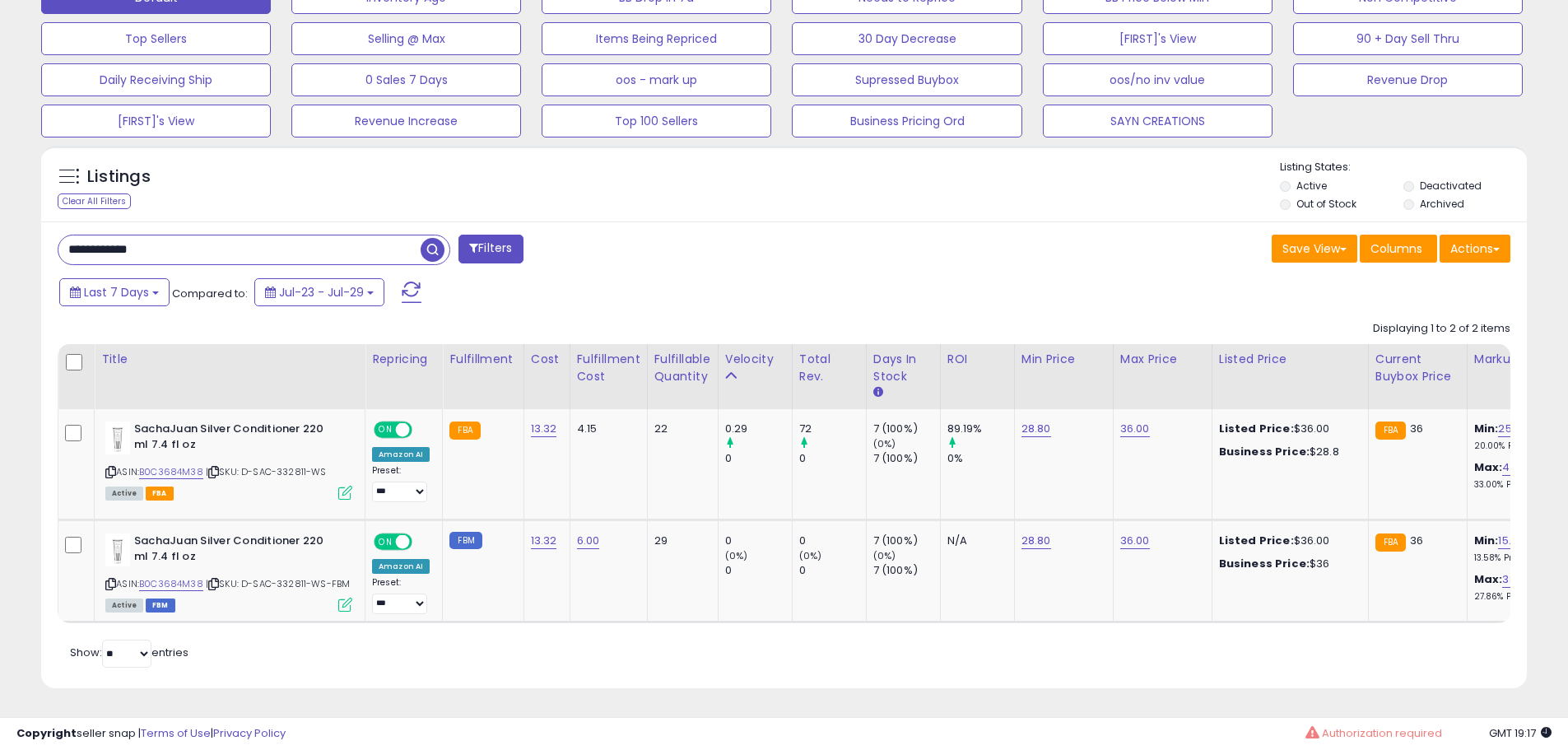 drag, startPoint x: 208, startPoint y: 238, endPoint x: 0, endPoint y: 218, distance: 208.95933 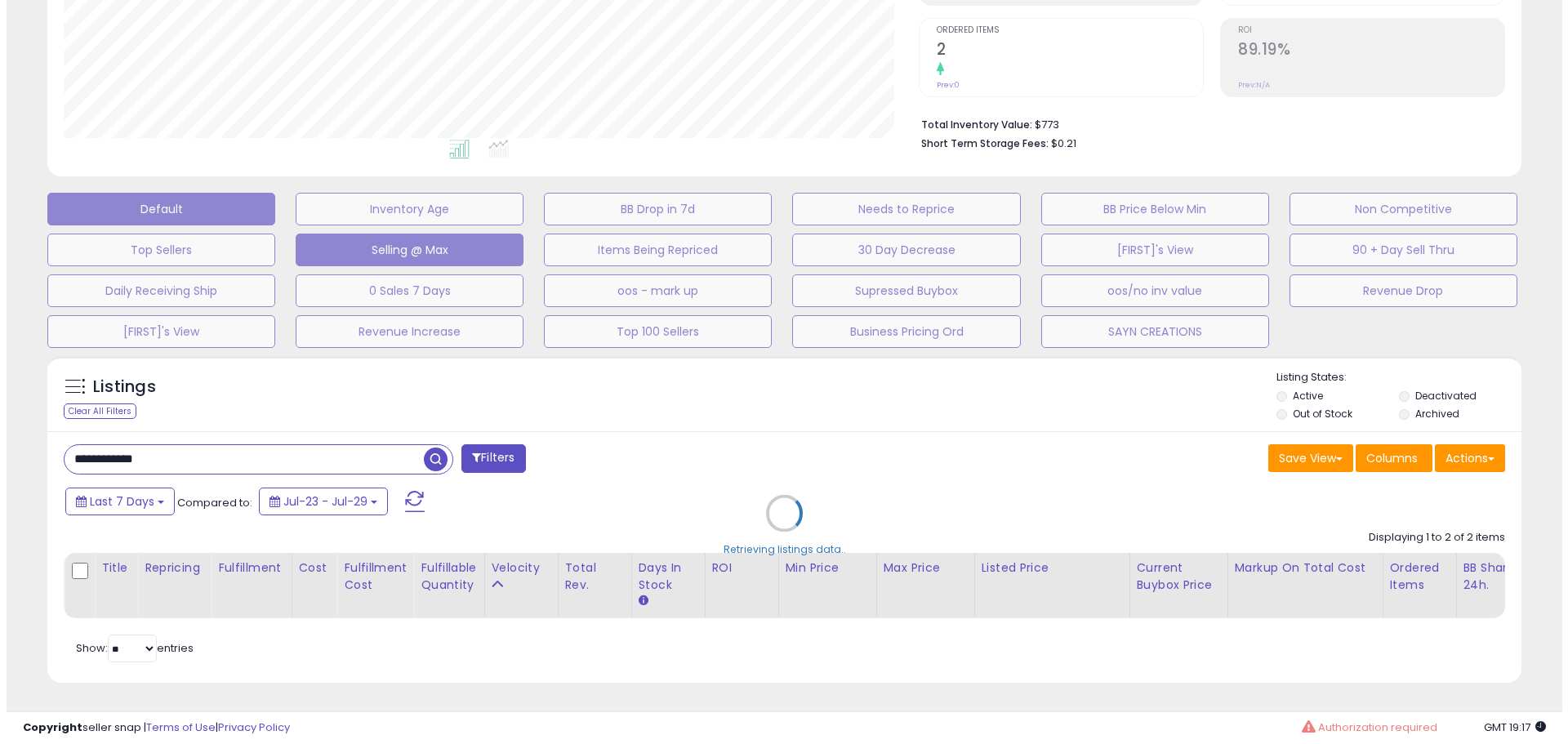 scroll, scrollTop: 334, scrollLeft: 0, axis: vertical 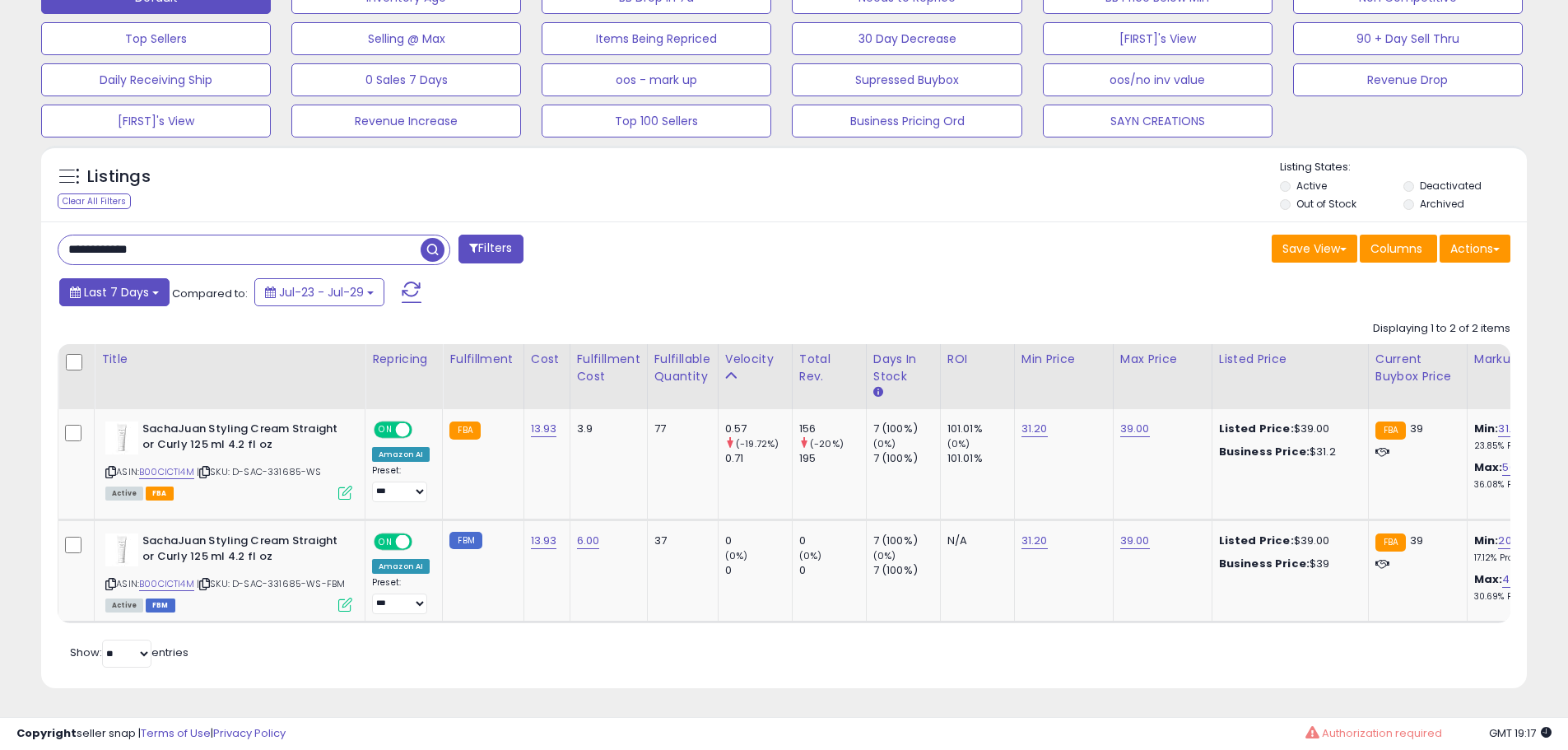 click on "Last 7 Days" at bounding box center (116, 292) 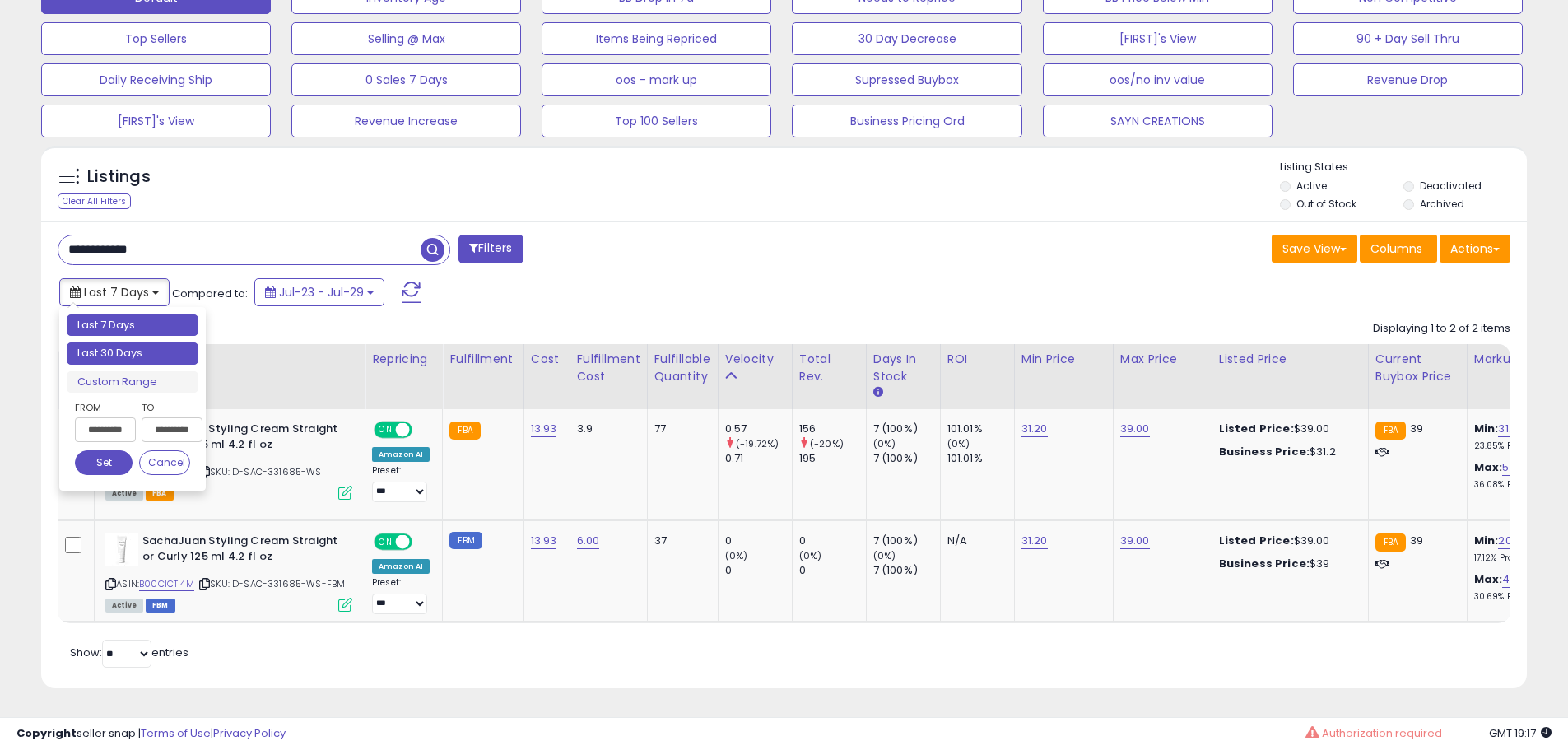 type on "**********" 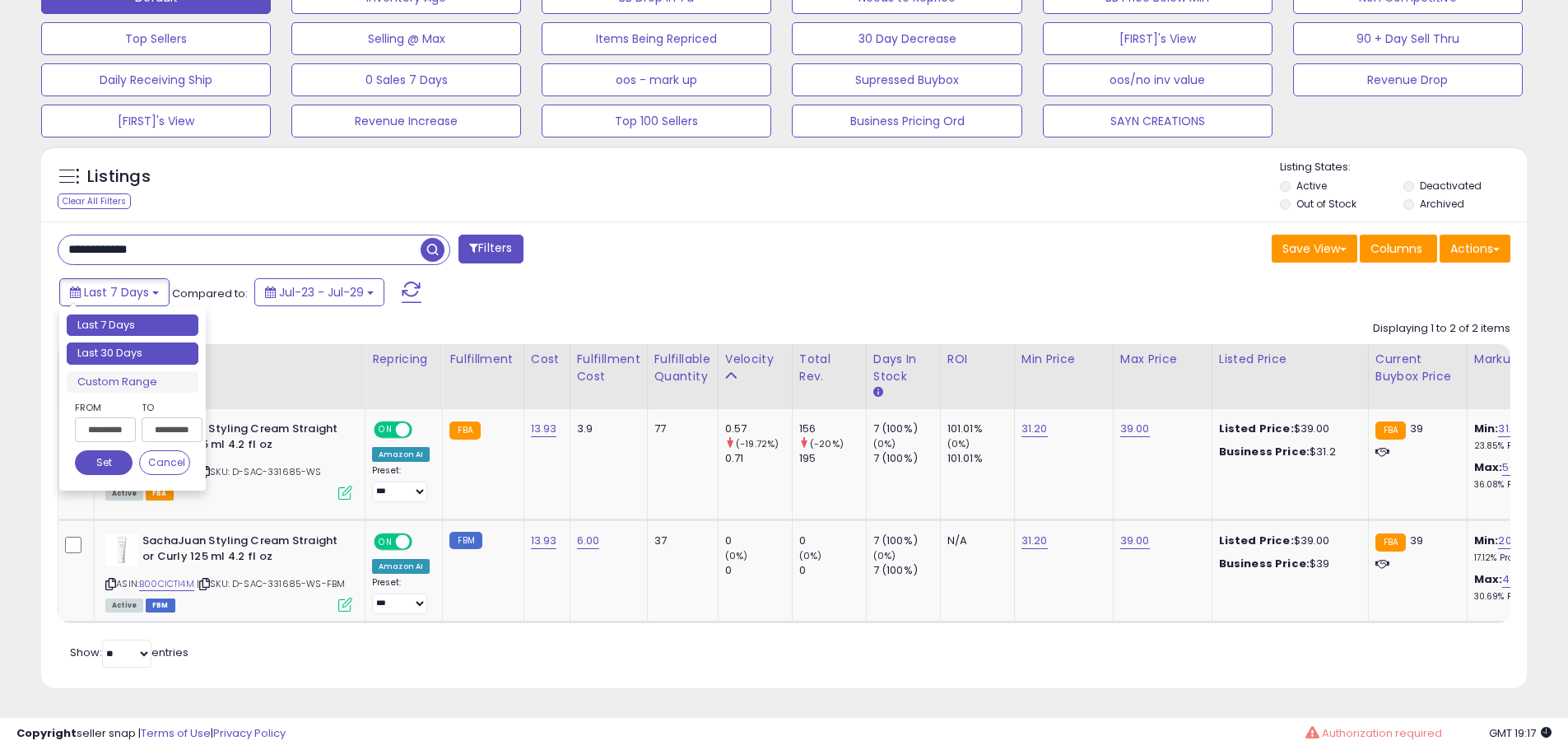 click on "Last 30 Days" at bounding box center [133, 353] 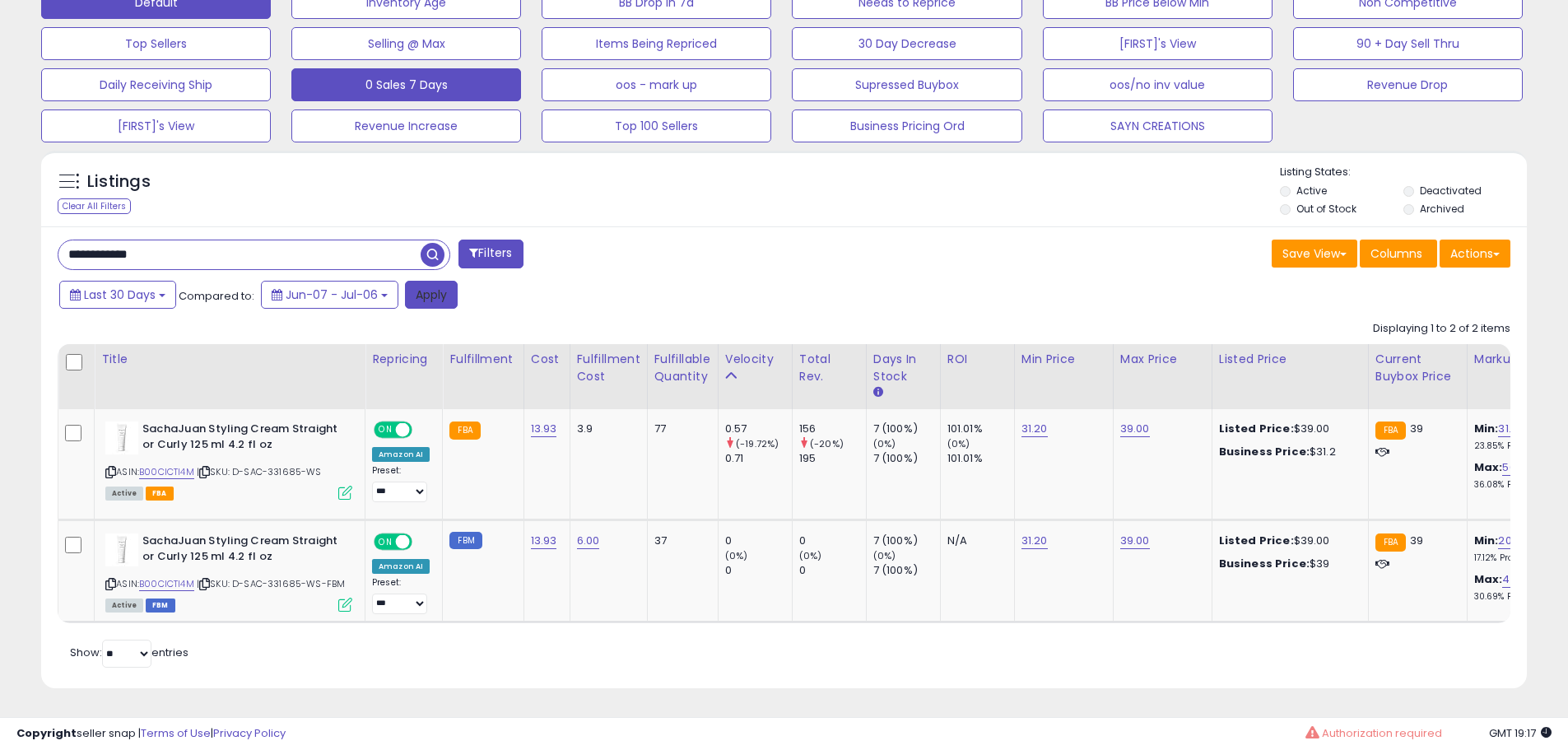 click on "Apply" at bounding box center [431, 295] 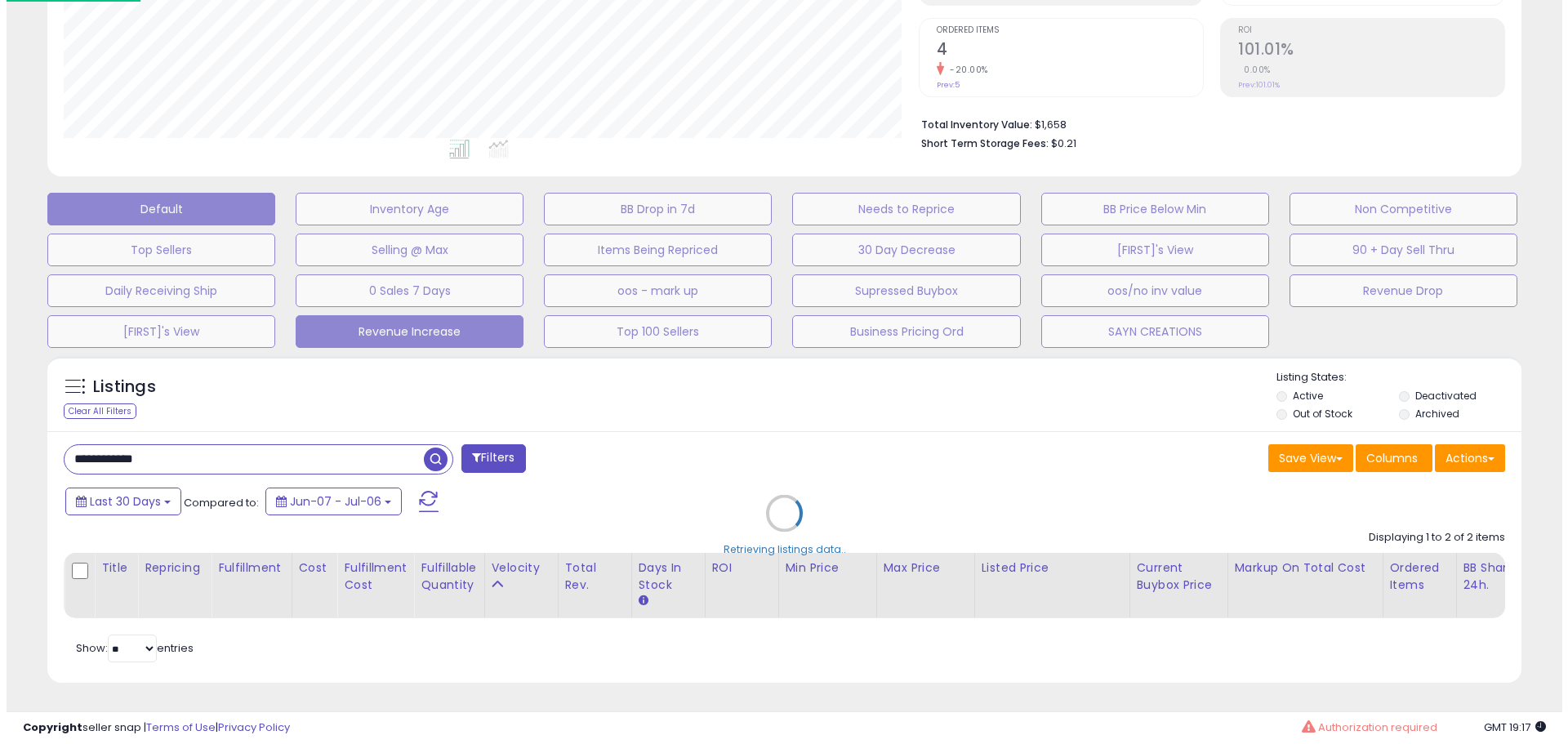 scroll, scrollTop: 334, scrollLeft: 0, axis: vertical 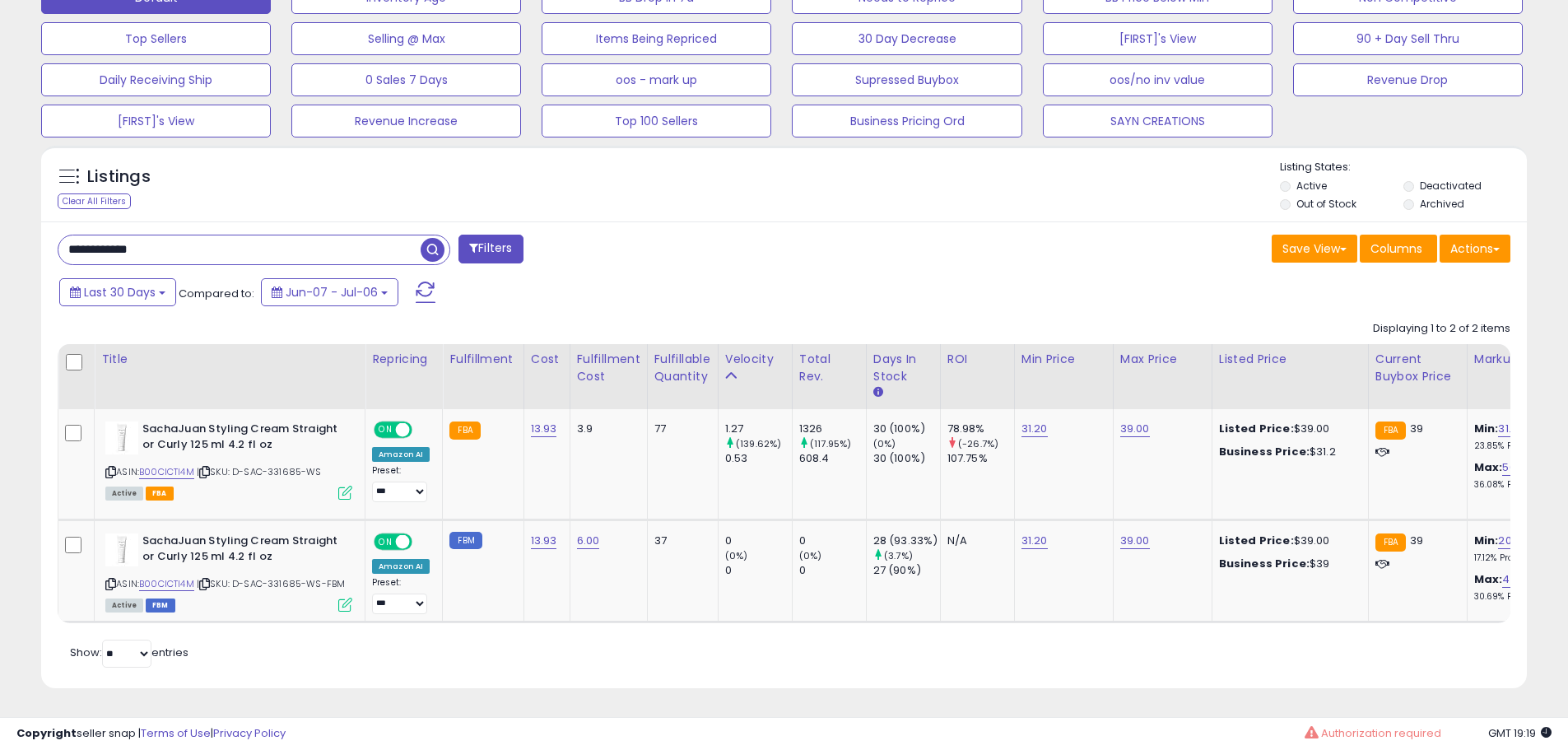 drag, startPoint x: 189, startPoint y: 233, endPoint x: 0, endPoint y: 224, distance: 189.2142 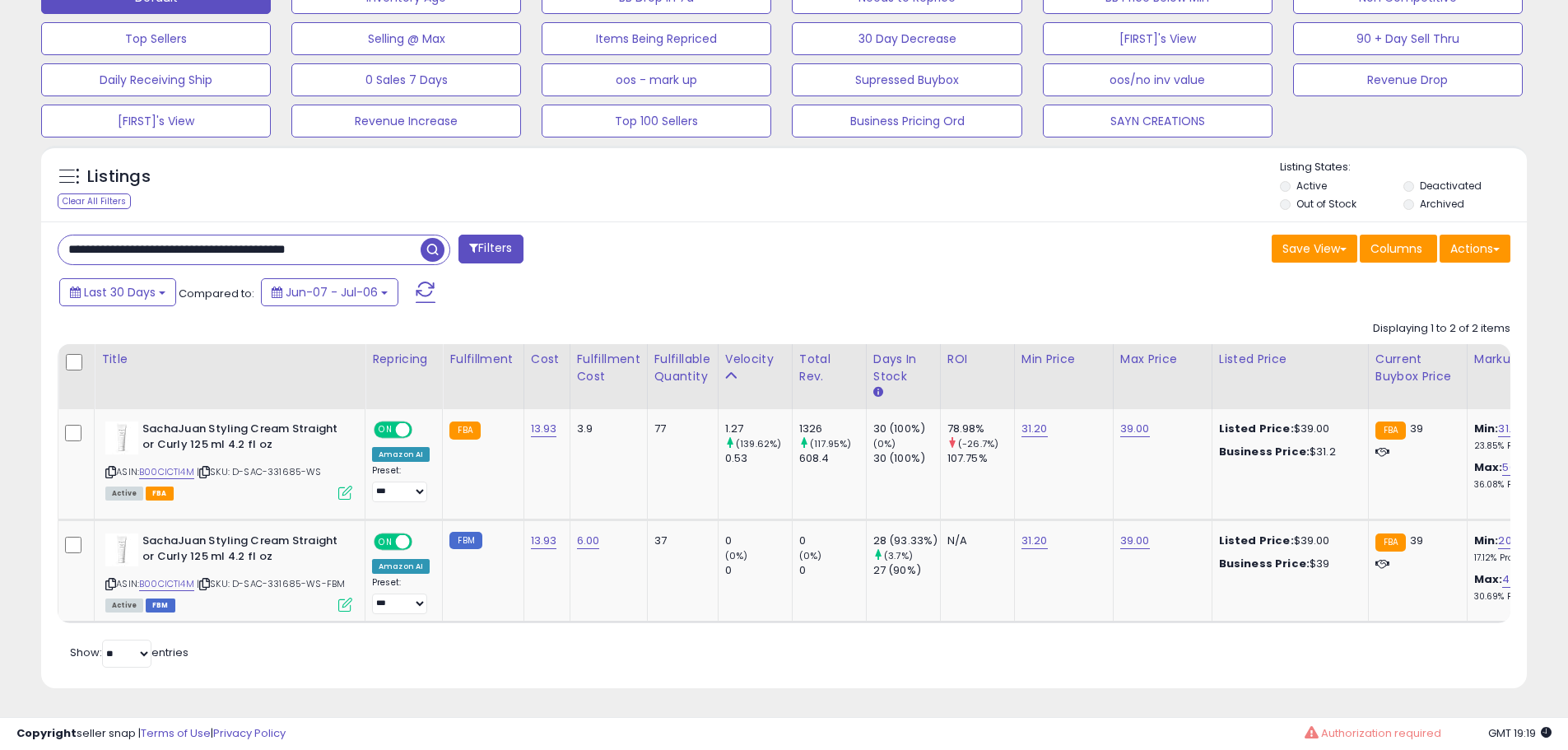 scroll, scrollTop: 822934, scrollLeft: 822228, axis: both 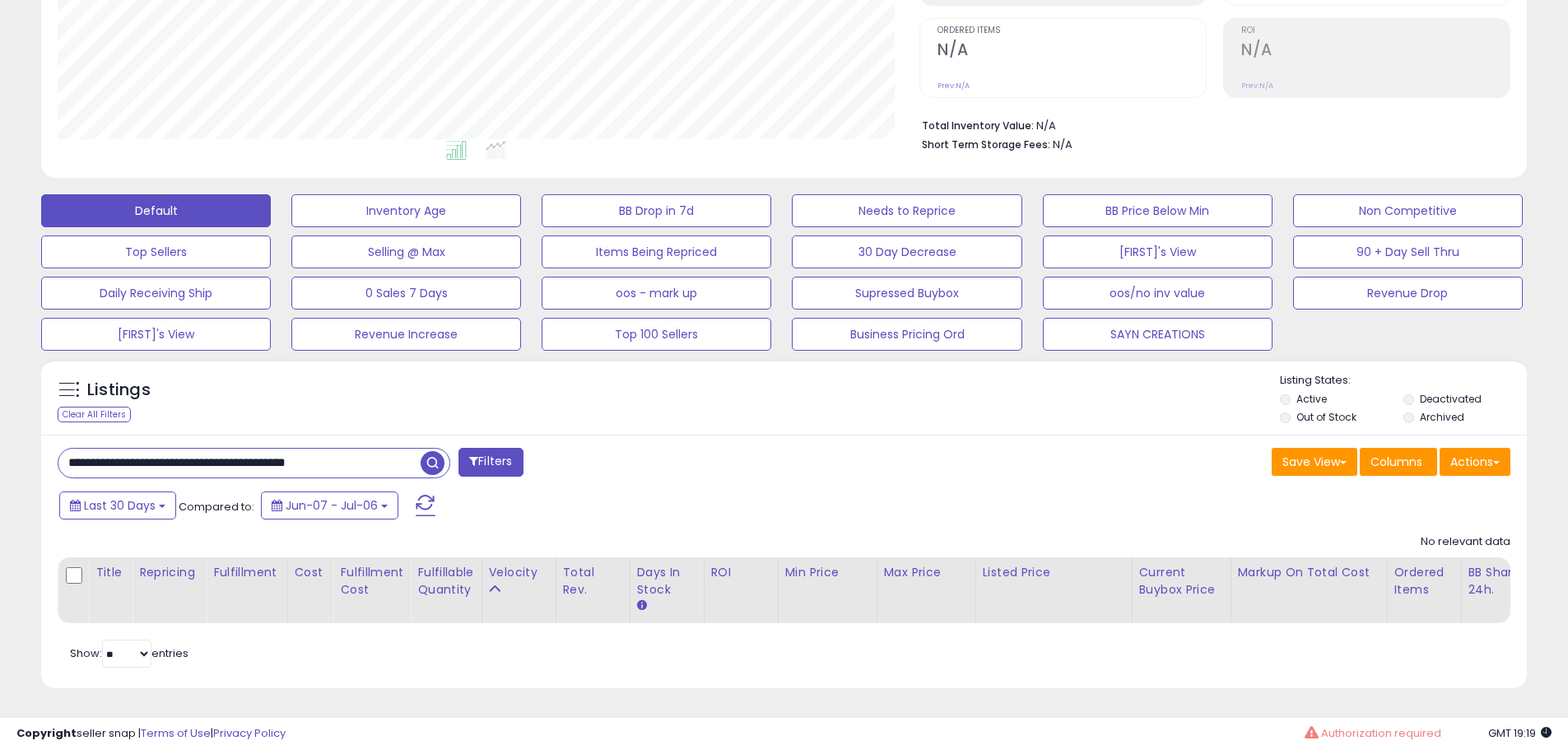 click on "**********" at bounding box center [240, 463] 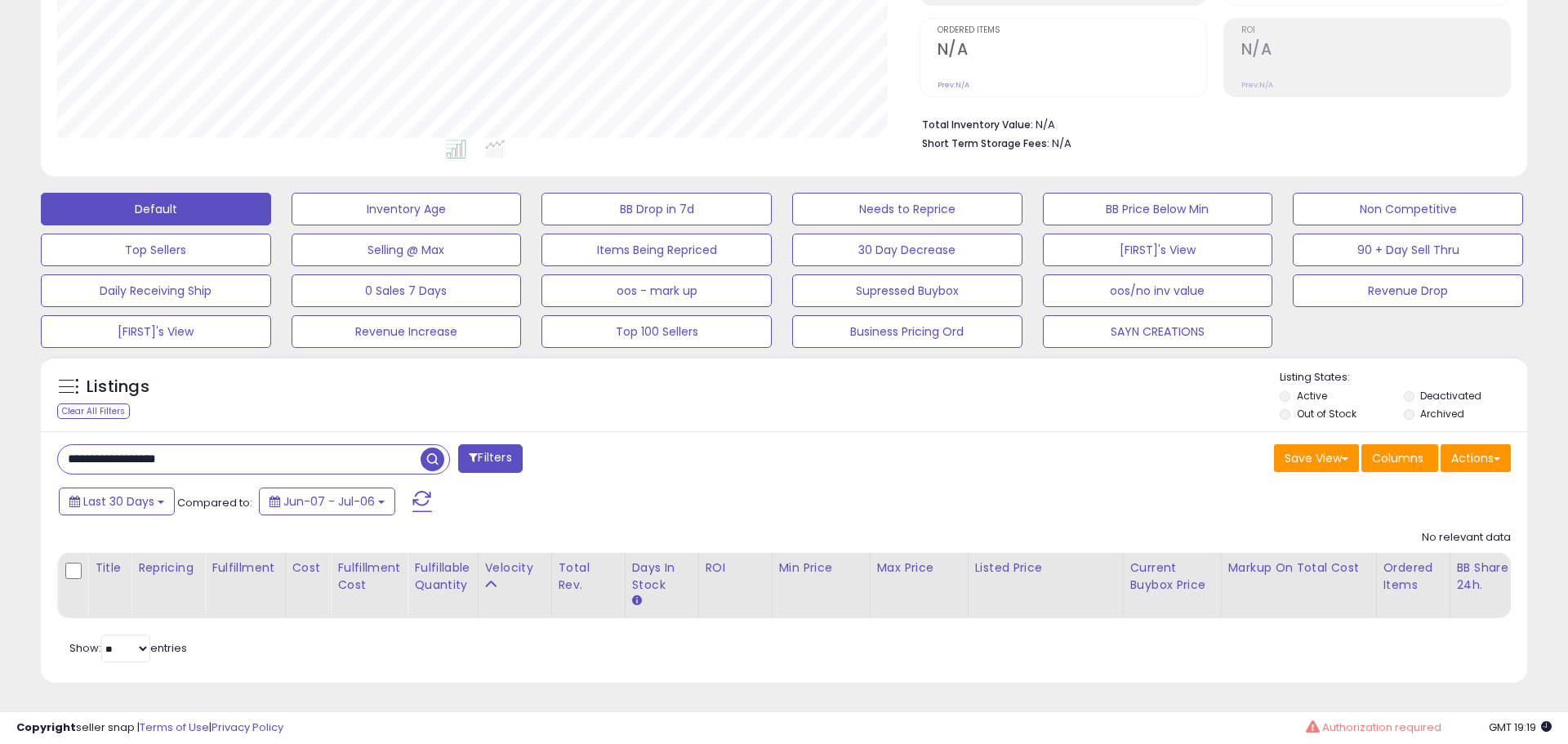 scroll, scrollTop: 816350, scrollLeft: 815804, axis: both 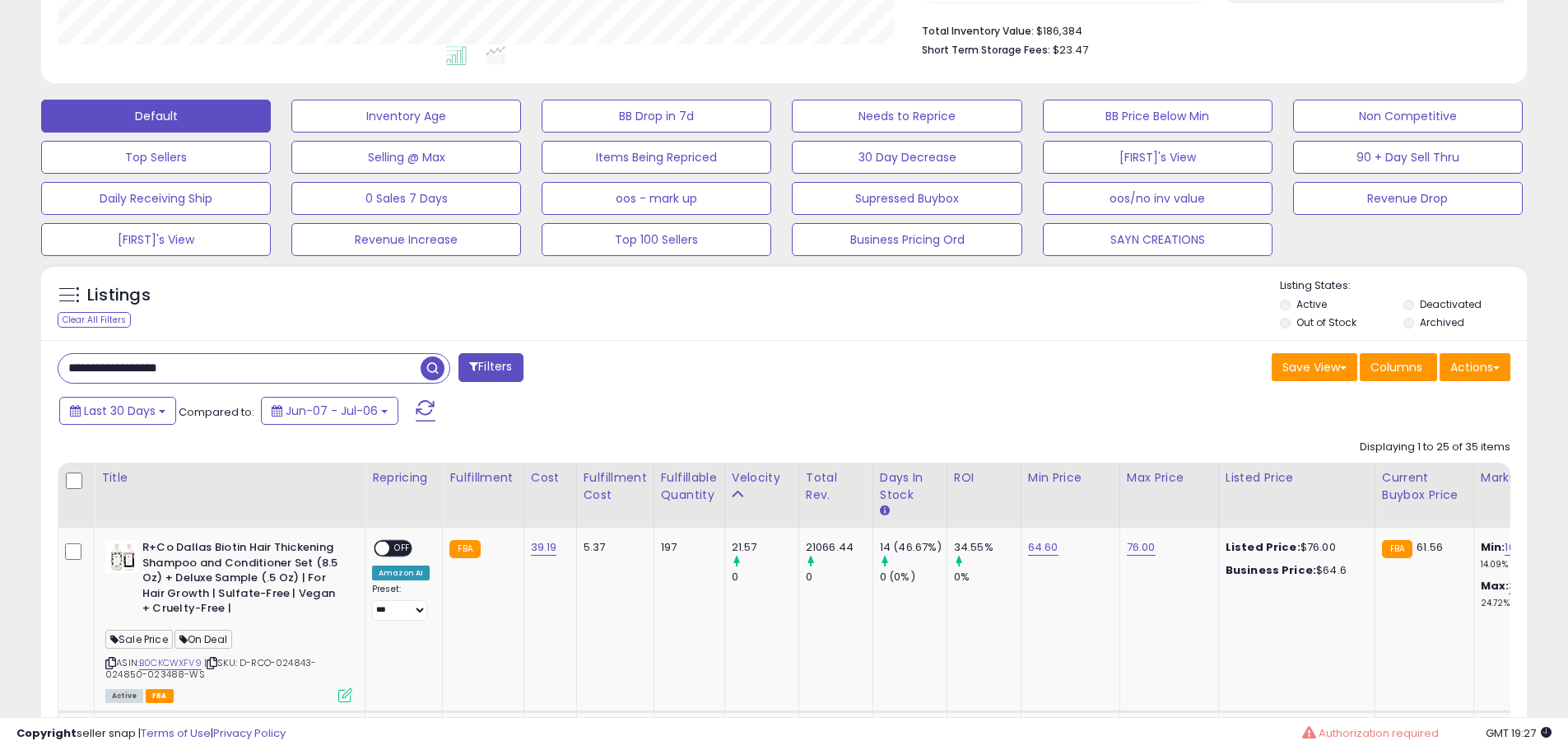 drag, startPoint x: 147, startPoint y: 355, endPoint x: 0, endPoint y: 333, distance: 148.6371 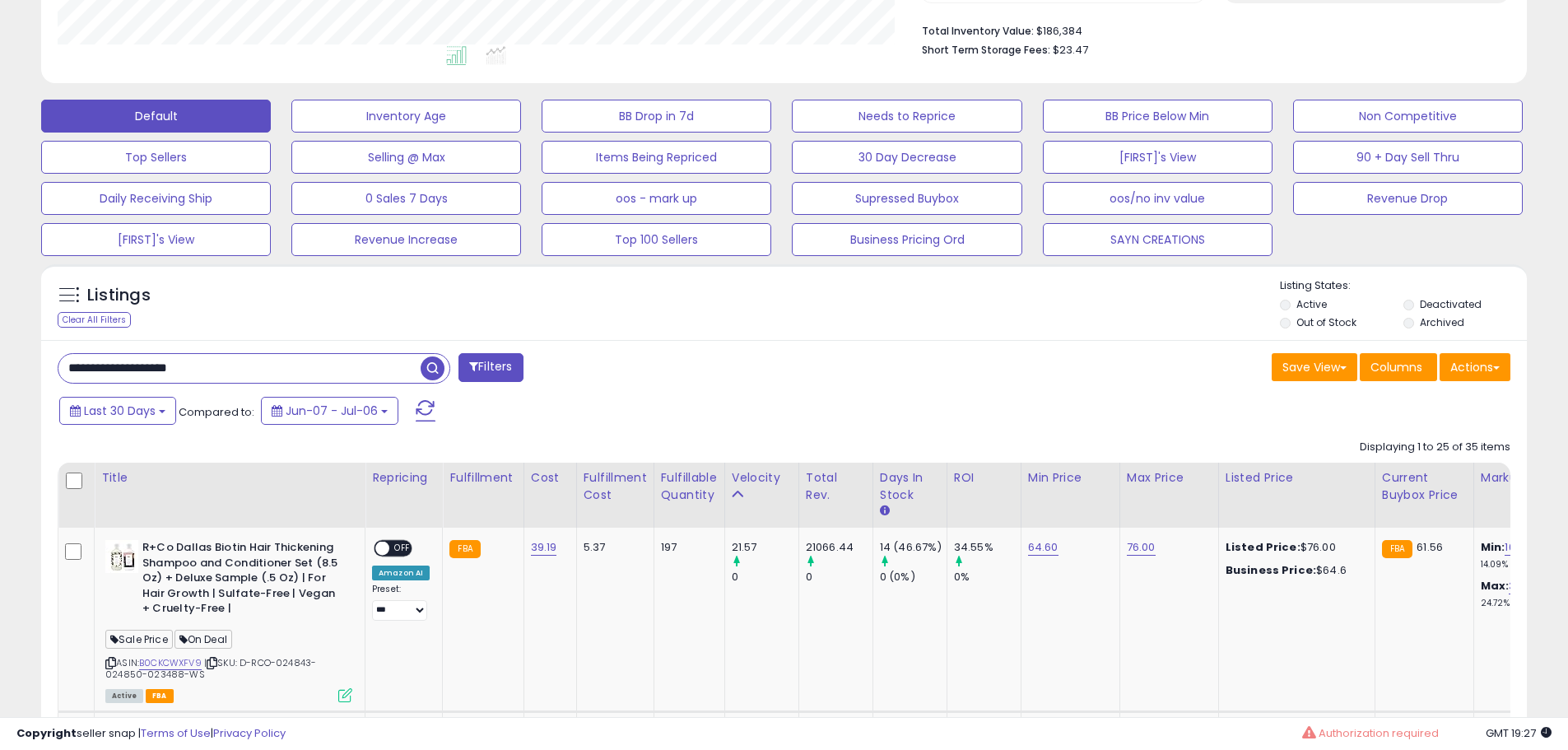 click at bounding box center (432, 368) 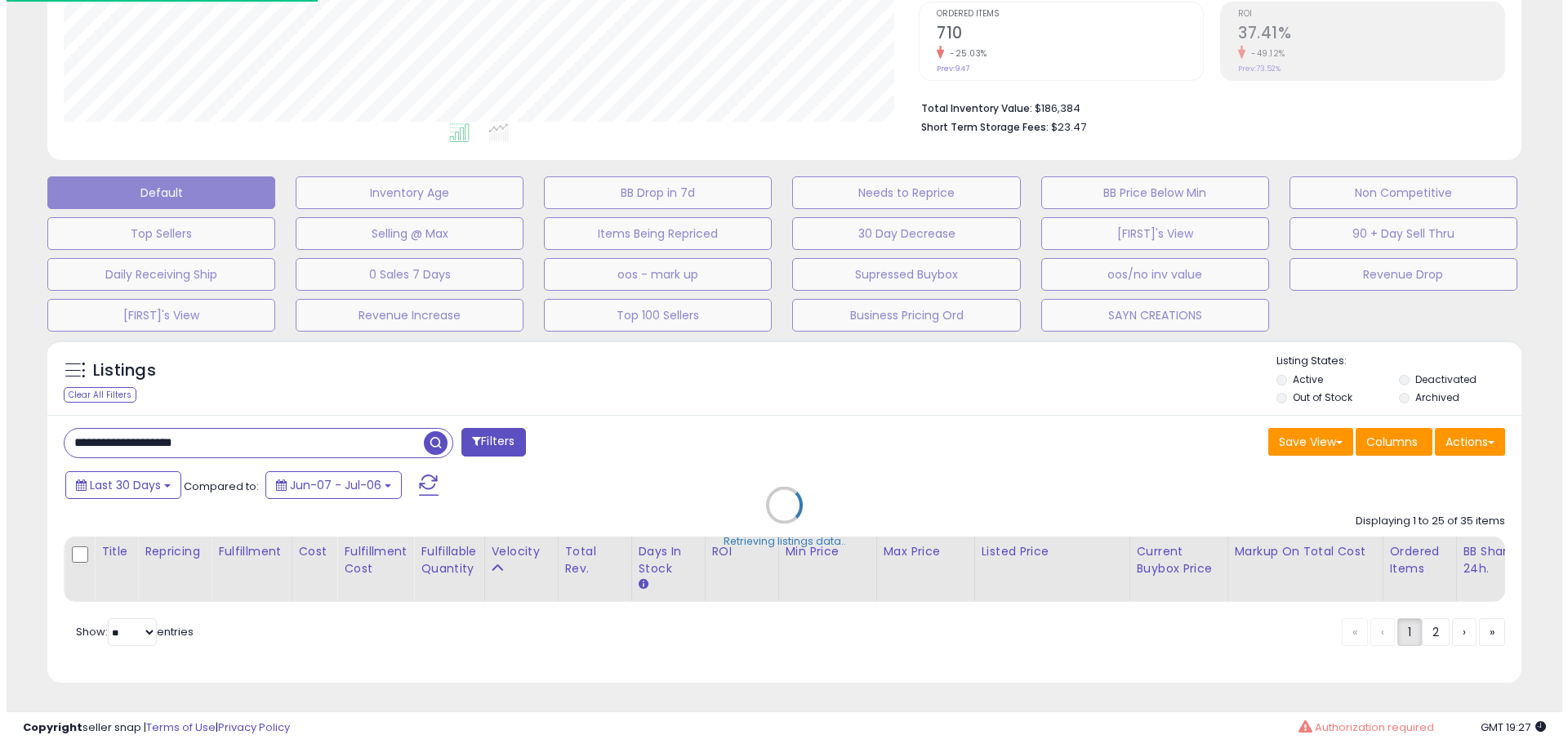 scroll, scrollTop: 350, scrollLeft: 0, axis: vertical 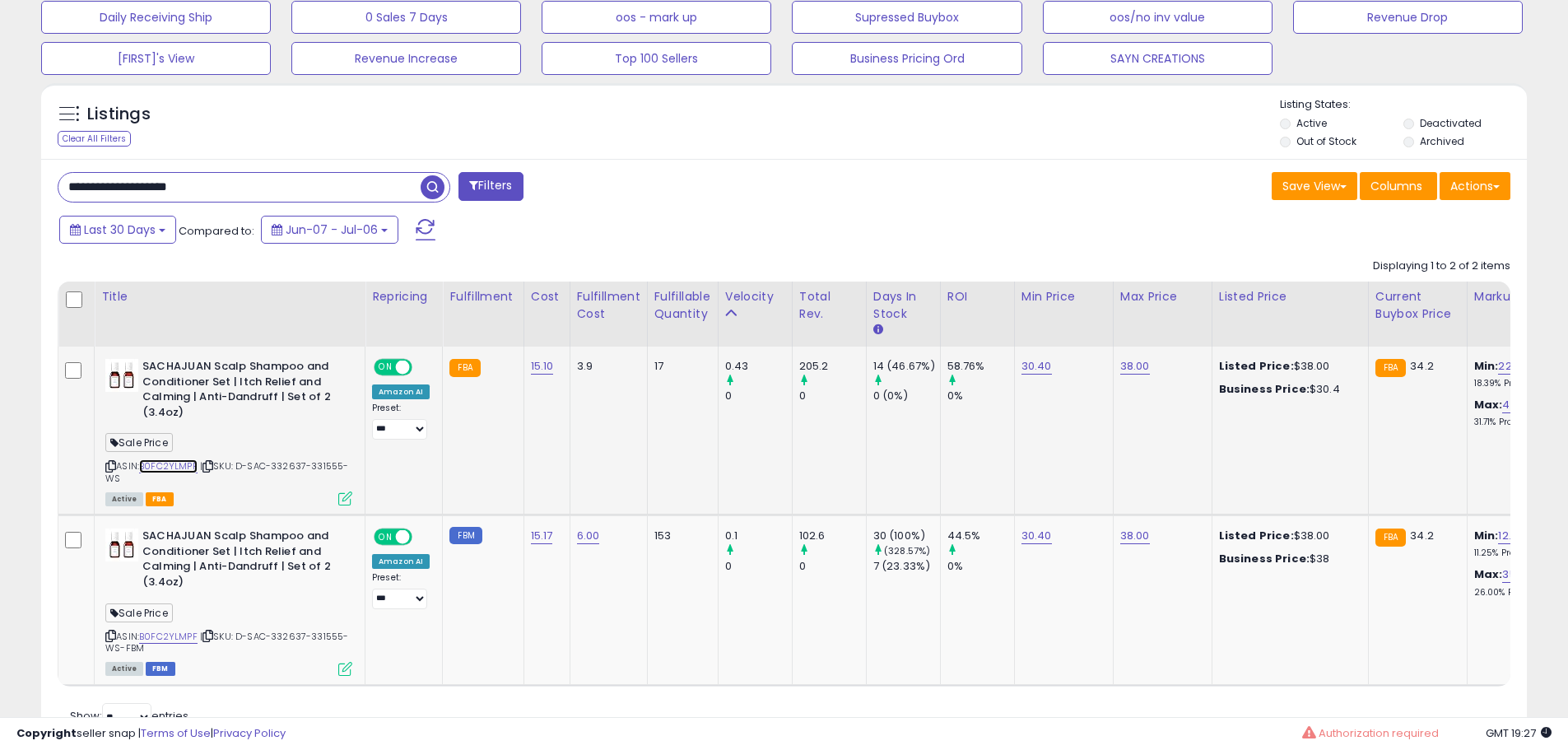 click on "B0FC2YLMPF" at bounding box center (168, 466) 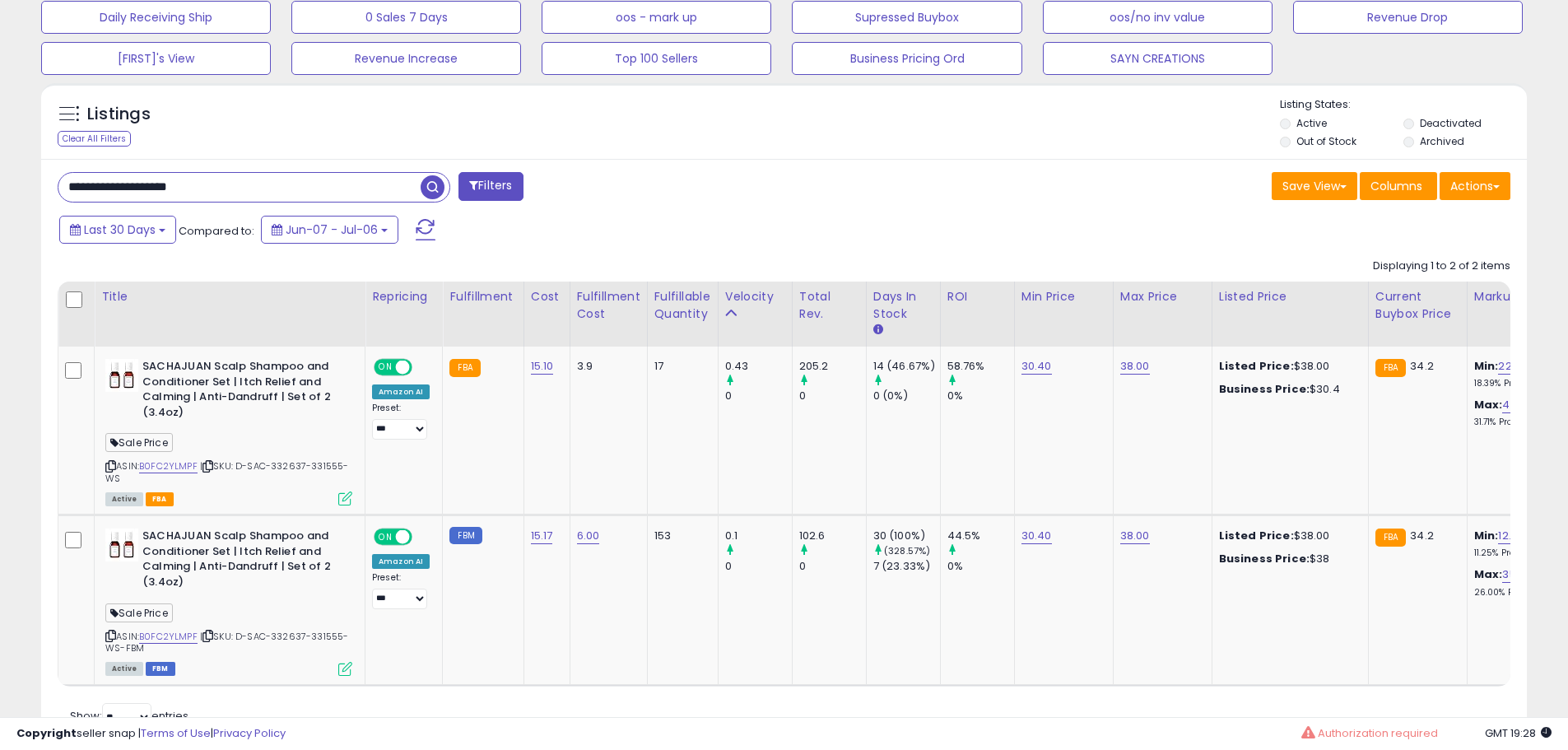 drag, startPoint x: 163, startPoint y: 186, endPoint x: 1051, endPoint y: 111, distance: 891.1616 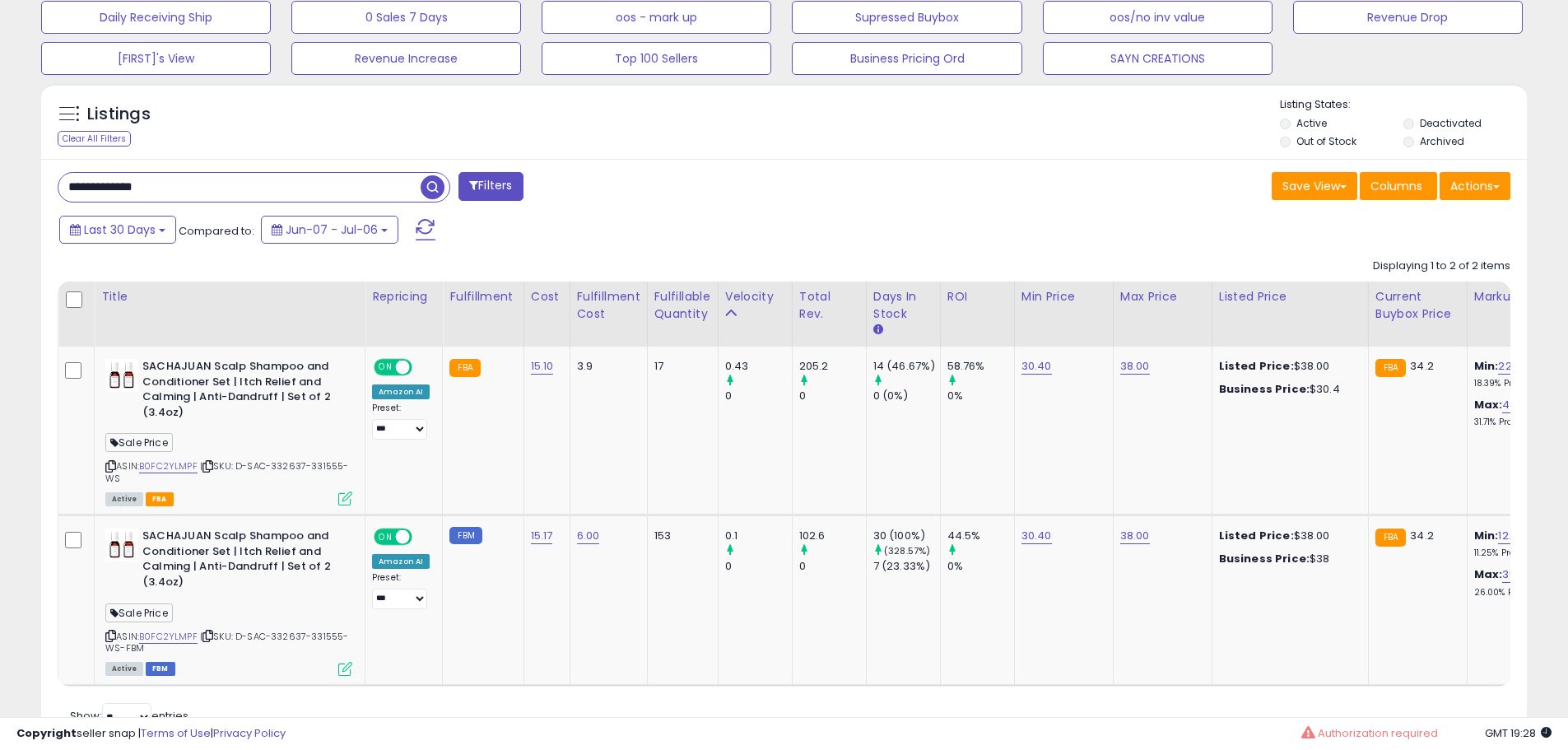 scroll, scrollTop: 822934, scrollLeft: 822228, axis: both 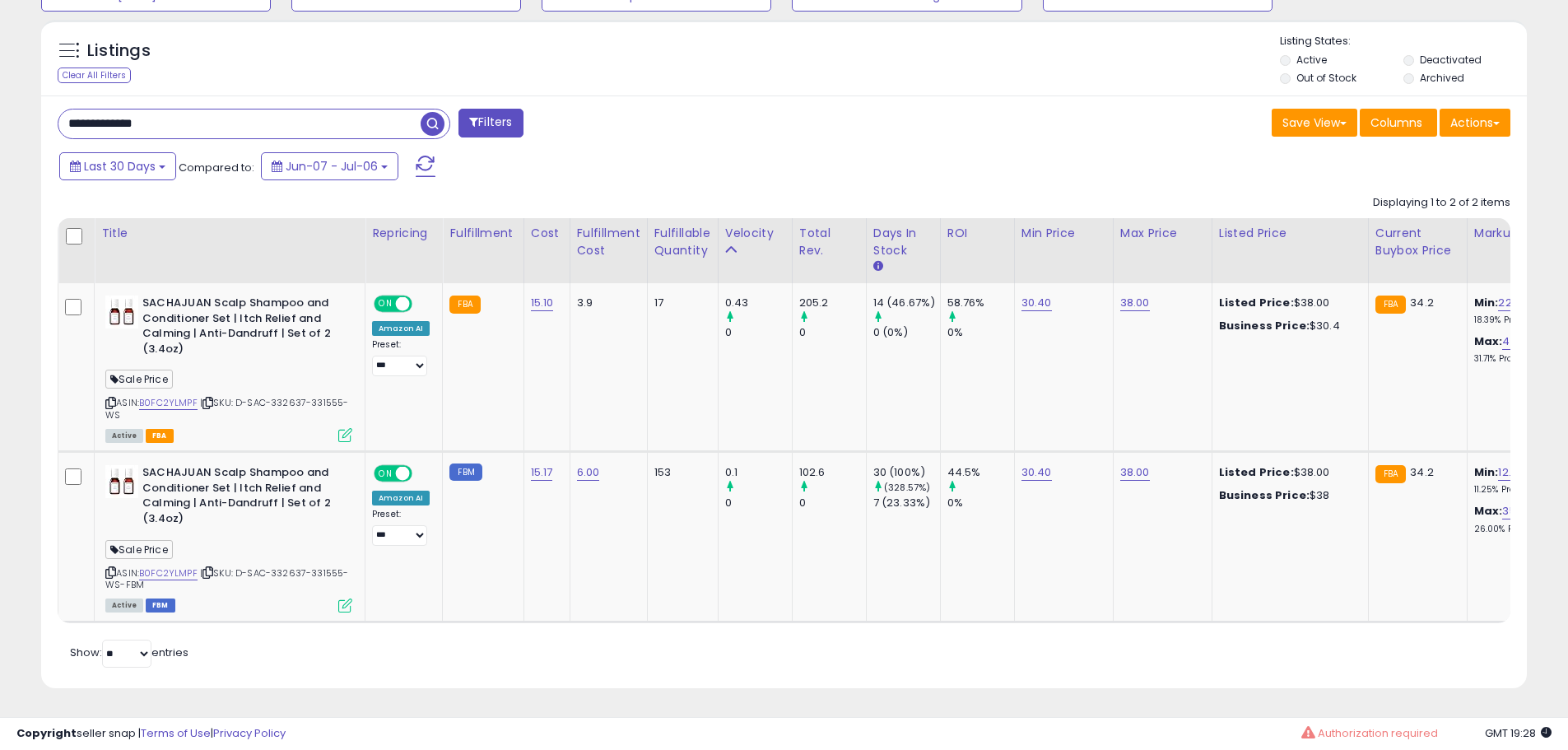 drag, startPoint x: 122, startPoint y: 109, endPoint x: 369, endPoint y: 105, distance: 247.03239 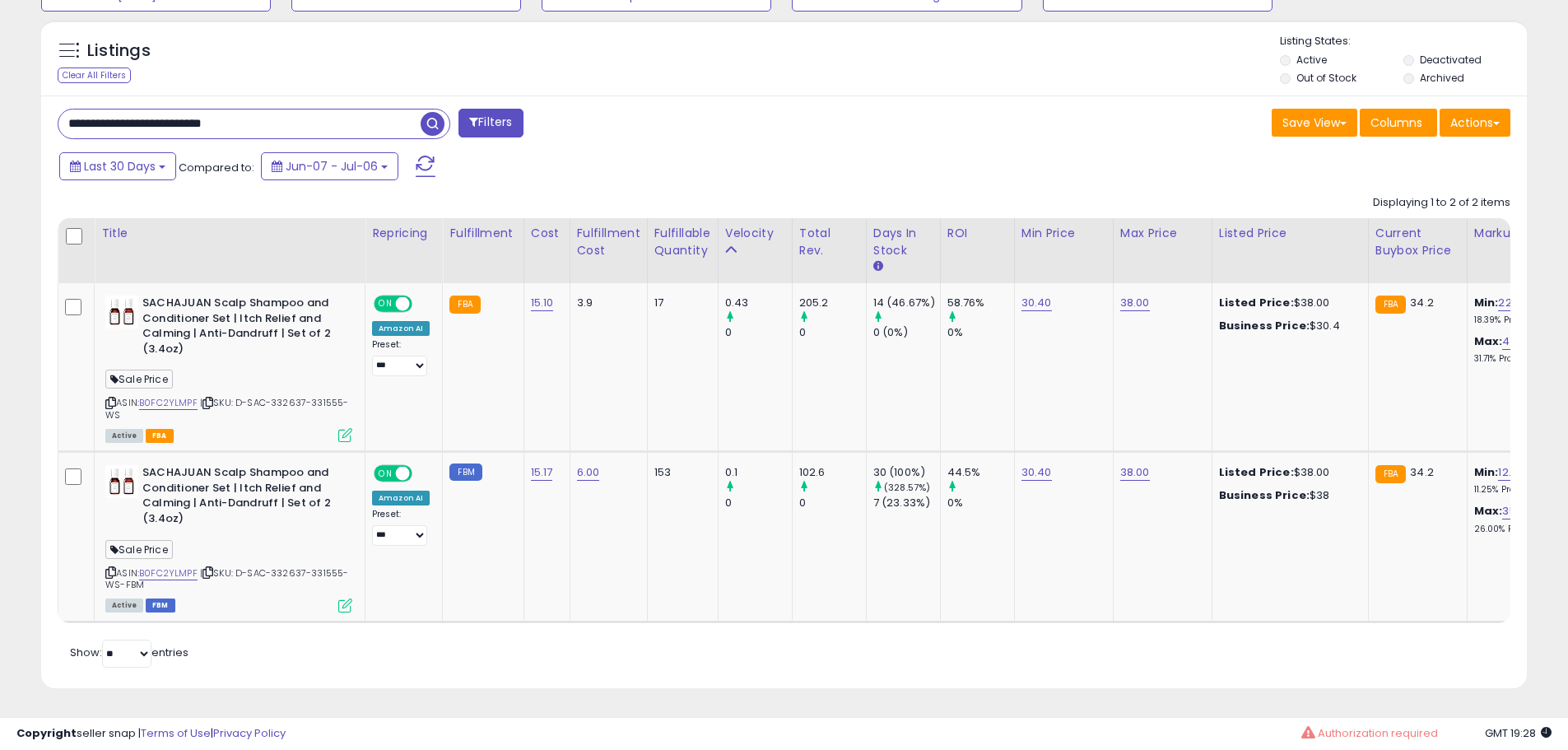 click on "**********" at bounding box center [240, 123] 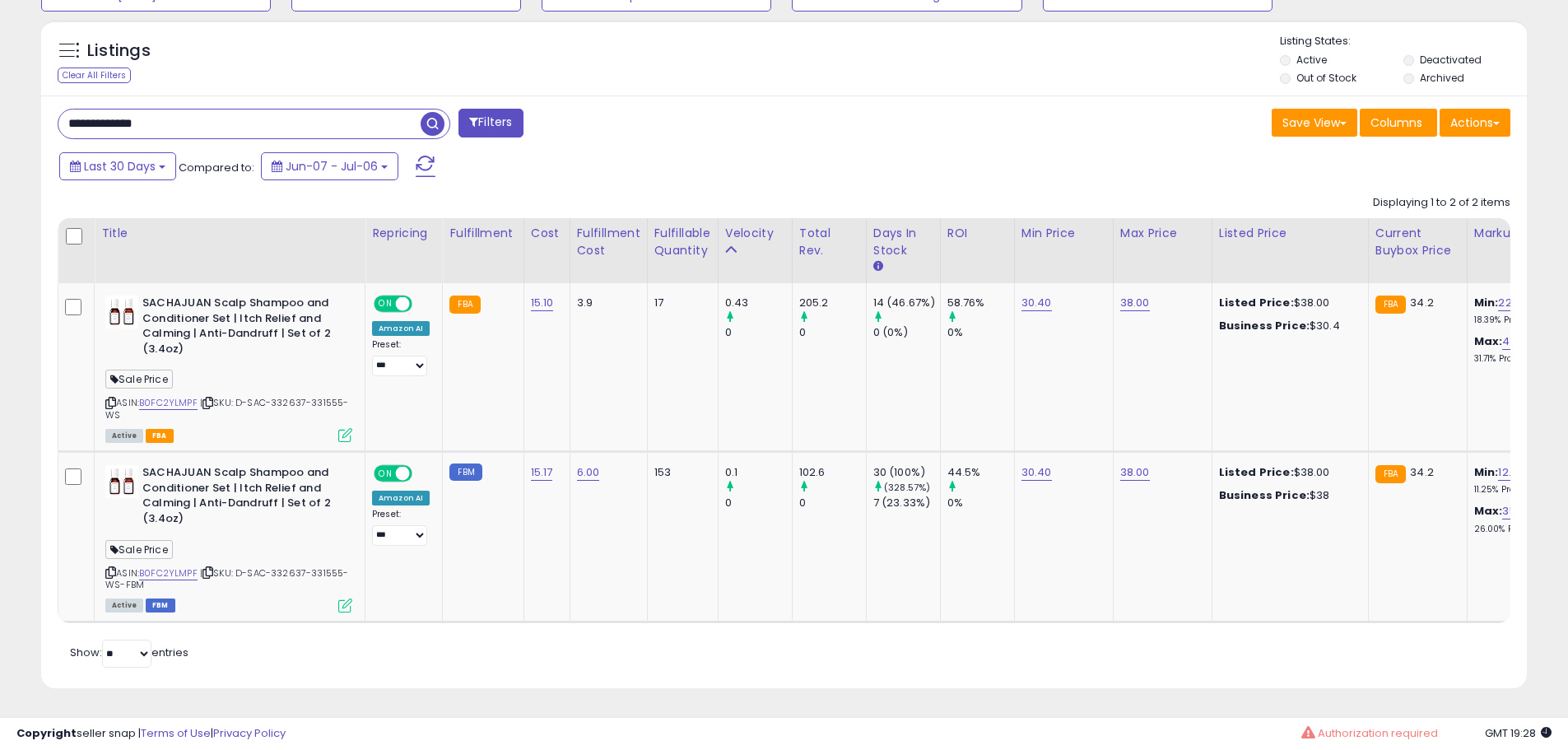 type on "**********" 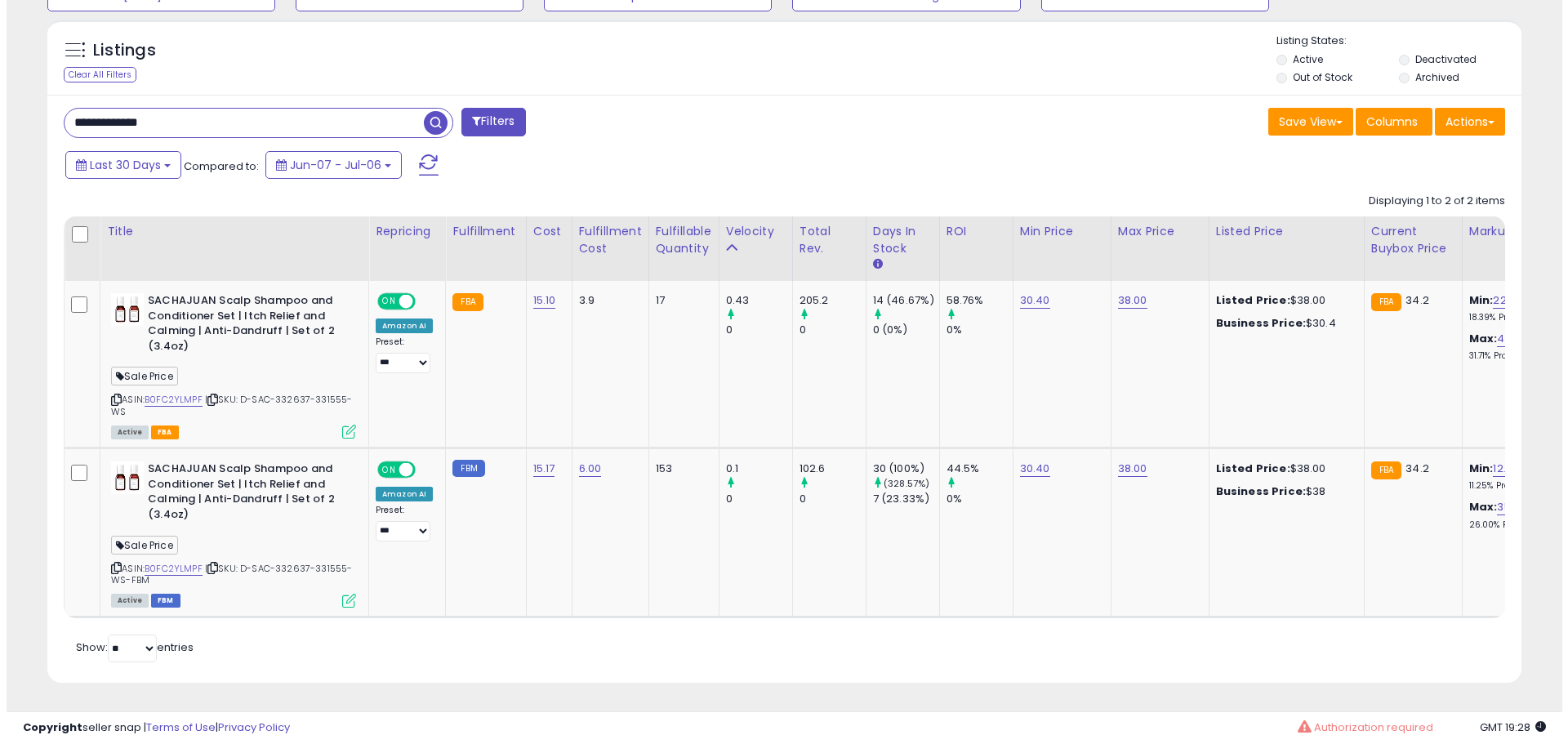 scroll, scrollTop: 334, scrollLeft: 0, axis: vertical 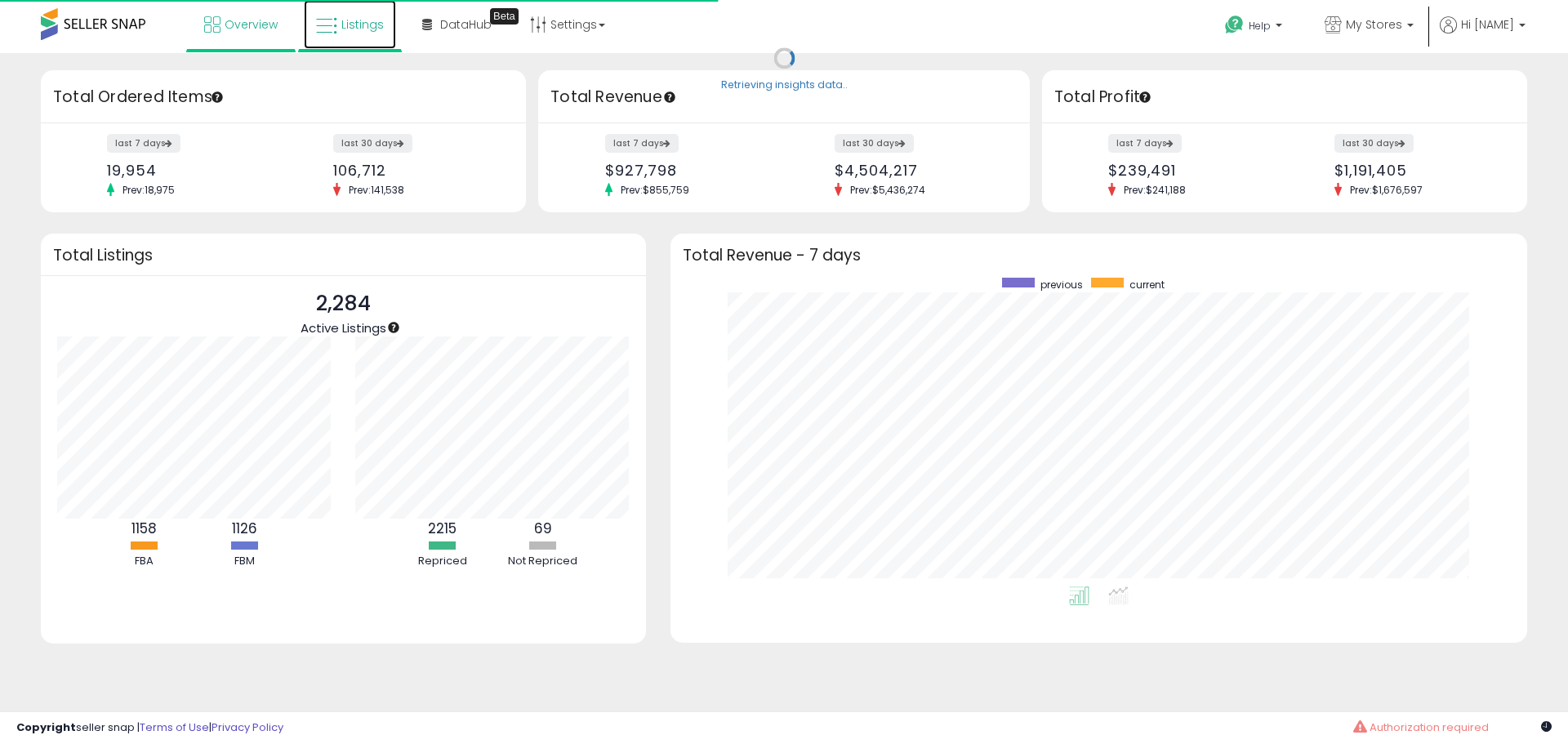 click on "Listings" at bounding box center [363, 25] 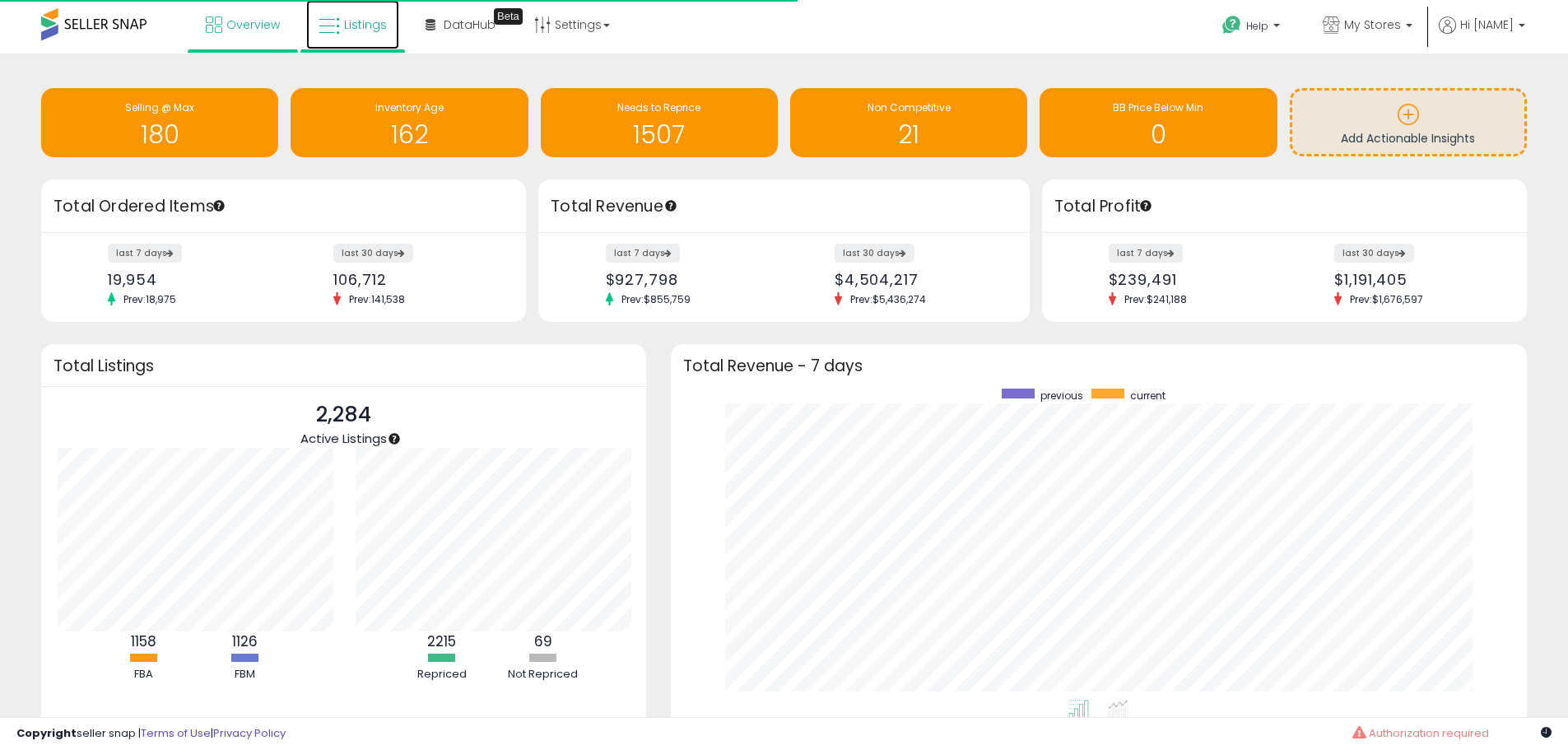 scroll, scrollTop: 165, scrollLeft: 299, axis: both 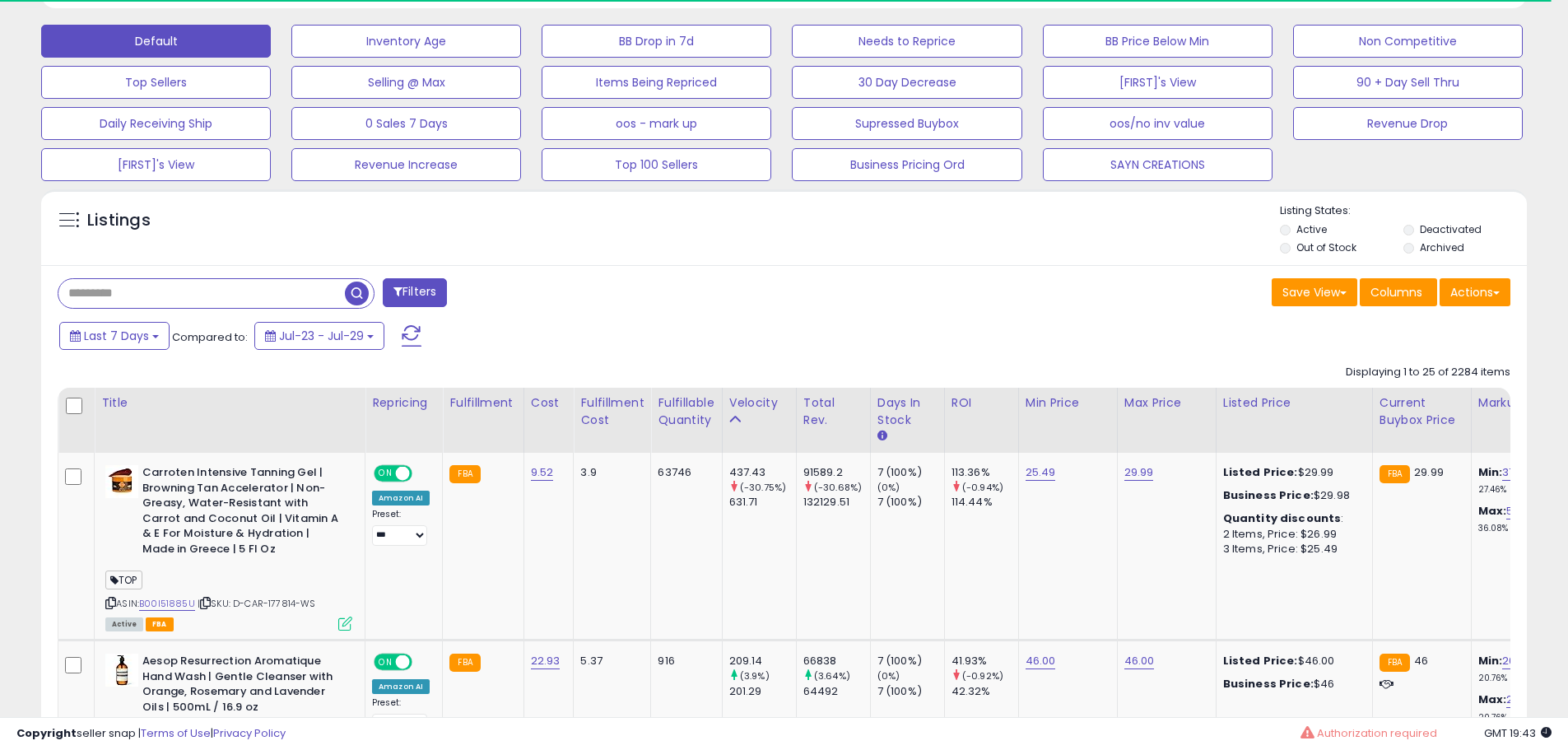 click at bounding box center (202, 293) 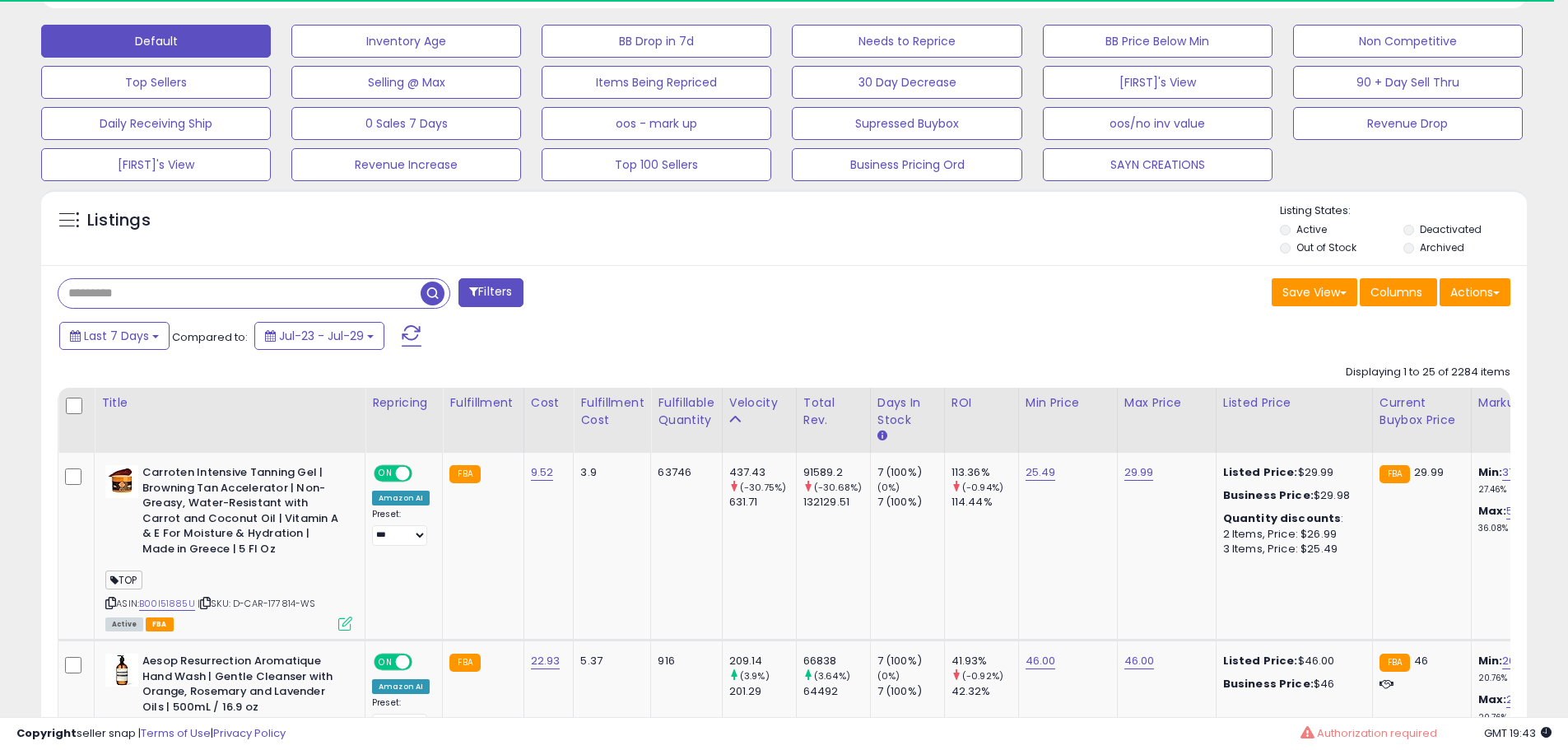 paste on "**********" 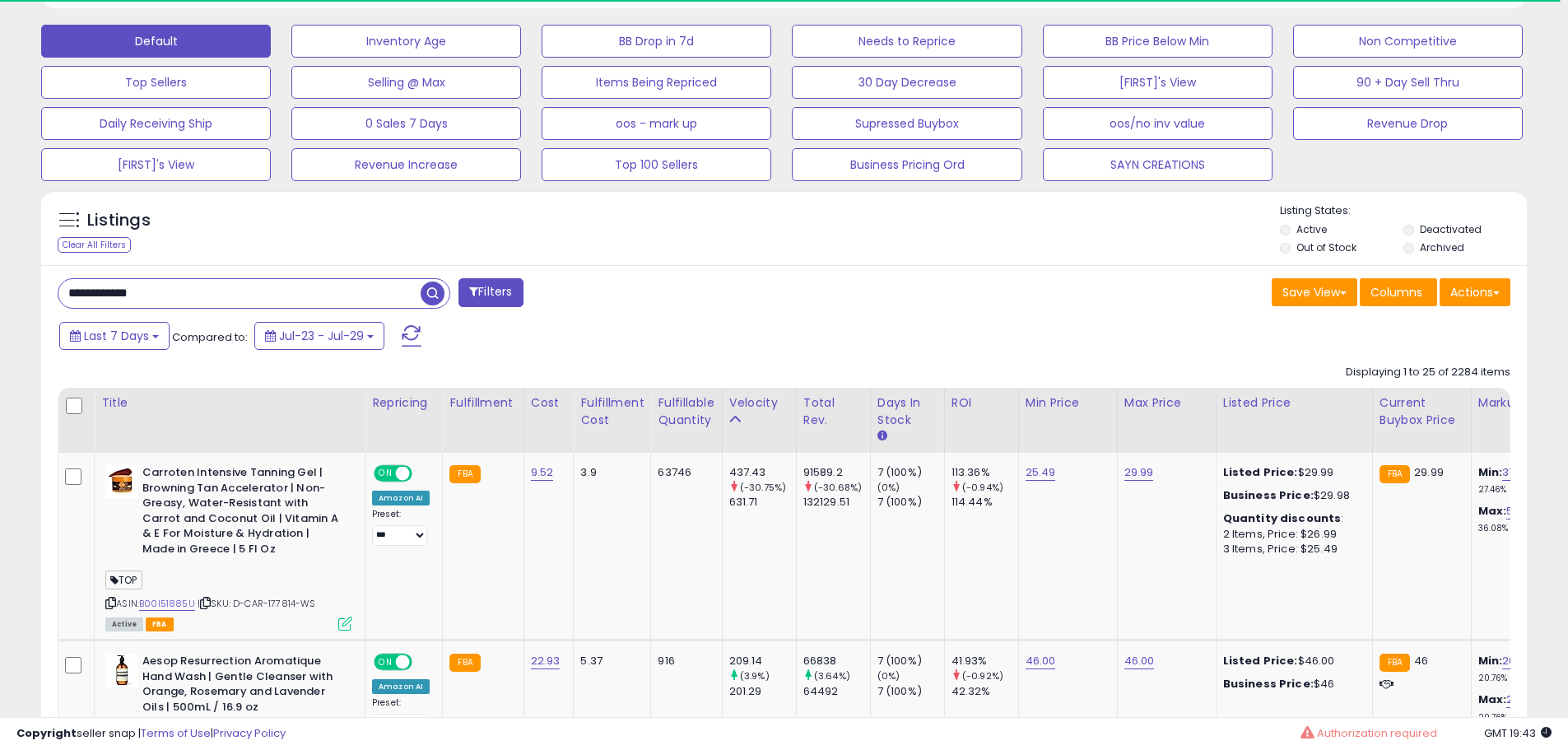 type on "**********" 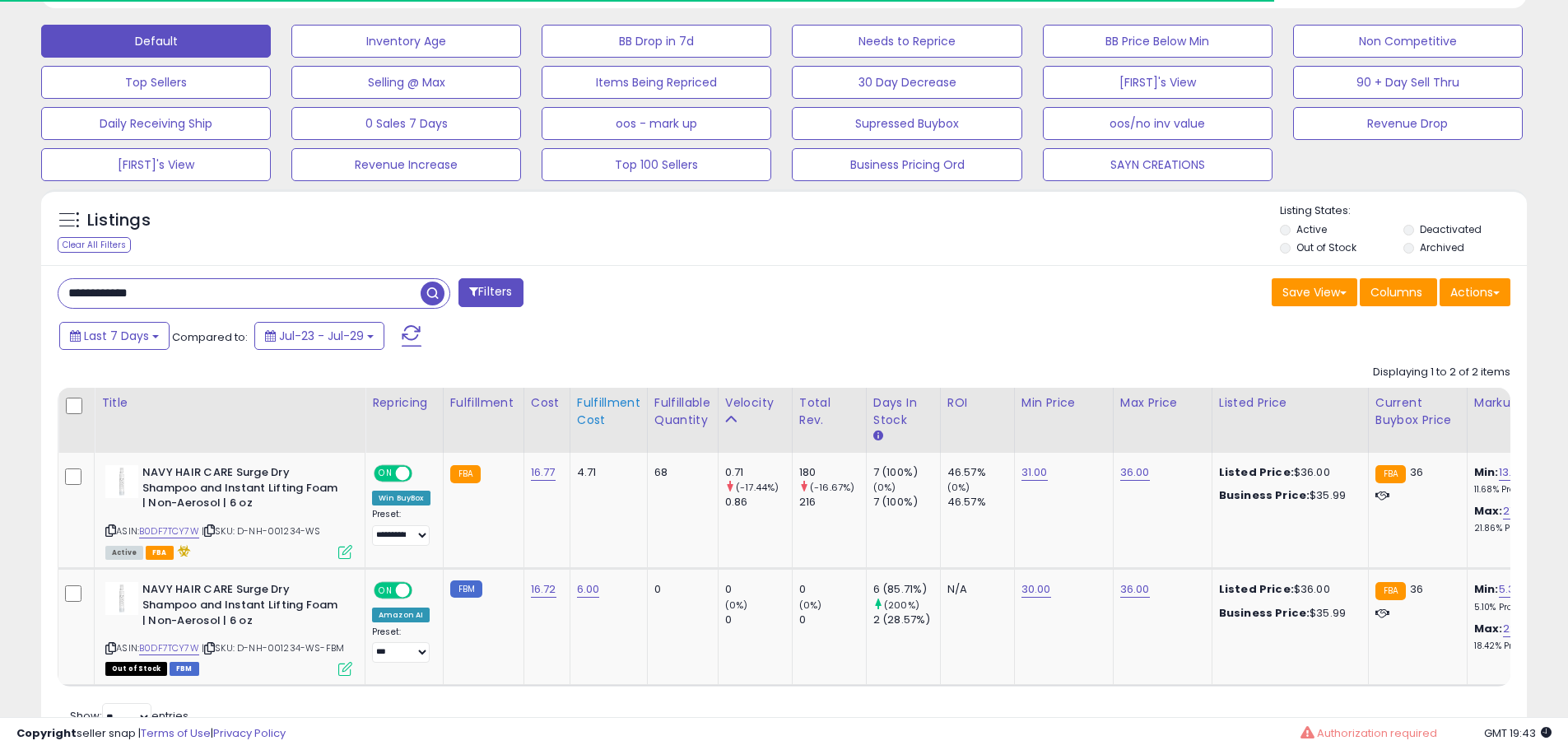 scroll, scrollTop: 570, scrollLeft: 0, axis: vertical 